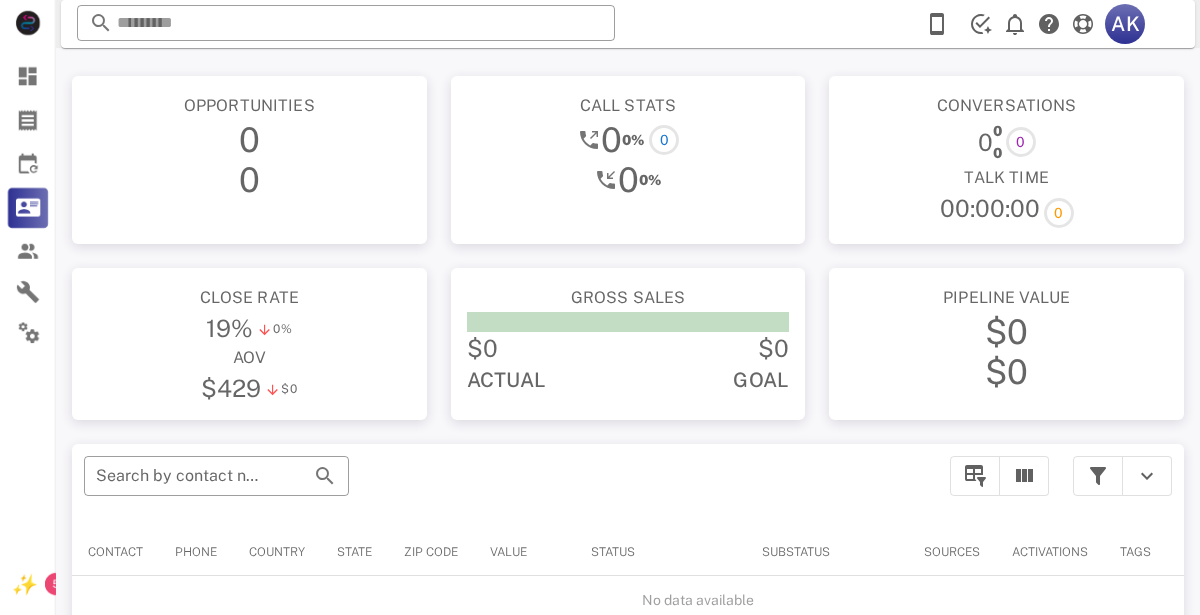 scroll, scrollTop: 0, scrollLeft: 0, axis: both 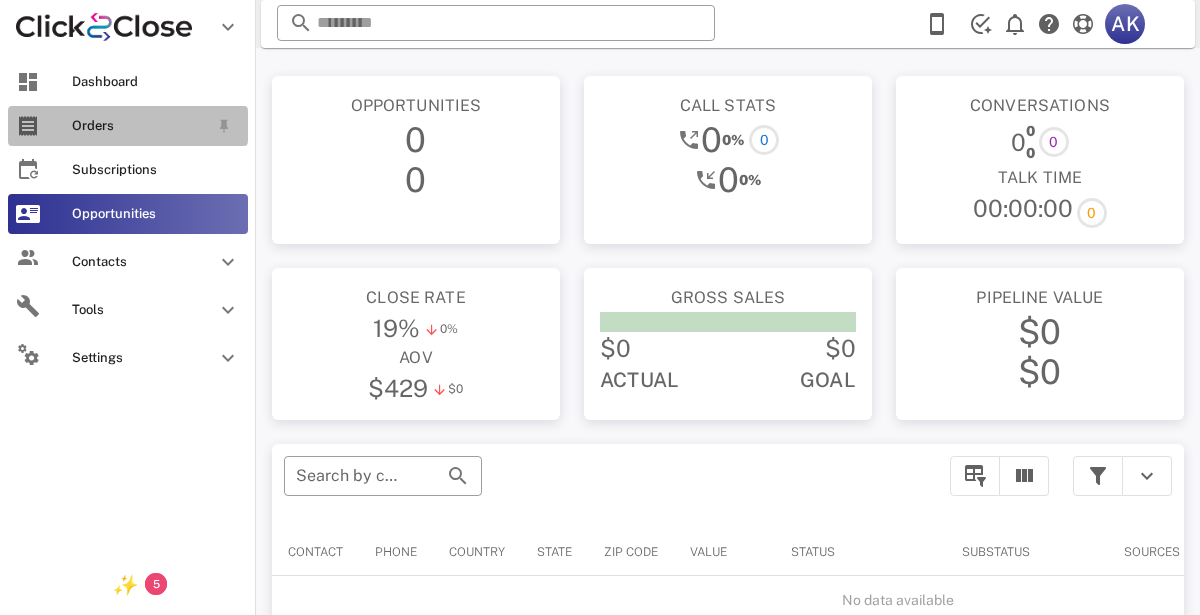 click on "Orders" at bounding box center (140, 126) 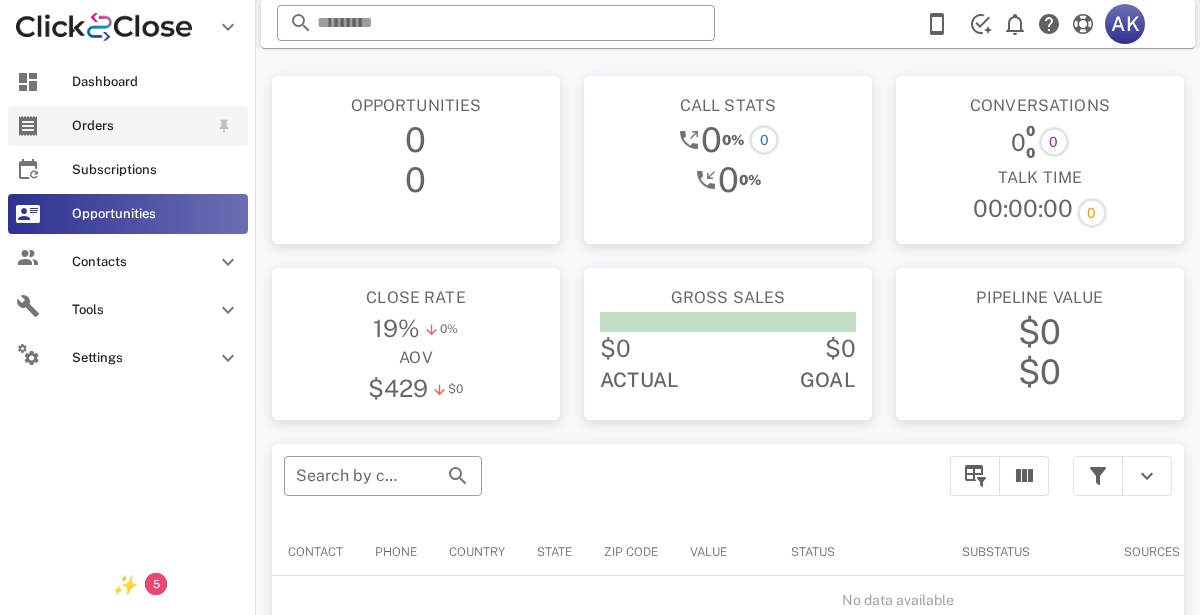click on "Orders" at bounding box center [140, 126] 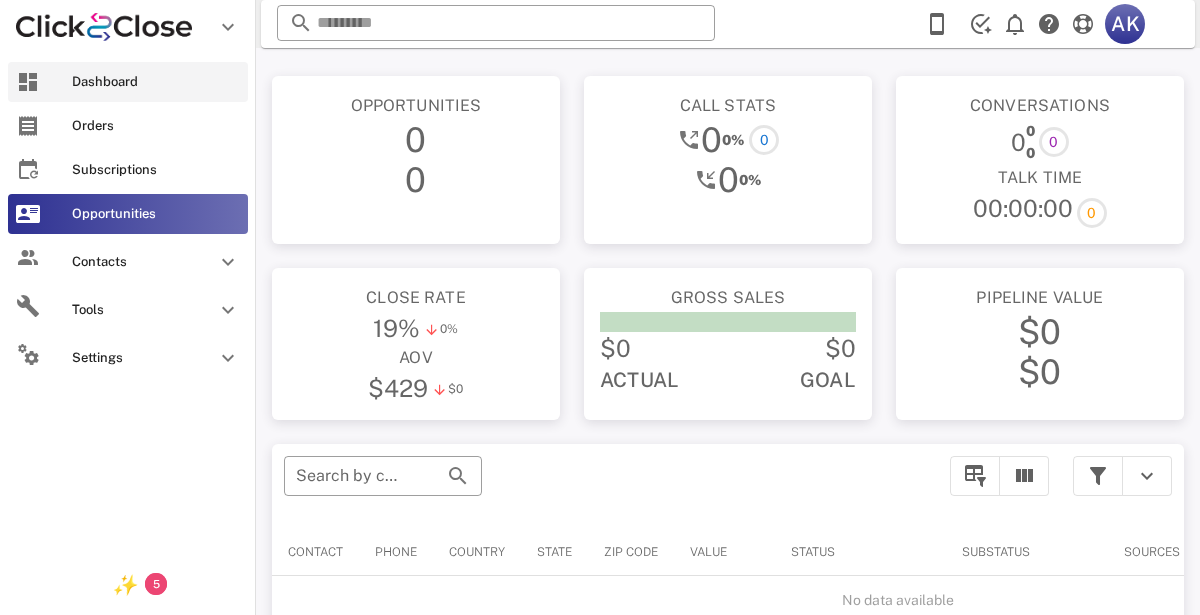 click on "Dashboard" at bounding box center [156, 82] 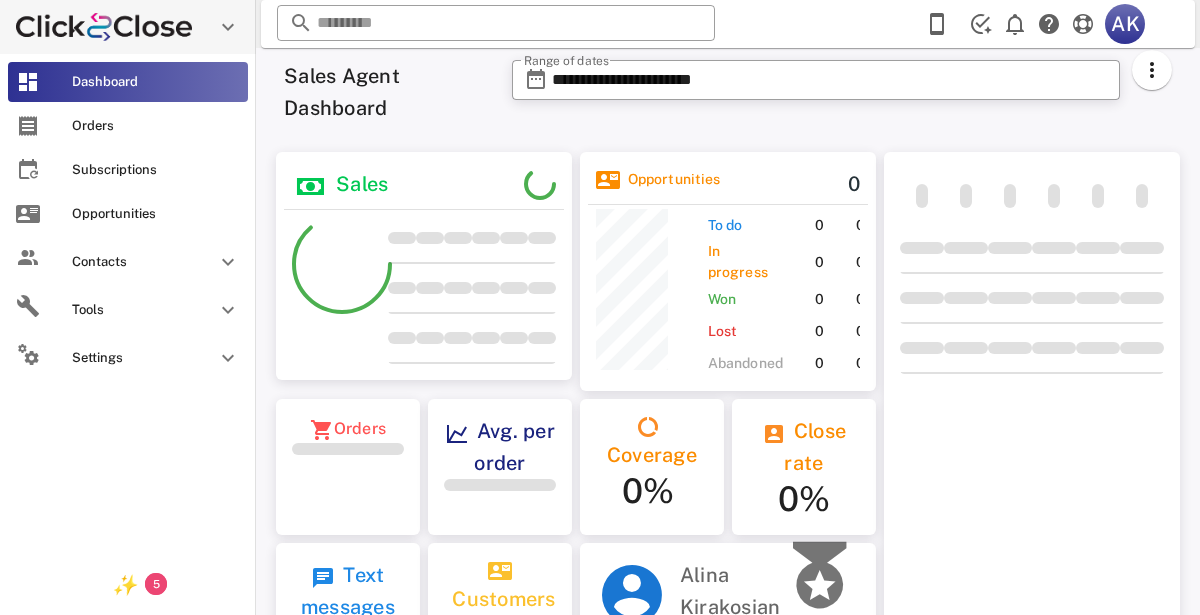 scroll, scrollTop: 999770, scrollLeft: 999703, axis: both 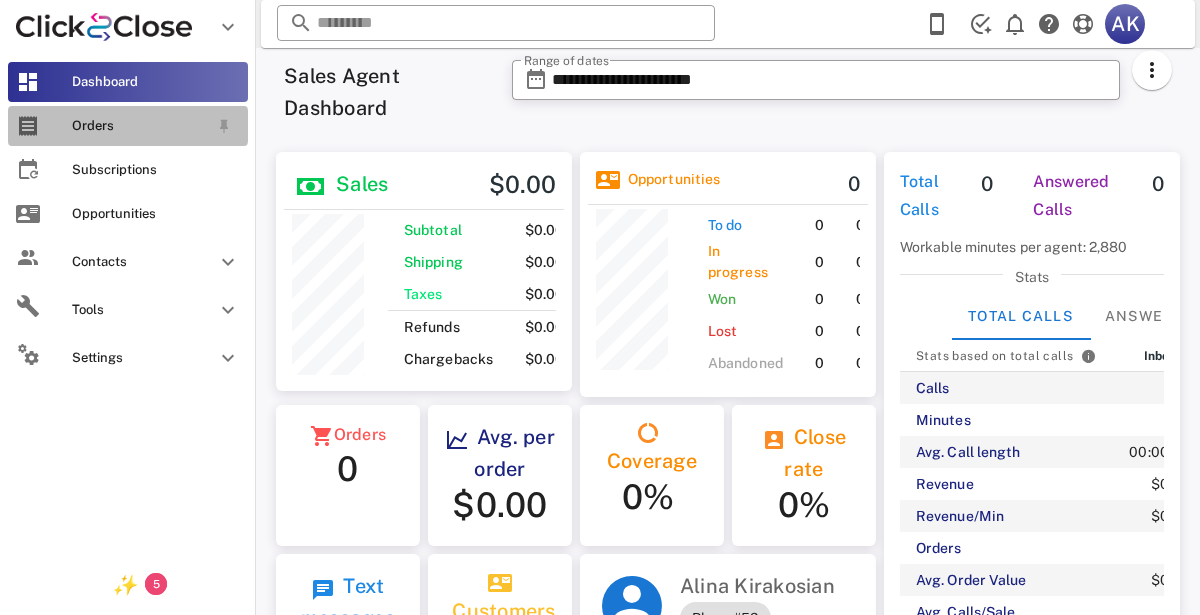 click on "Orders" at bounding box center [140, 126] 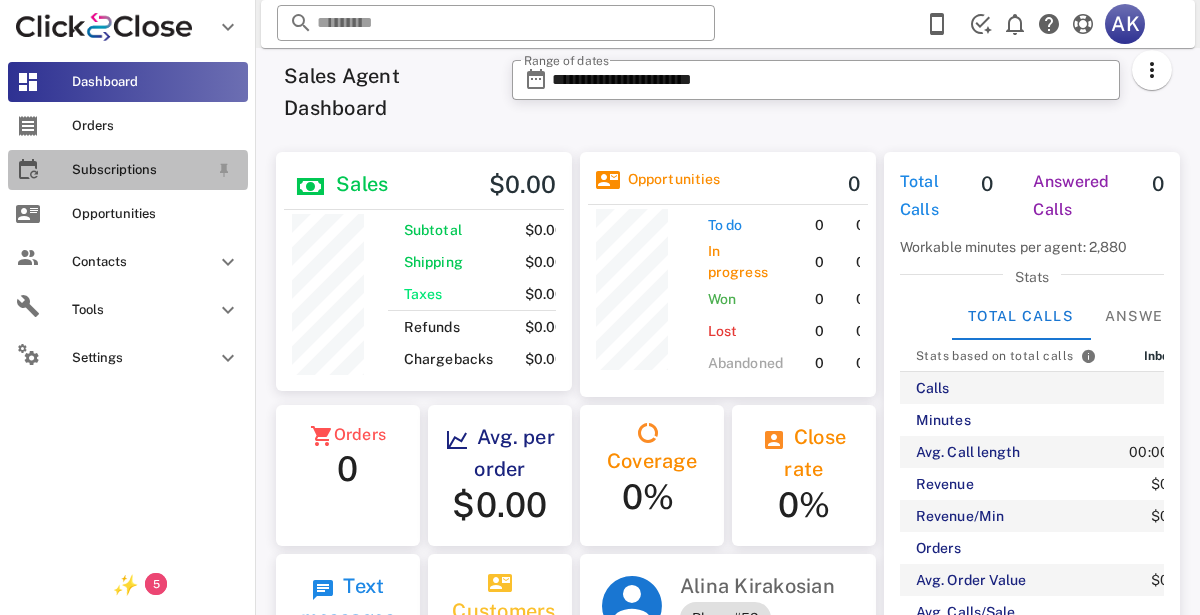 click on "Subscriptions" at bounding box center [140, 170] 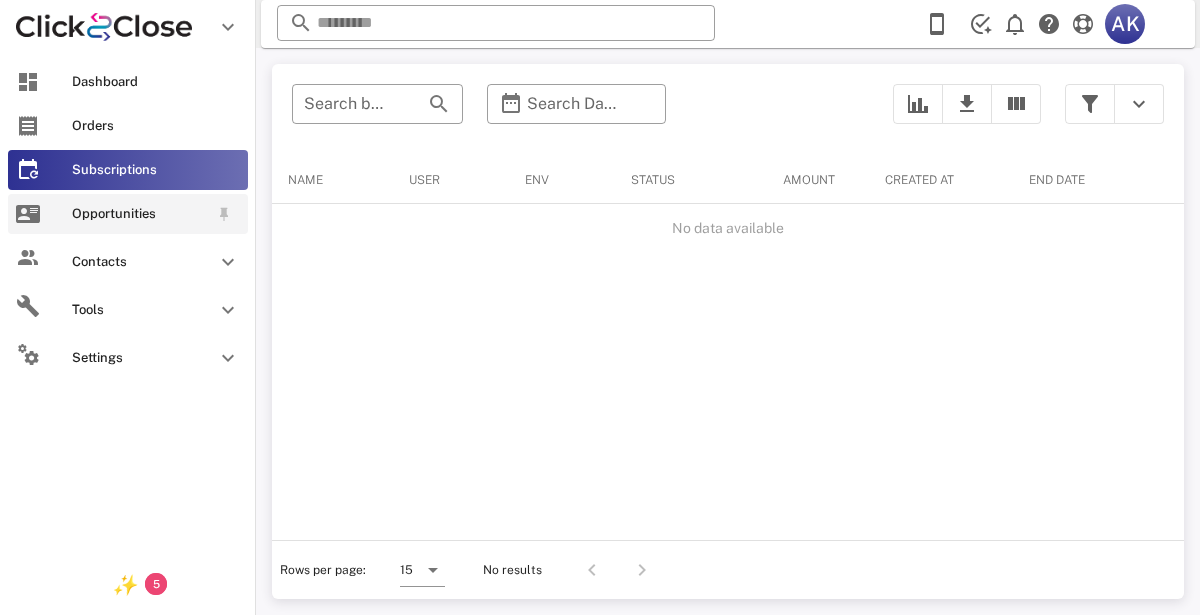click on "Opportunities" at bounding box center (128, 214) 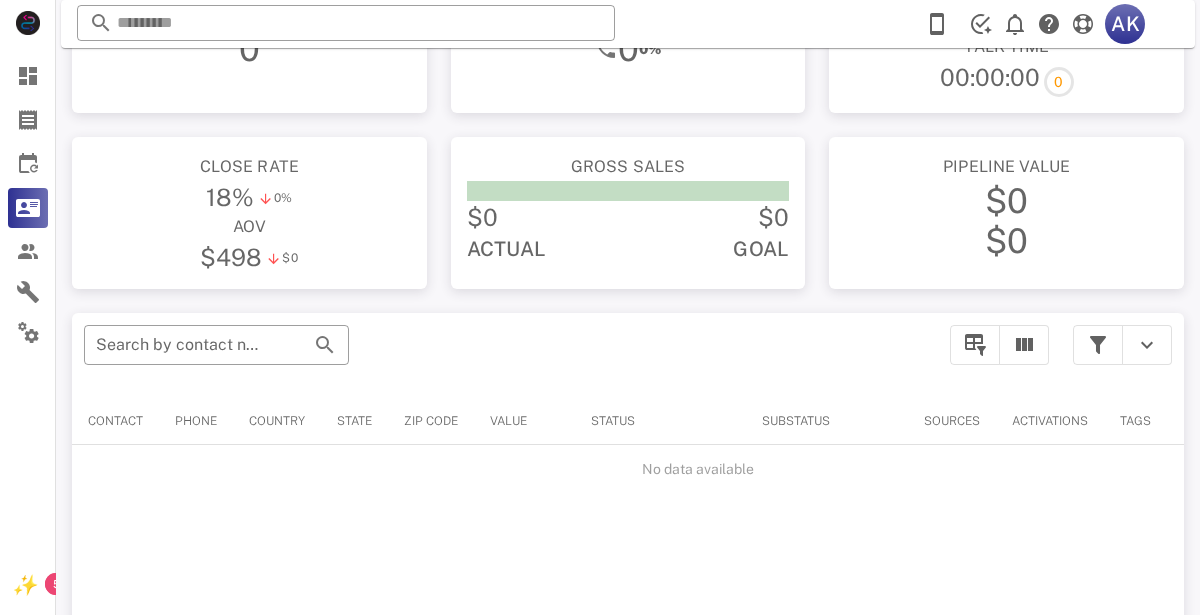 scroll, scrollTop: 0, scrollLeft: 0, axis: both 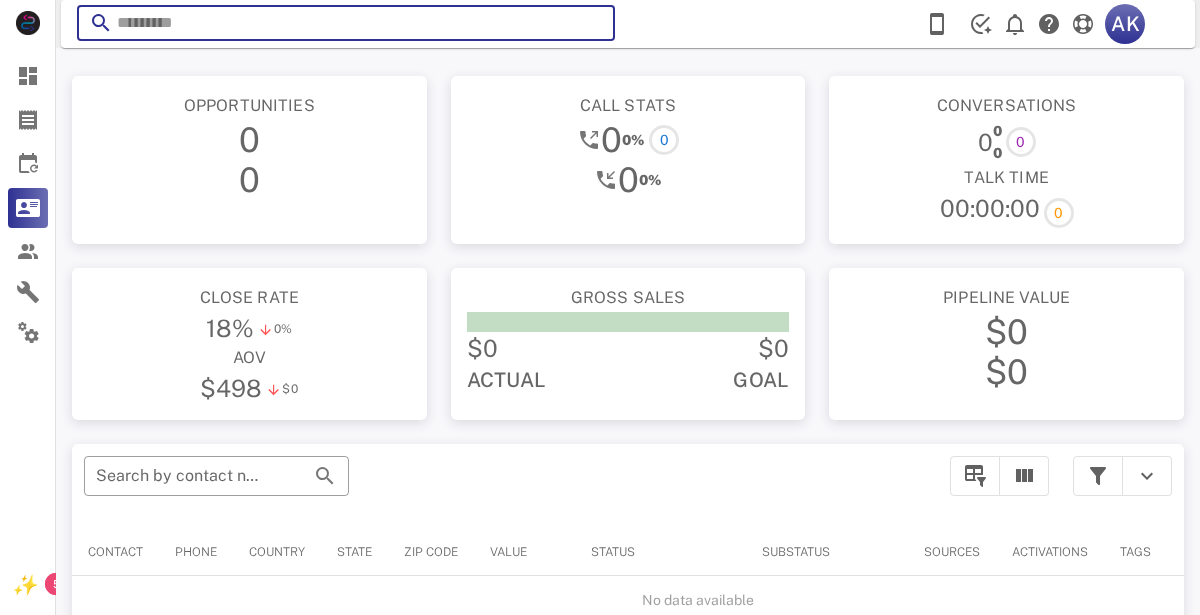 click at bounding box center (346, 23) 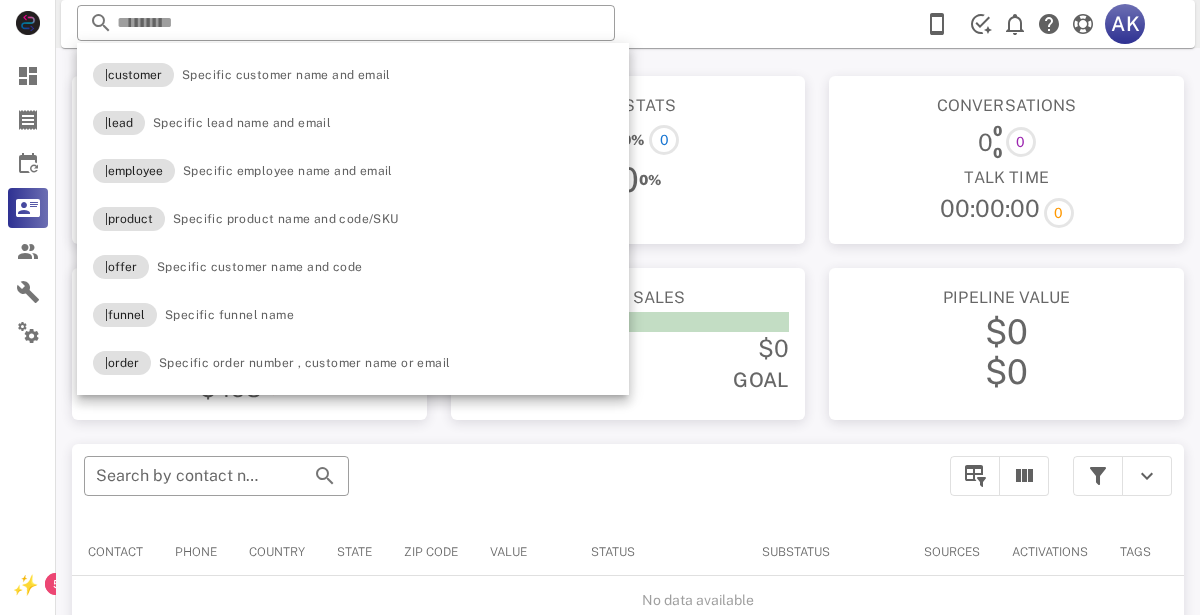 click on "Opportunities 0 0 Call stats 0 0%  0  0 0% Conversations 0  0  0   0  Talk Time 00:00:00  0  Close rate 18%  0%  aov $498  $0  Gross sales $0 $0 Actual Goal Pipeline value $0 $0 ​ Search by contact name, email or phone Contact Phone Country State Zip code Value Status Substatus Sources Activations Tags Created at No data available Rows per page: 15  No results" at bounding box center (628, 521) 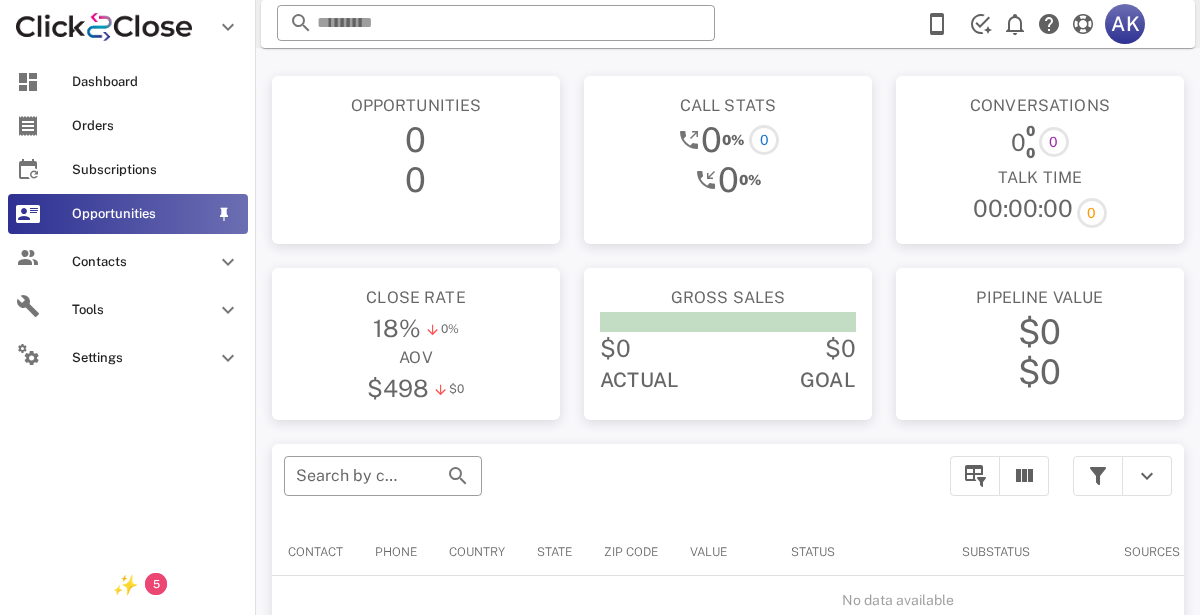 click on "Opportunities" at bounding box center (128, 214) 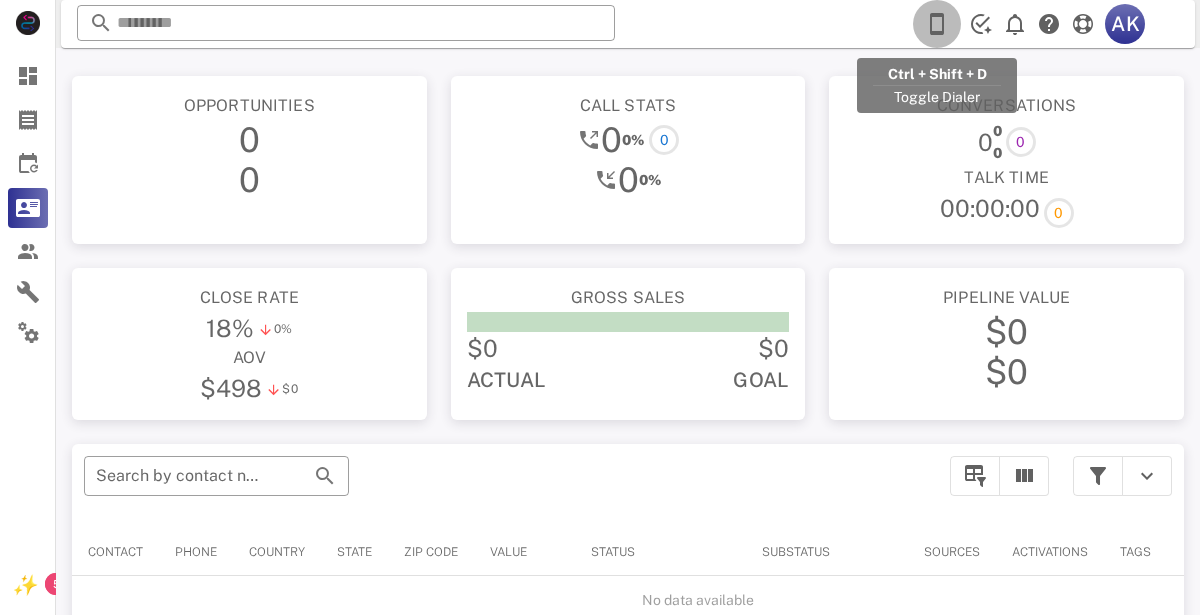 click at bounding box center [937, 24] 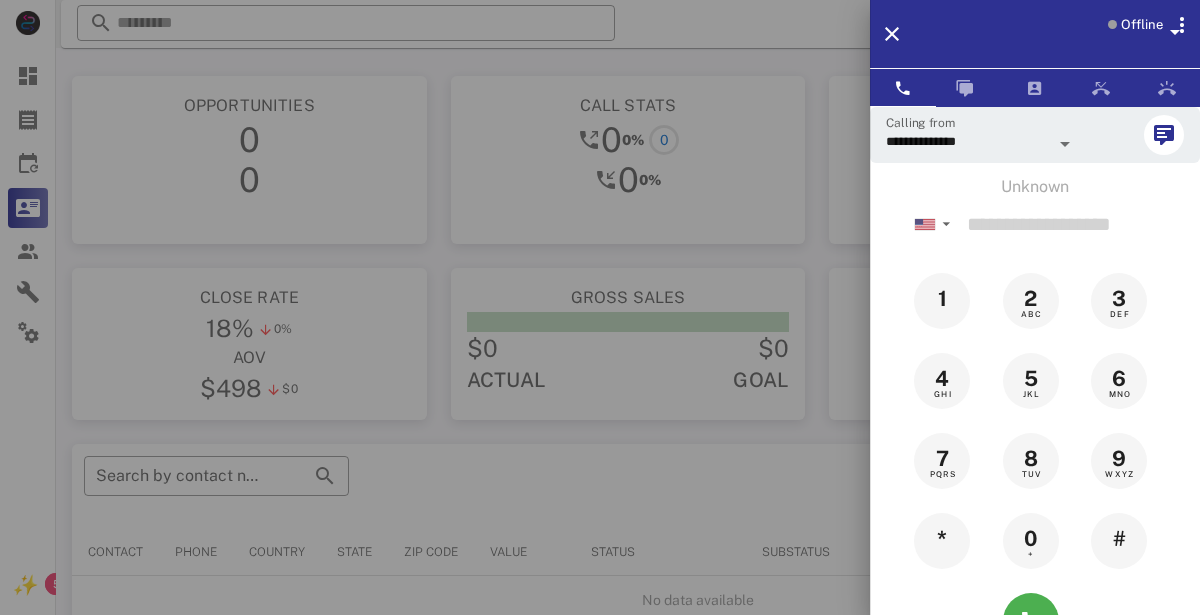 click at bounding box center (600, 307) 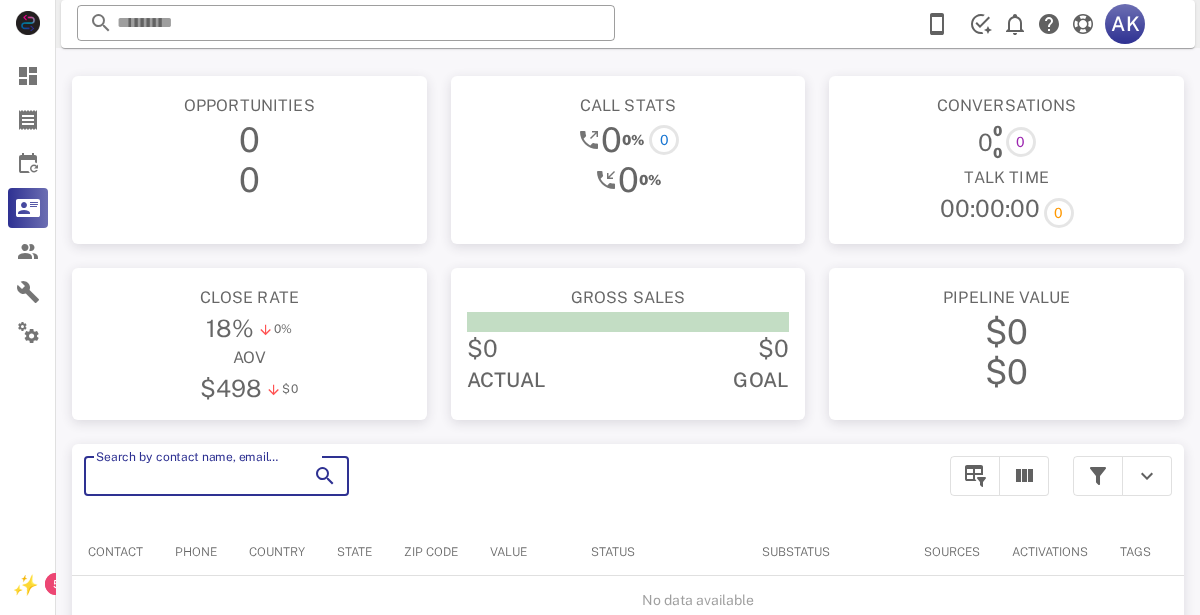 click on "Search by contact name, email or phone" at bounding box center [188, 476] 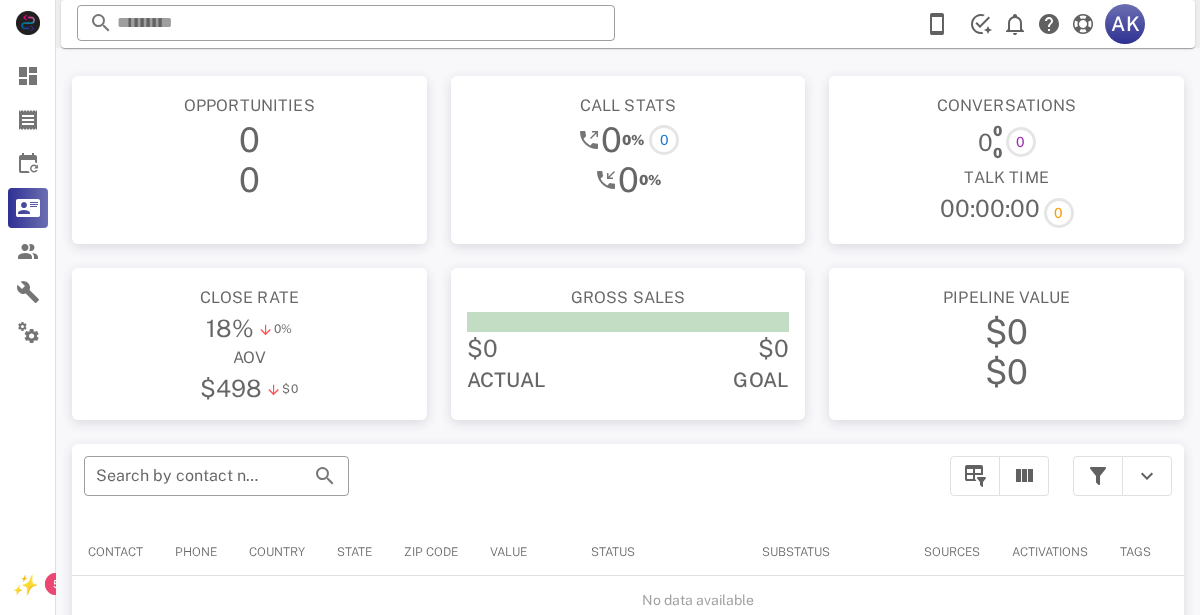click on "​ Search by contact name, email or phone" at bounding box center (505, 486) 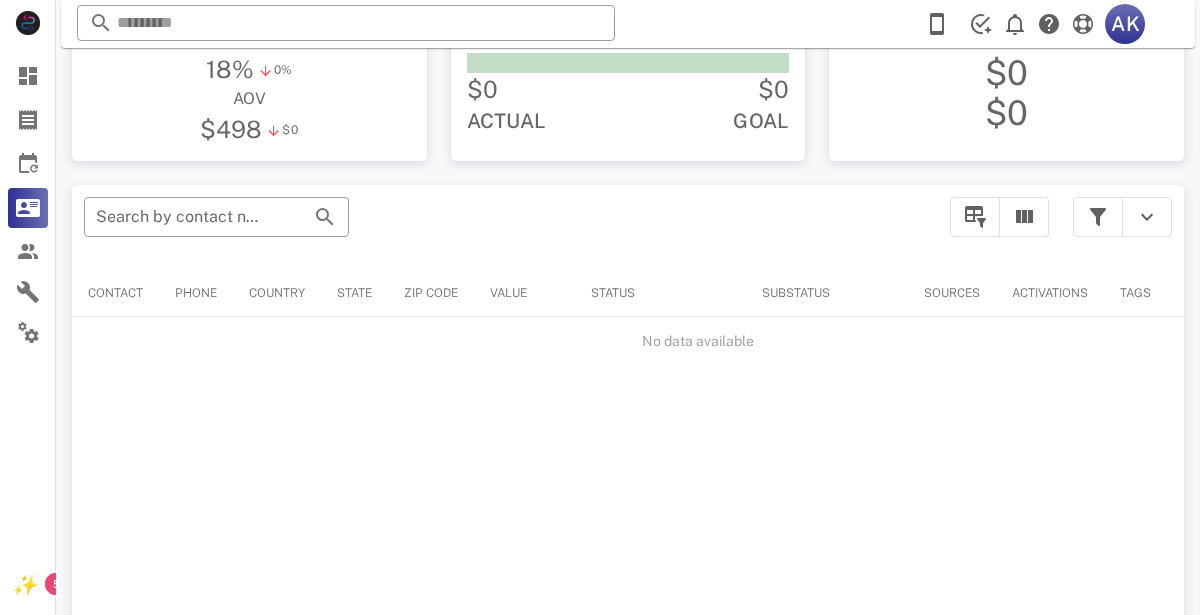 scroll, scrollTop: 0, scrollLeft: 0, axis: both 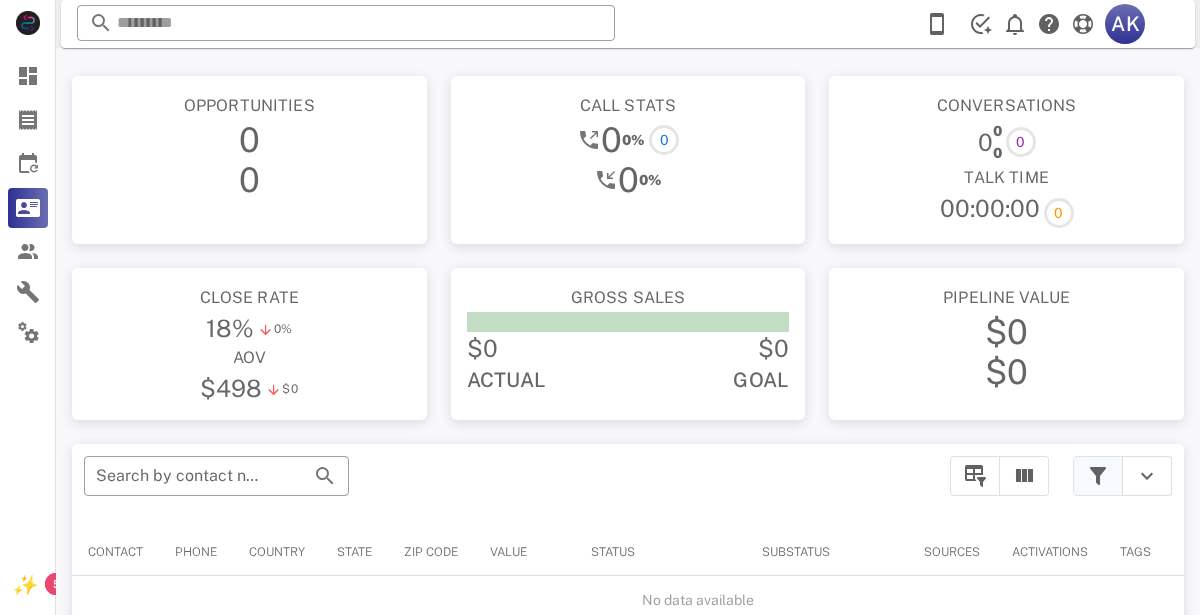 click at bounding box center (1098, 476) 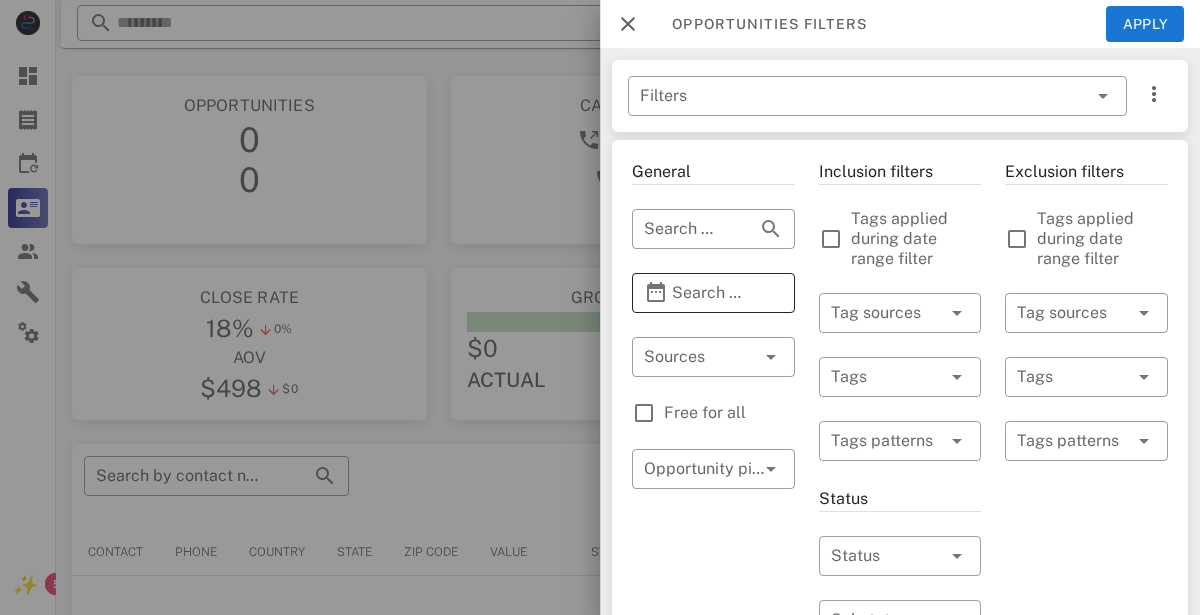 click on "Search Date Range" at bounding box center [713, 293] 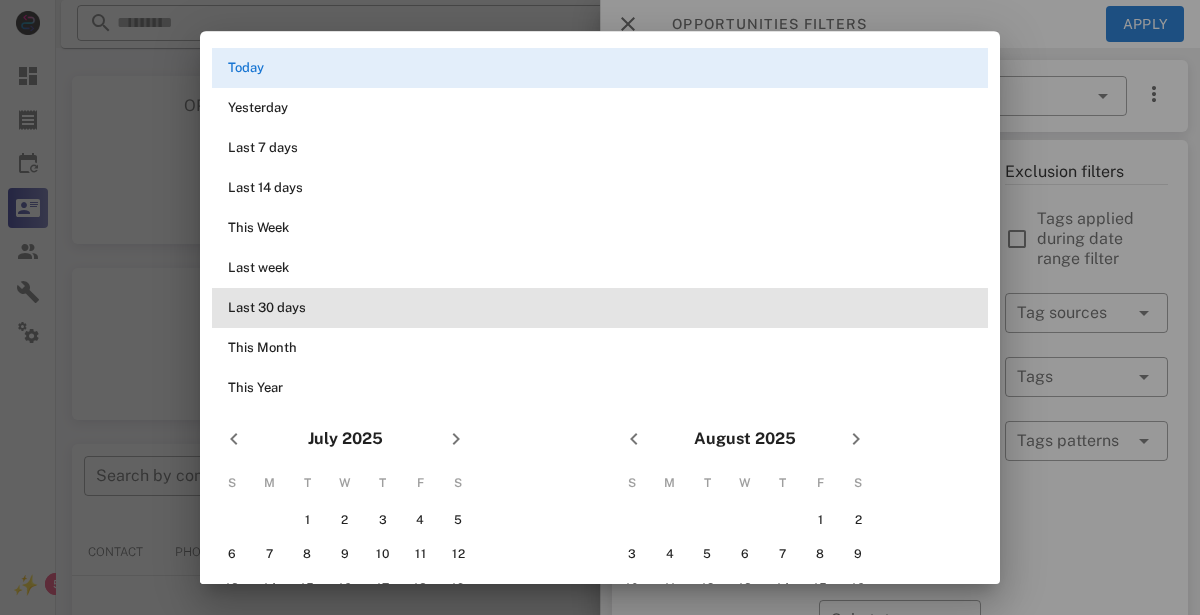 click on "Last 30 days" at bounding box center [600, 308] 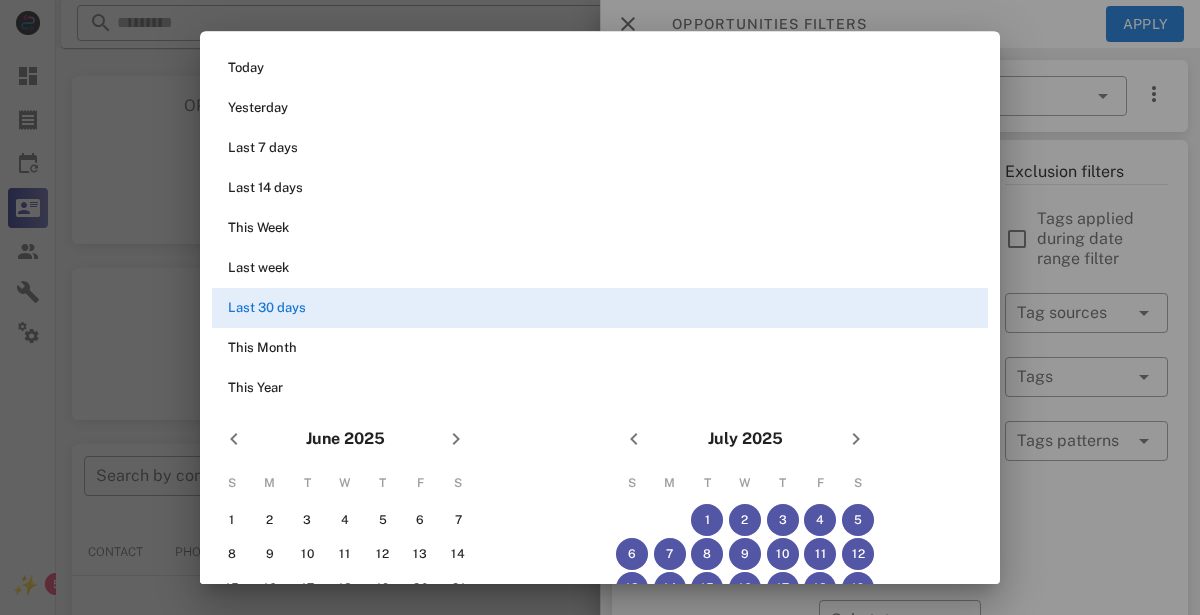 click at bounding box center (600, 307) 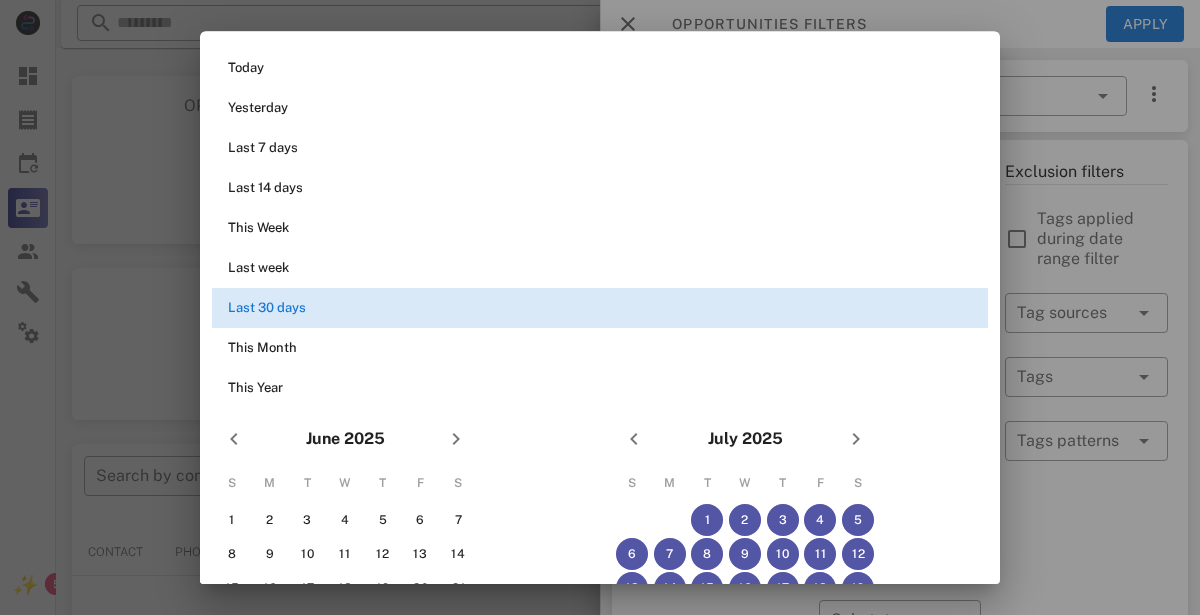 click on "Last 30 days" at bounding box center (600, 308) 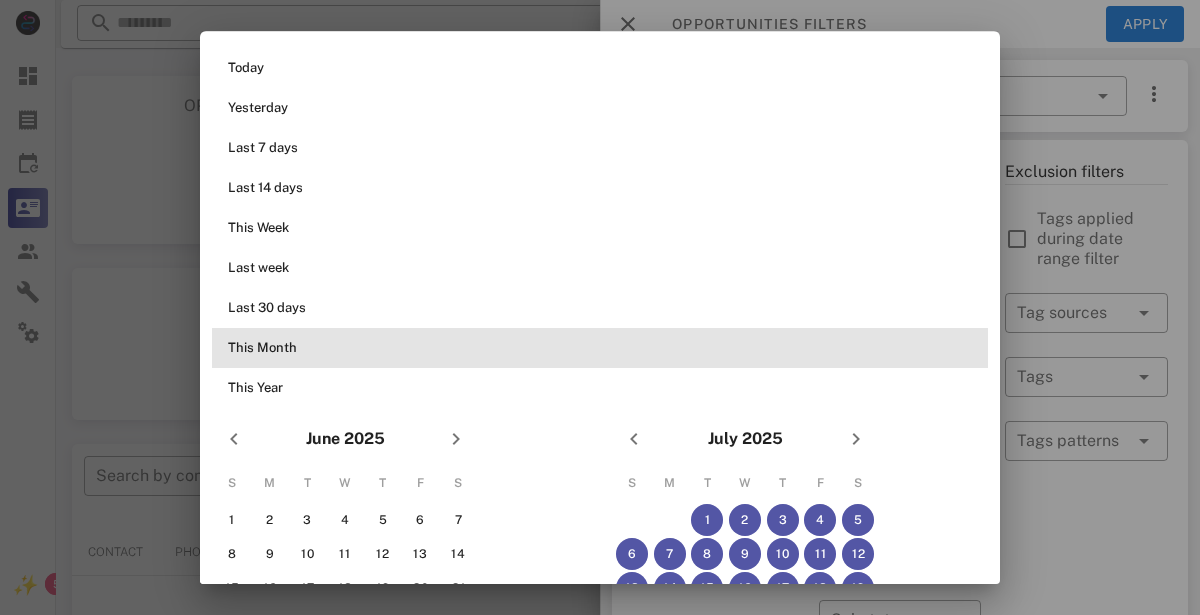 click on "This Month" at bounding box center (600, 348) 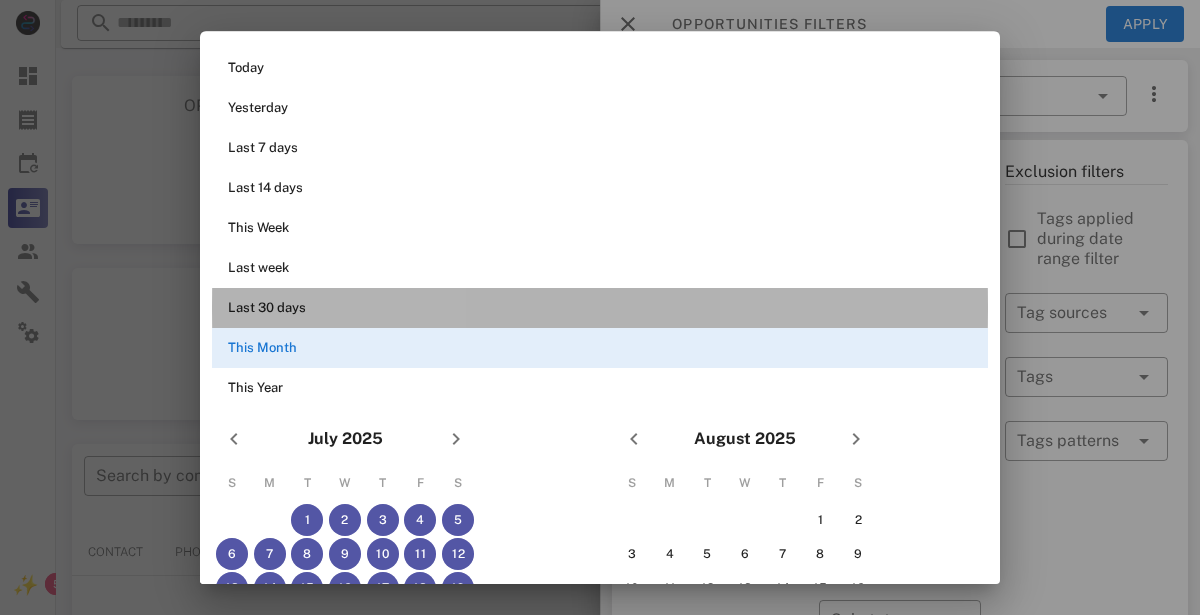 click on "Last 30 days" at bounding box center (600, 308) 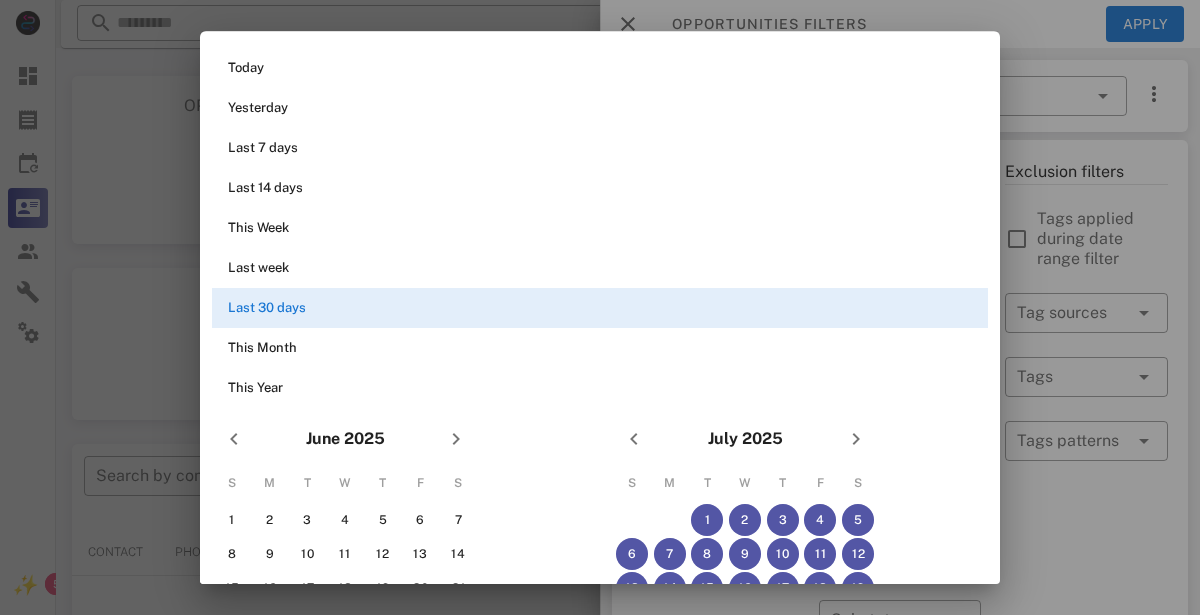 click at bounding box center [600, 307] 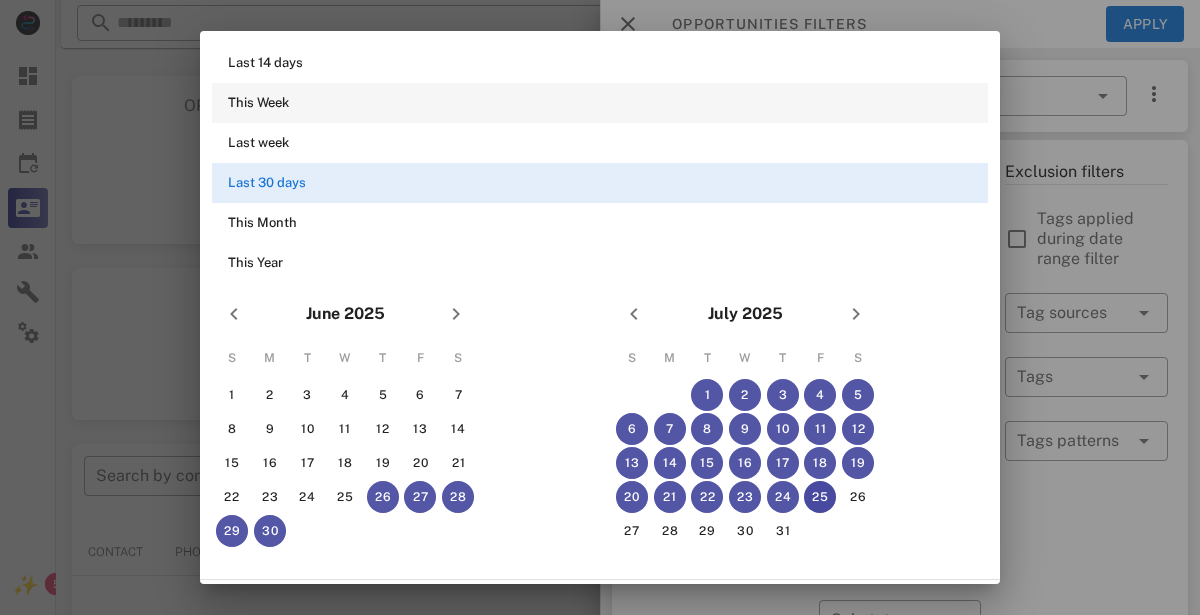 scroll, scrollTop: 169, scrollLeft: 0, axis: vertical 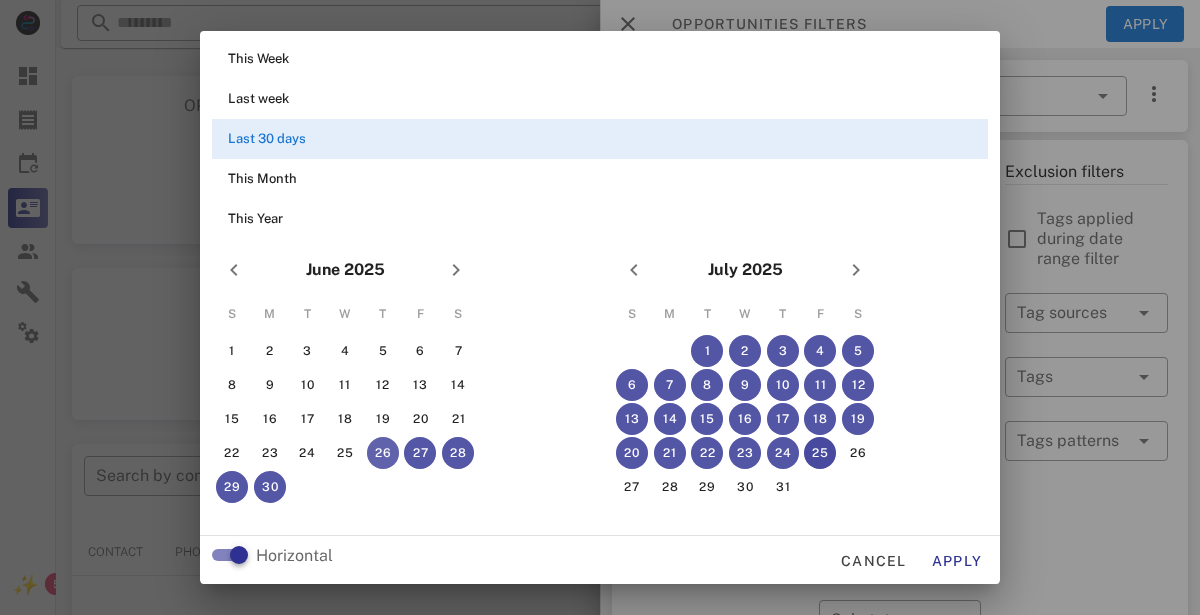 click on "26" at bounding box center [383, 453] 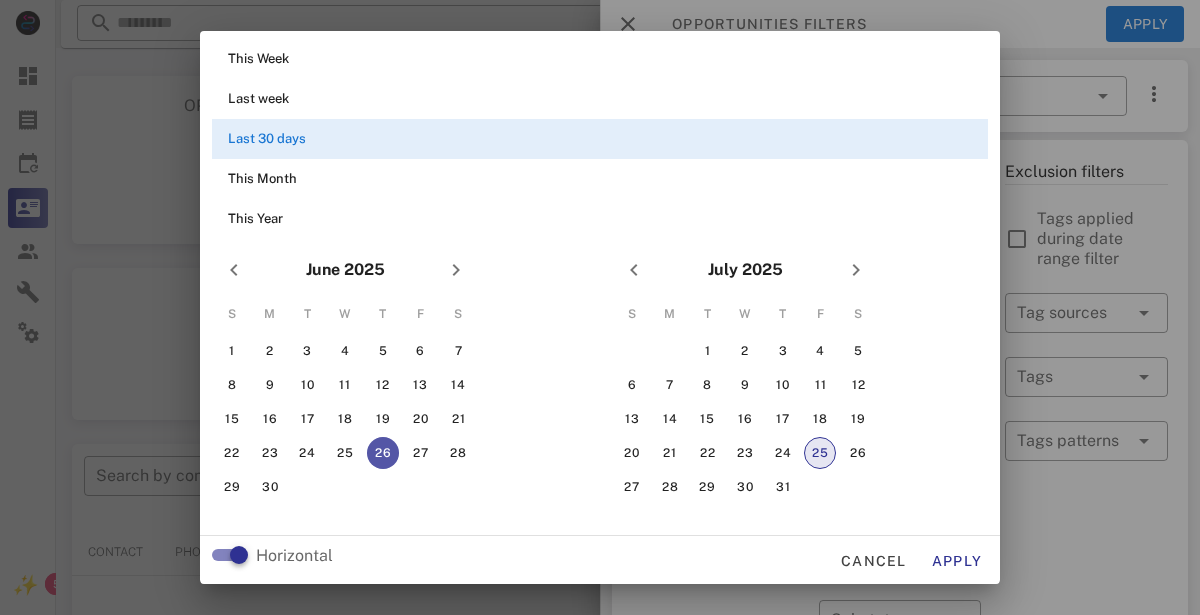 click on "25" at bounding box center (820, 453) 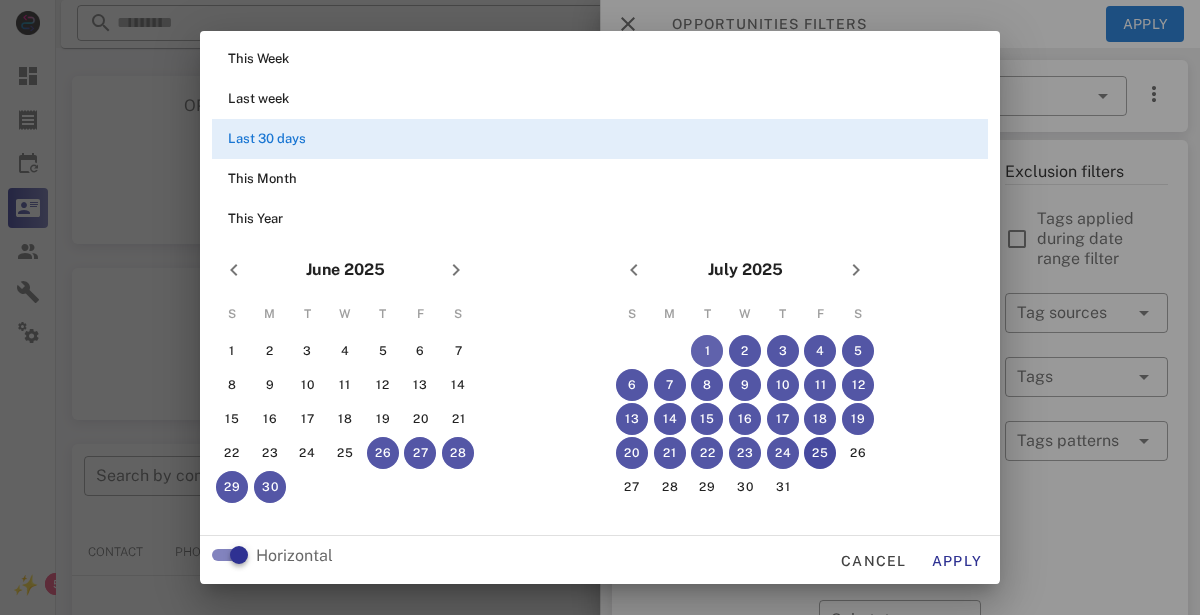 click on "1" at bounding box center (707, 351) 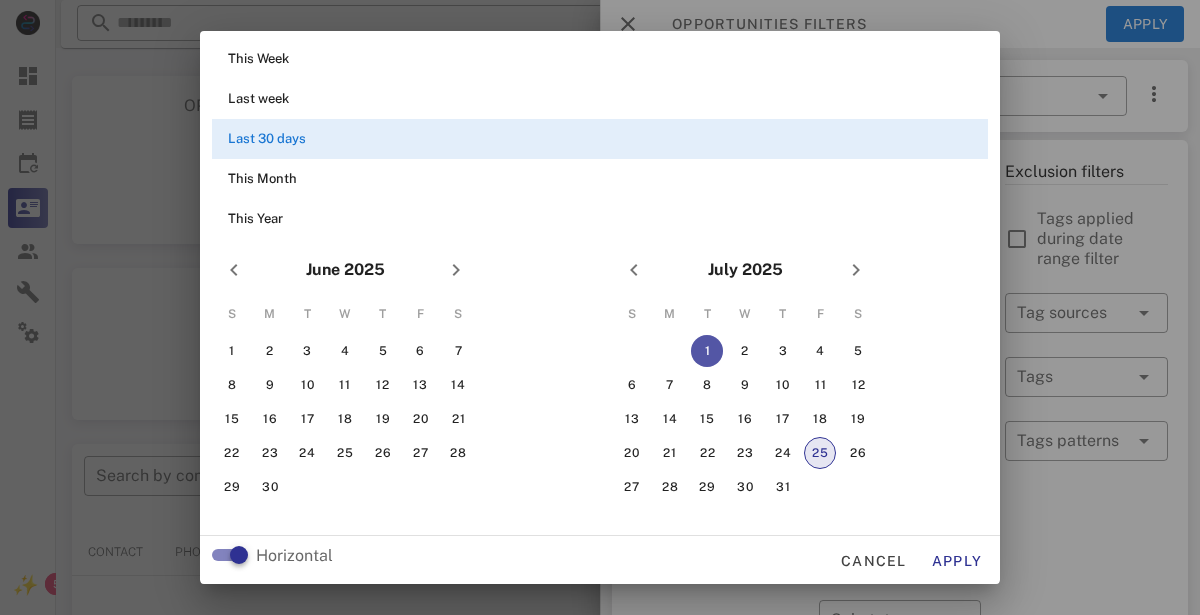 click on "25" at bounding box center [820, 453] 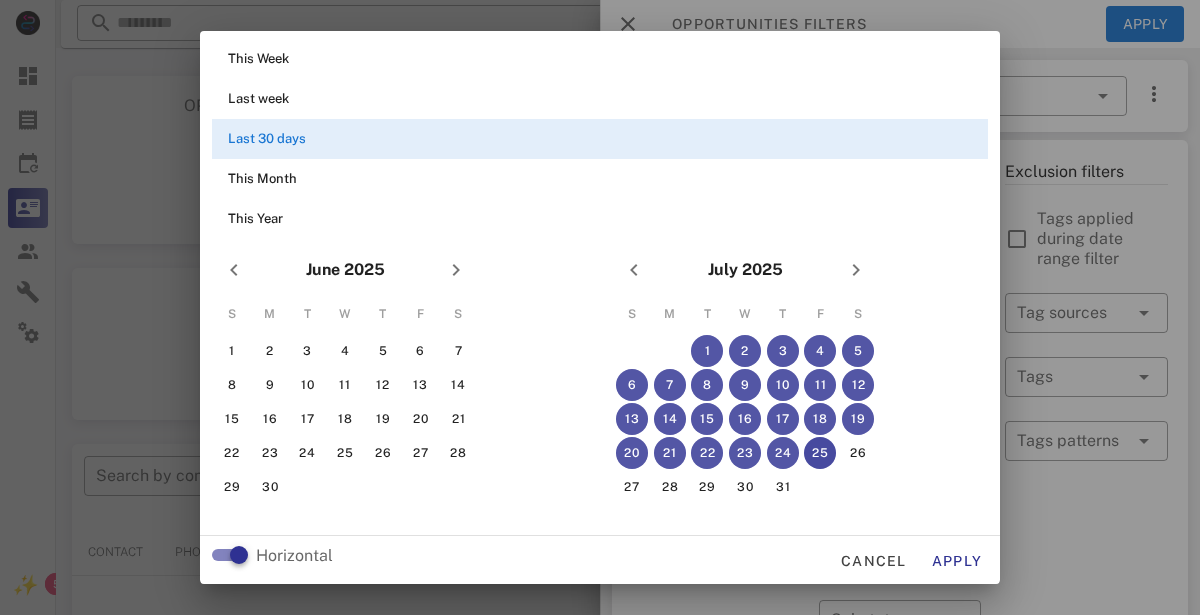 click at bounding box center [600, 307] 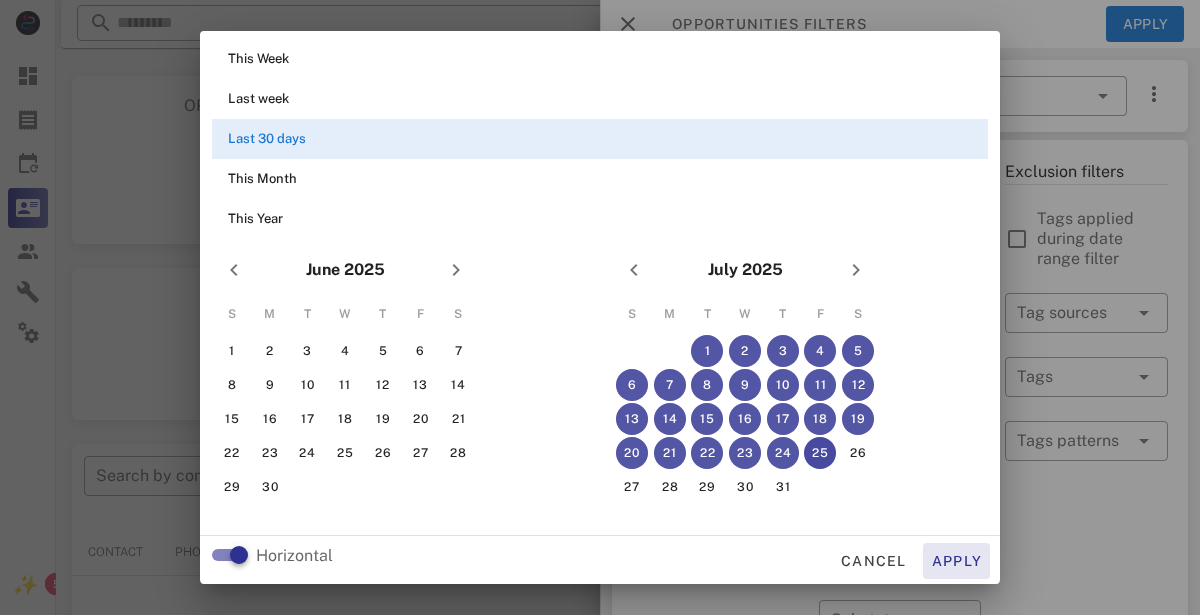 click on "Apply" at bounding box center [957, 561] 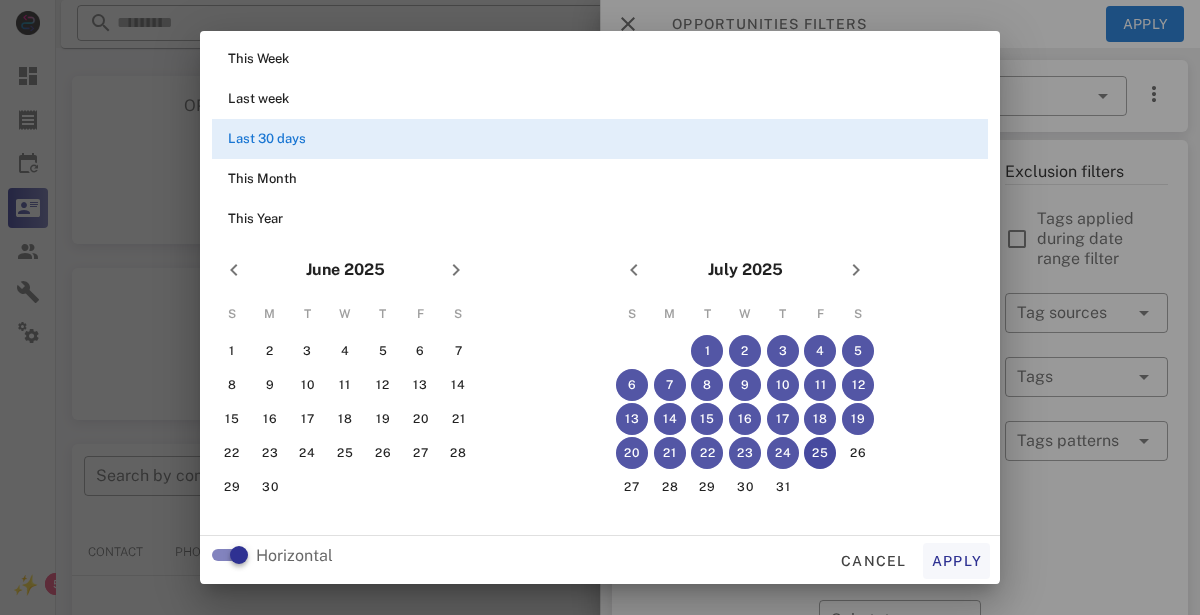 type on "**********" 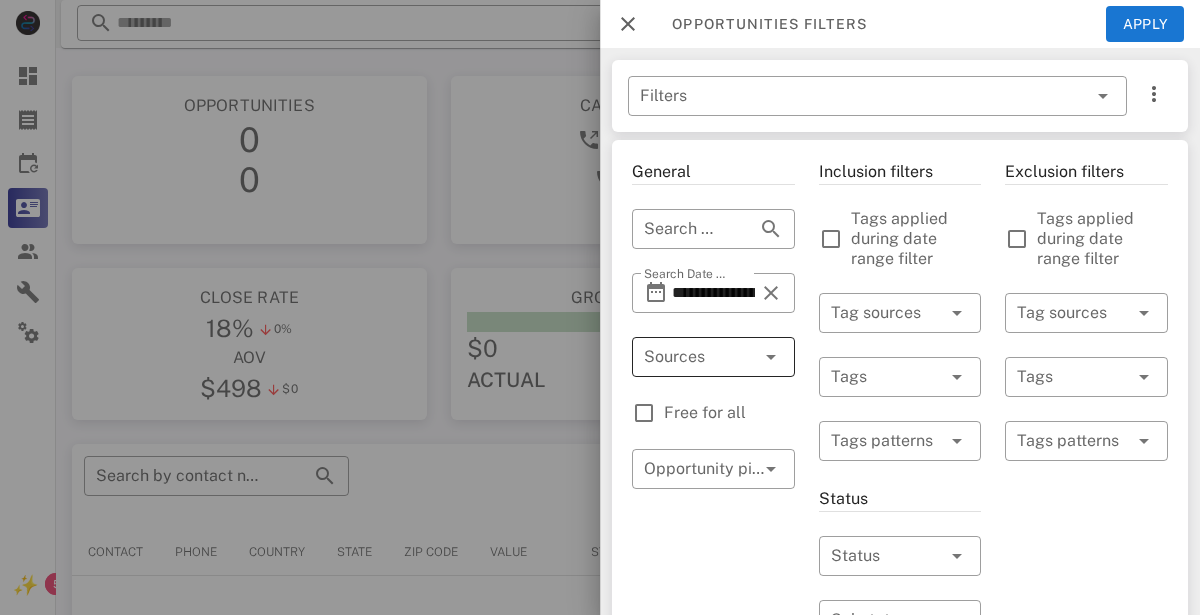 click at bounding box center [685, 357] 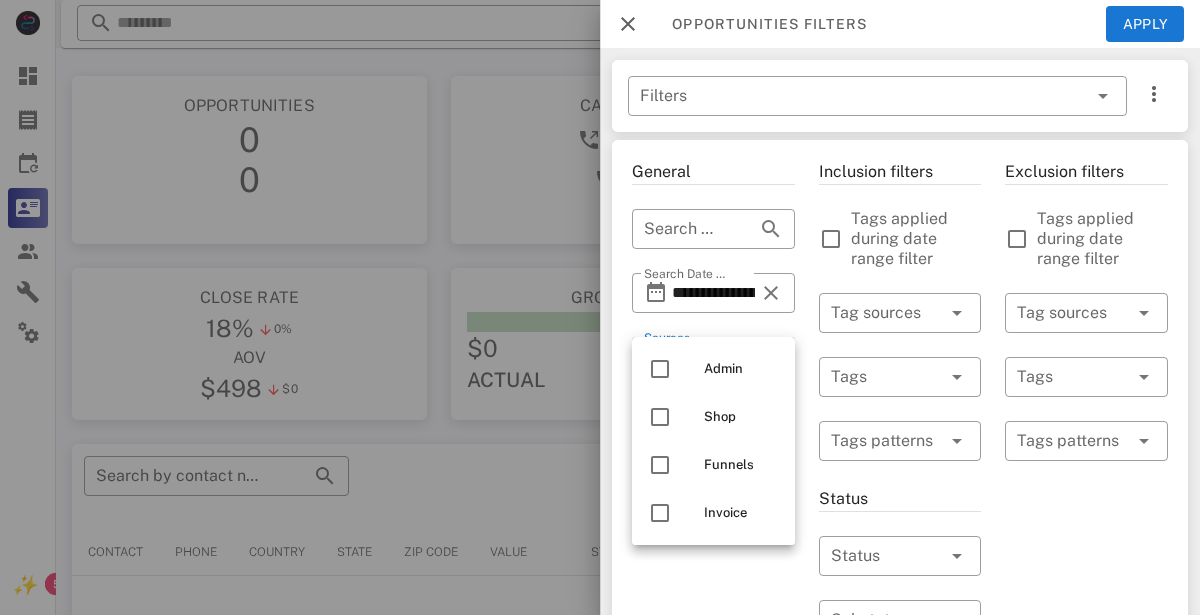 click on "**********" at bounding box center [713, 743] 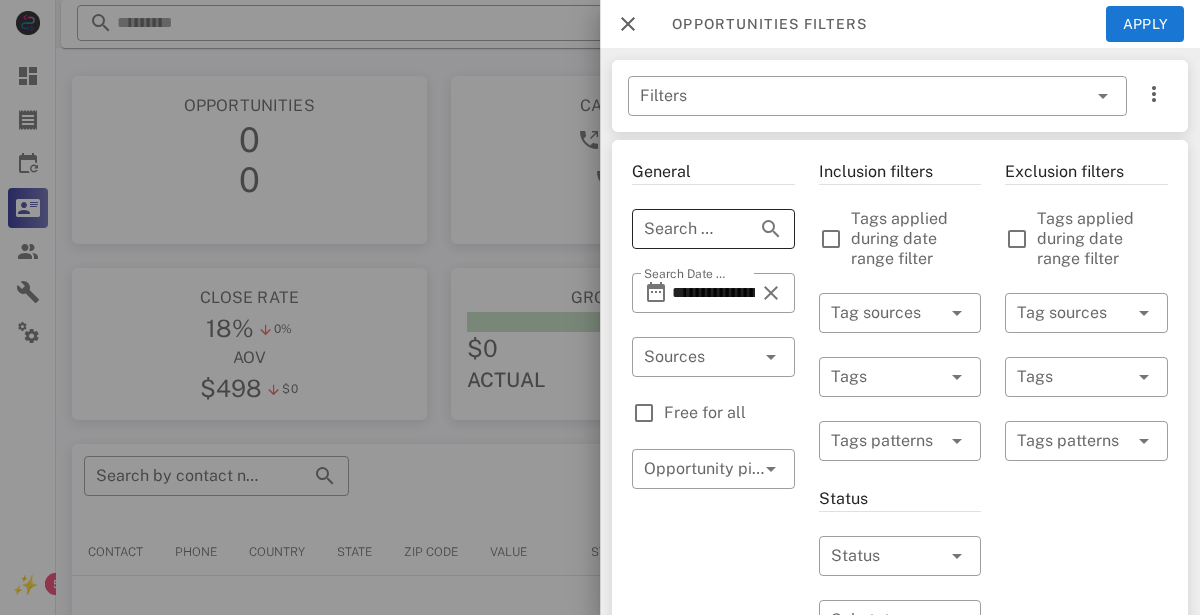 click on "Search by contact name, email or phone" at bounding box center (685, 229) 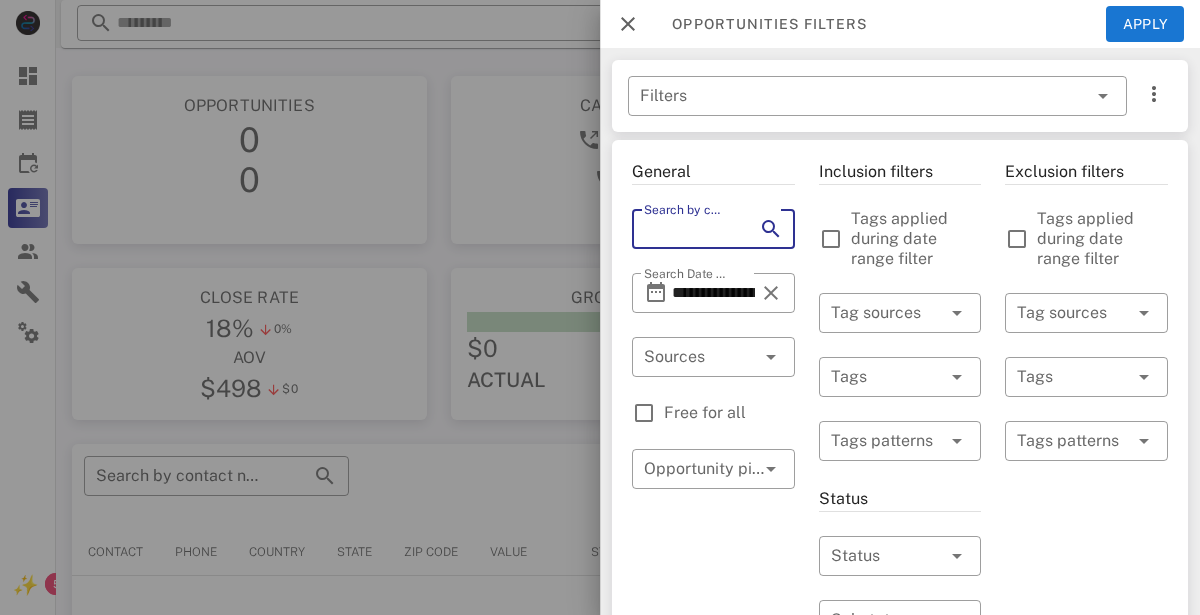 click on "**********" at bounding box center (713, 743) 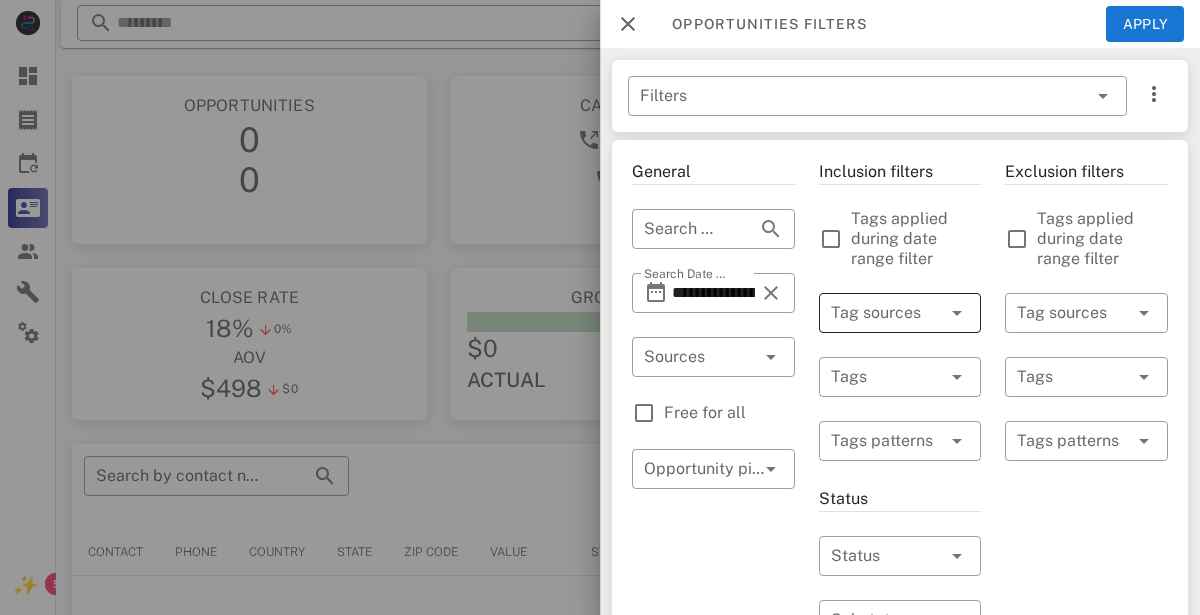 click at bounding box center [872, 313] 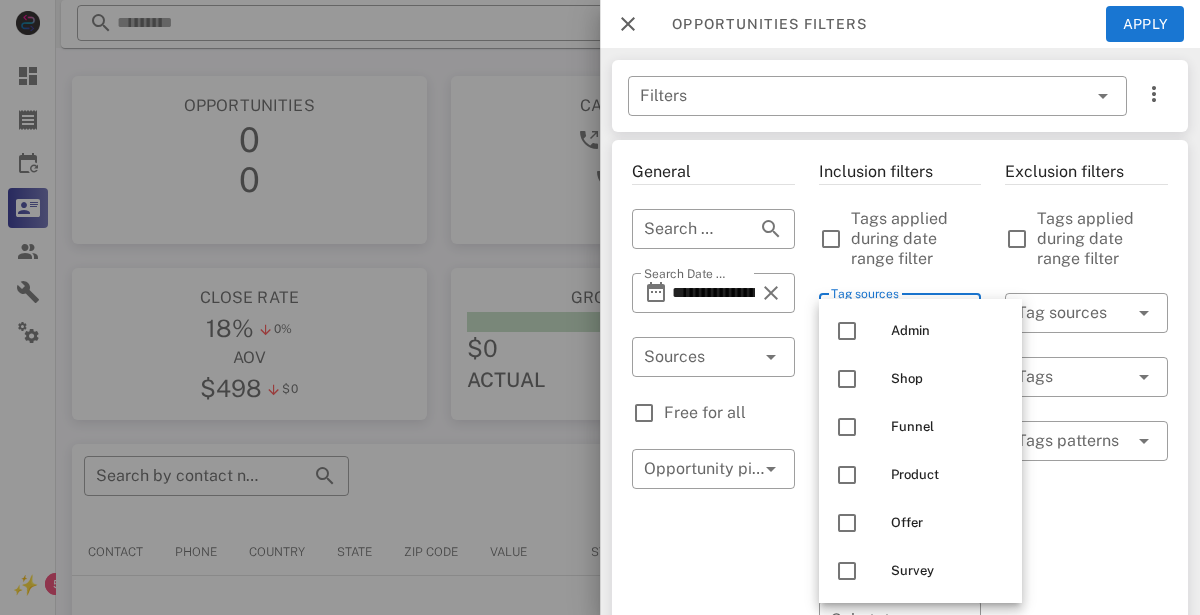 click on "Exclusion filters Tags applied during date range filter ​ Tag sources ​ Tags ​ Tags patterns" at bounding box center [1086, 743] 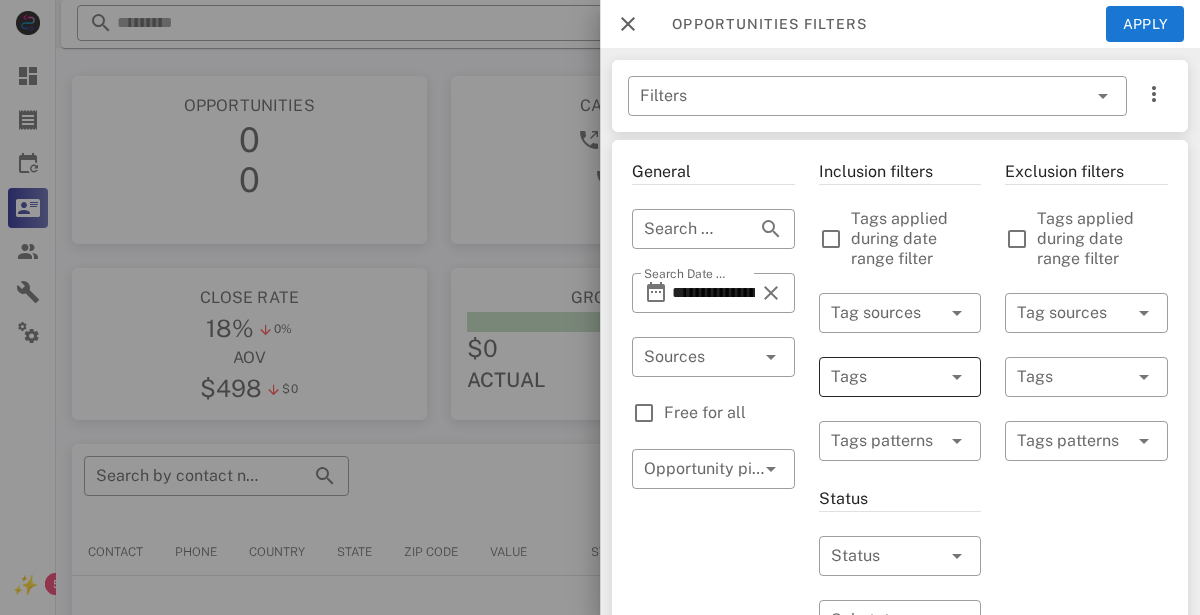 click at bounding box center [872, 377] 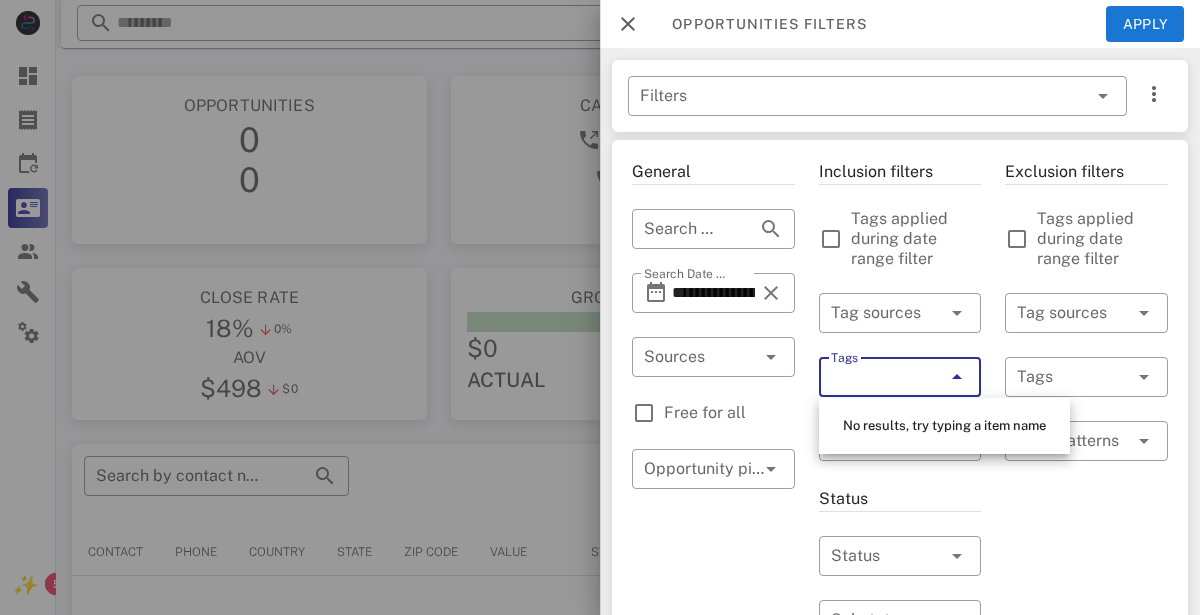 click on "**********" at bounding box center [713, 743] 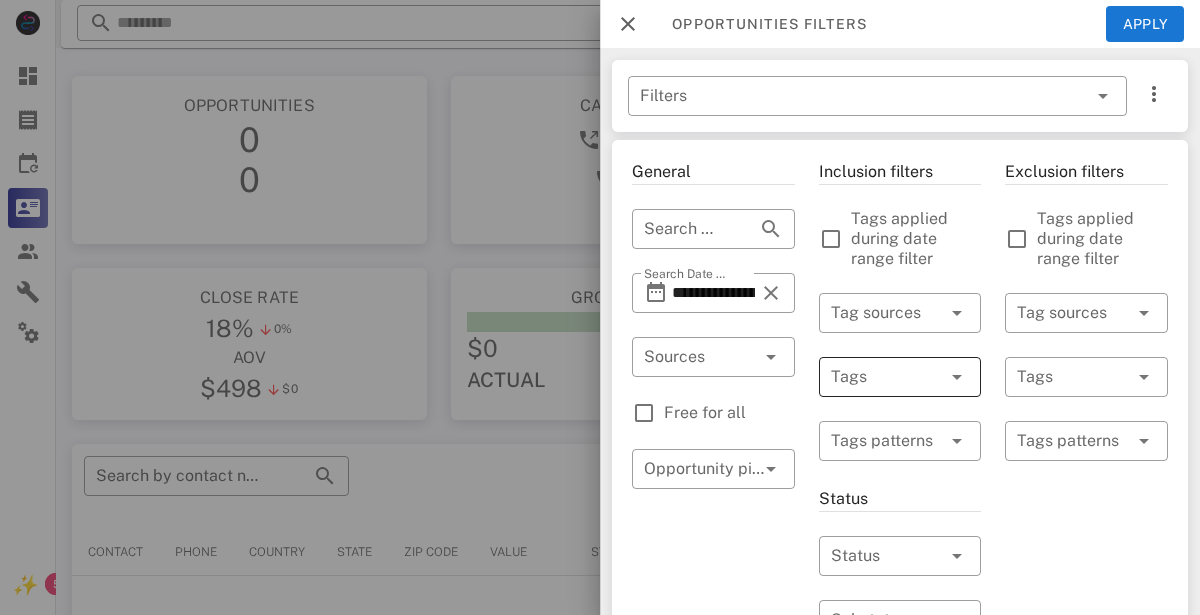 click at bounding box center (872, 377) 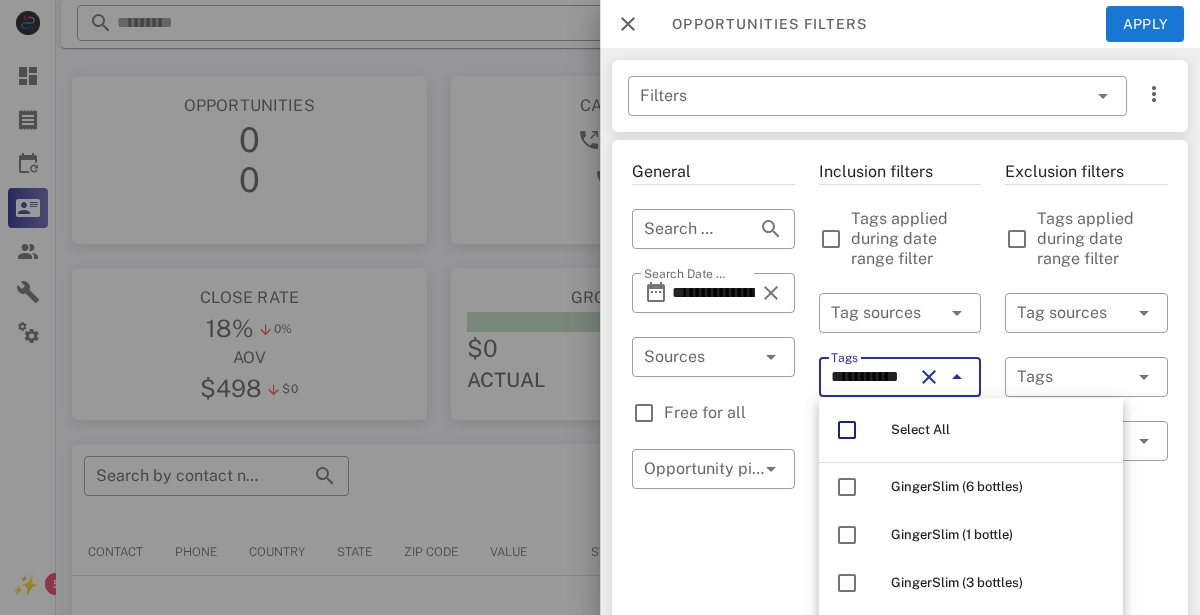 click on "GingerSlim (1 bottle)" at bounding box center (971, 535) 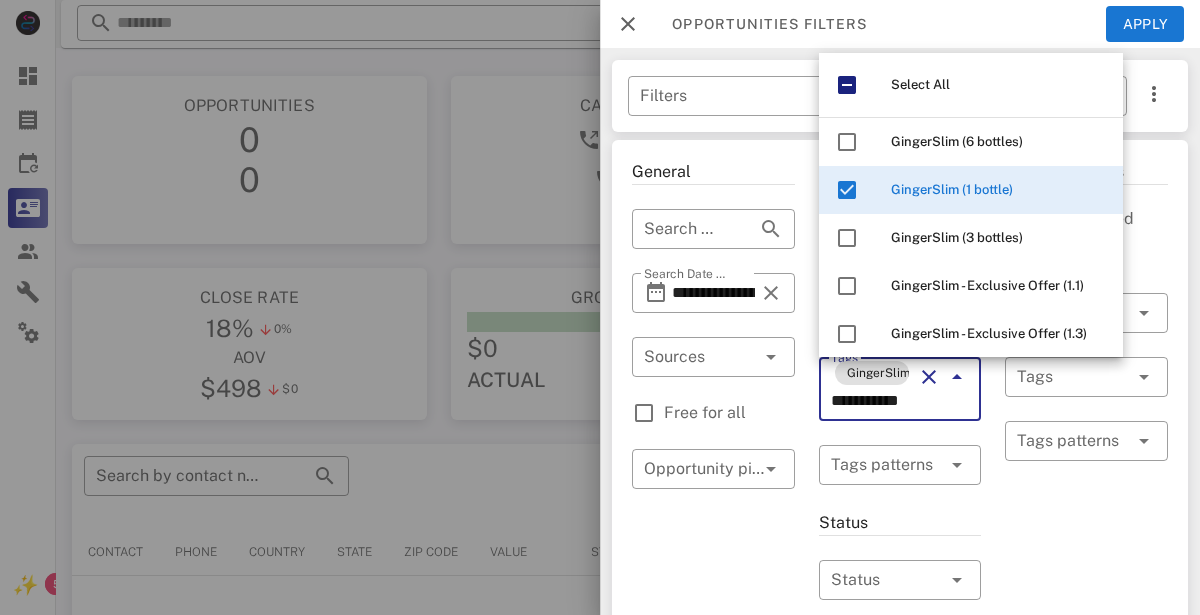 click on "GingerSlim (1 bottle)" at bounding box center [952, 189] 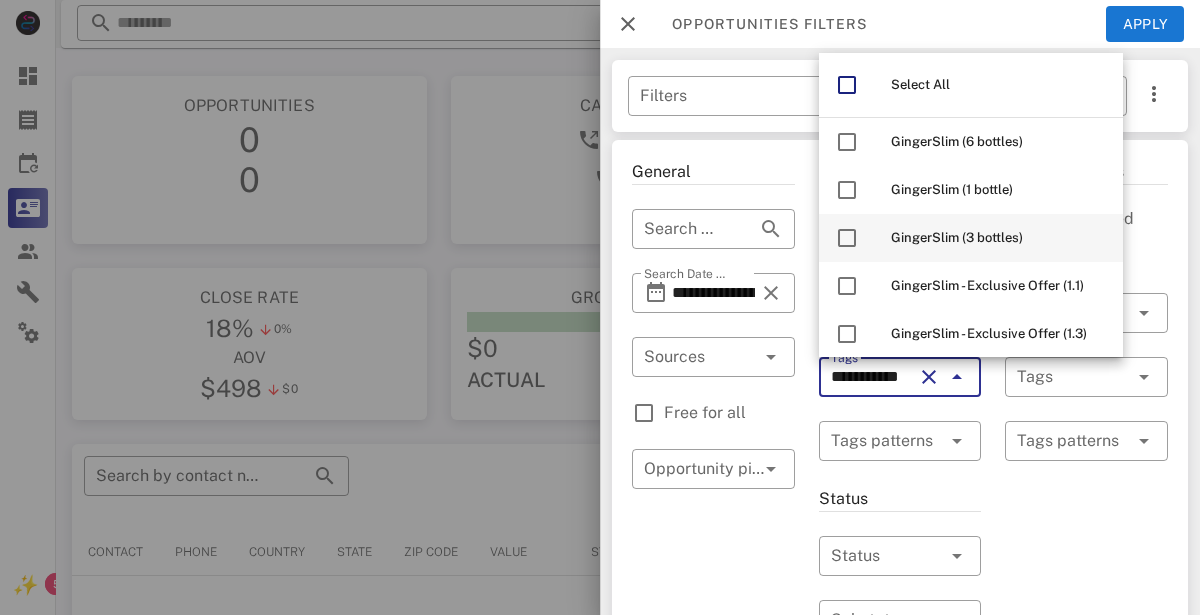 click on "GingerSlim (3 bottles)" at bounding box center (957, 237) 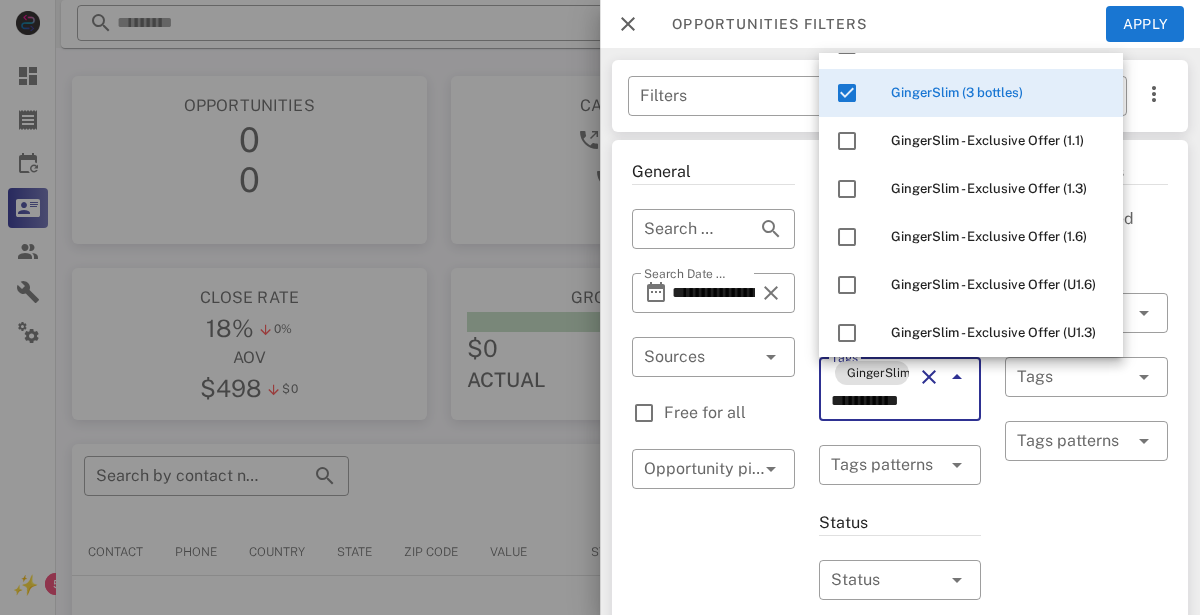 scroll, scrollTop: 150, scrollLeft: 0, axis: vertical 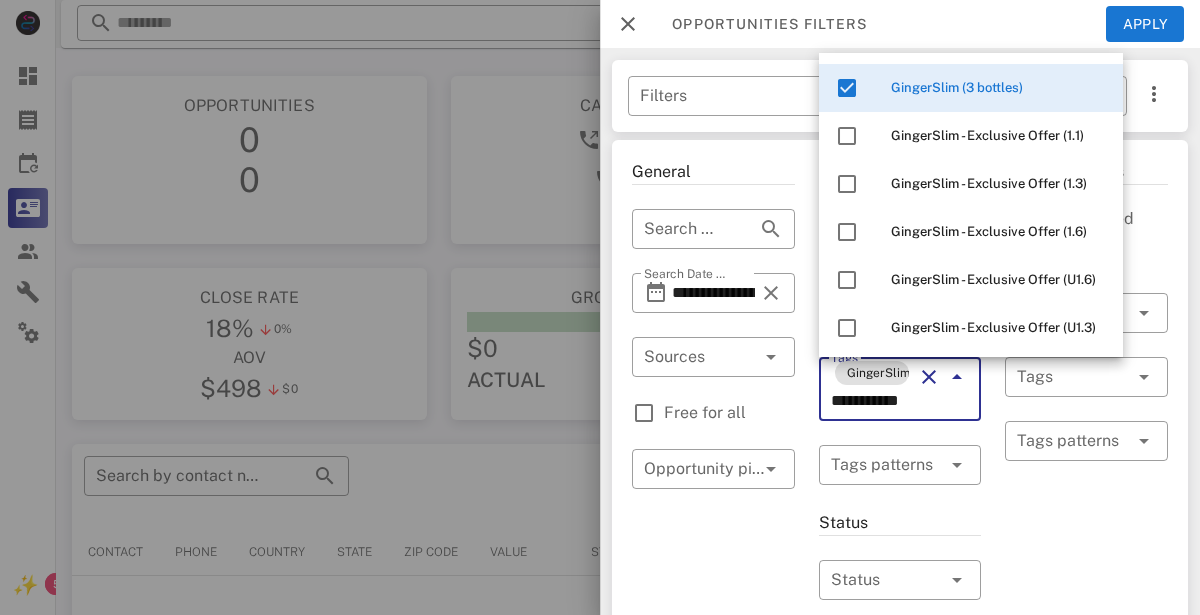 type on "**********" 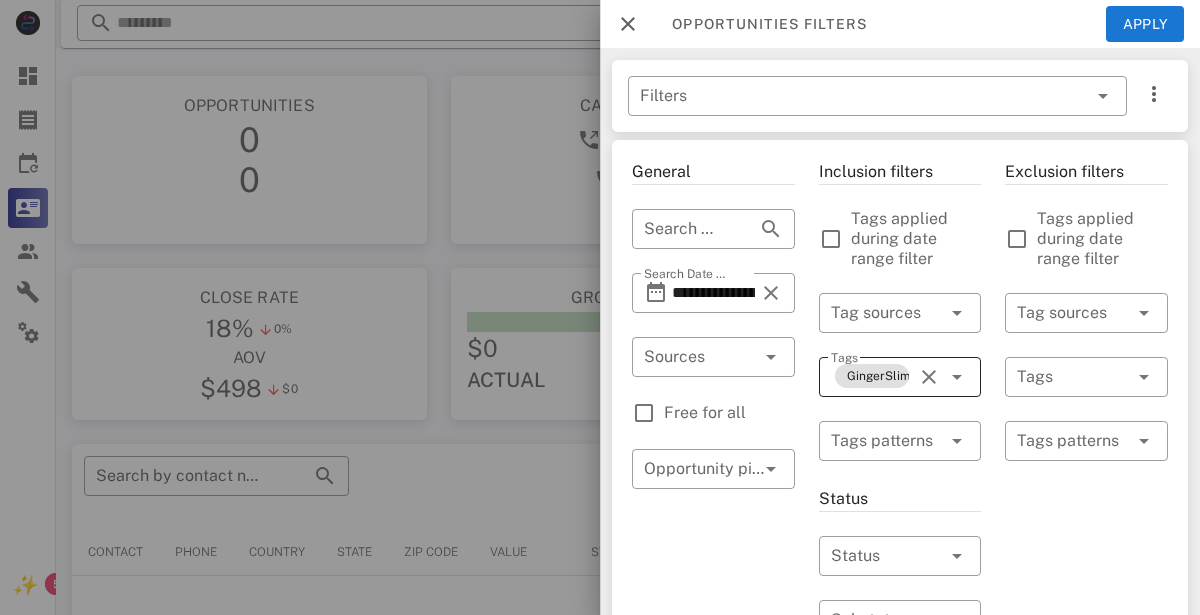 click at bounding box center [929, 377] 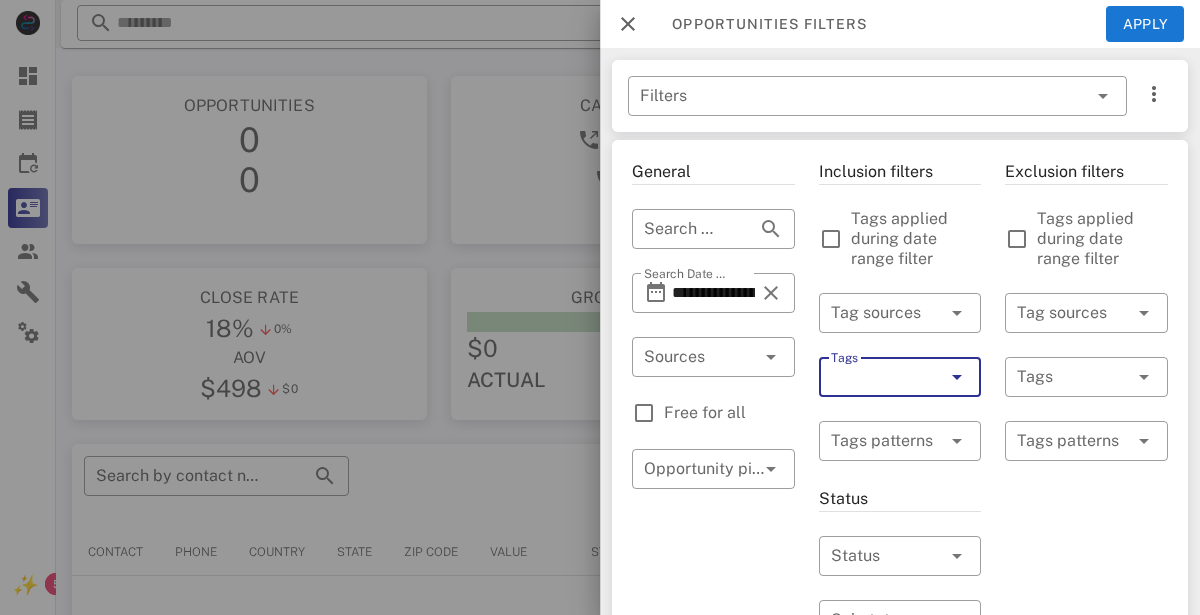 click on "Tags" at bounding box center [872, 377] 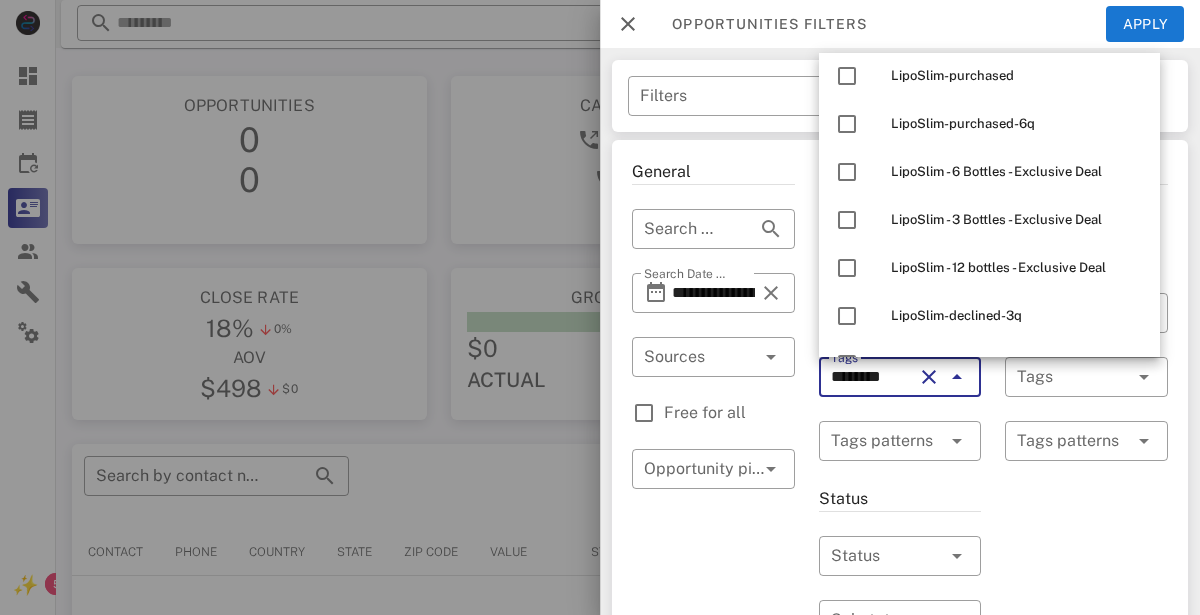 scroll, scrollTop: 213, scrollLeft: 0, axis: vertical 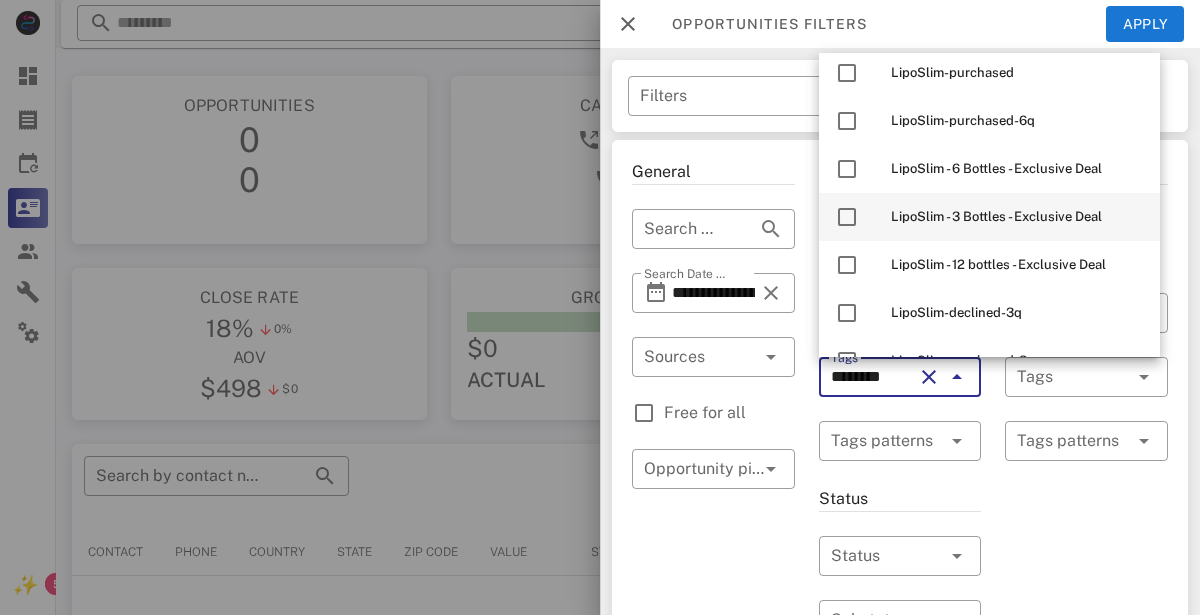 click on "LipoSlim - 3 Bottles - Exclusive Deal" at bounding box center [996, 216] 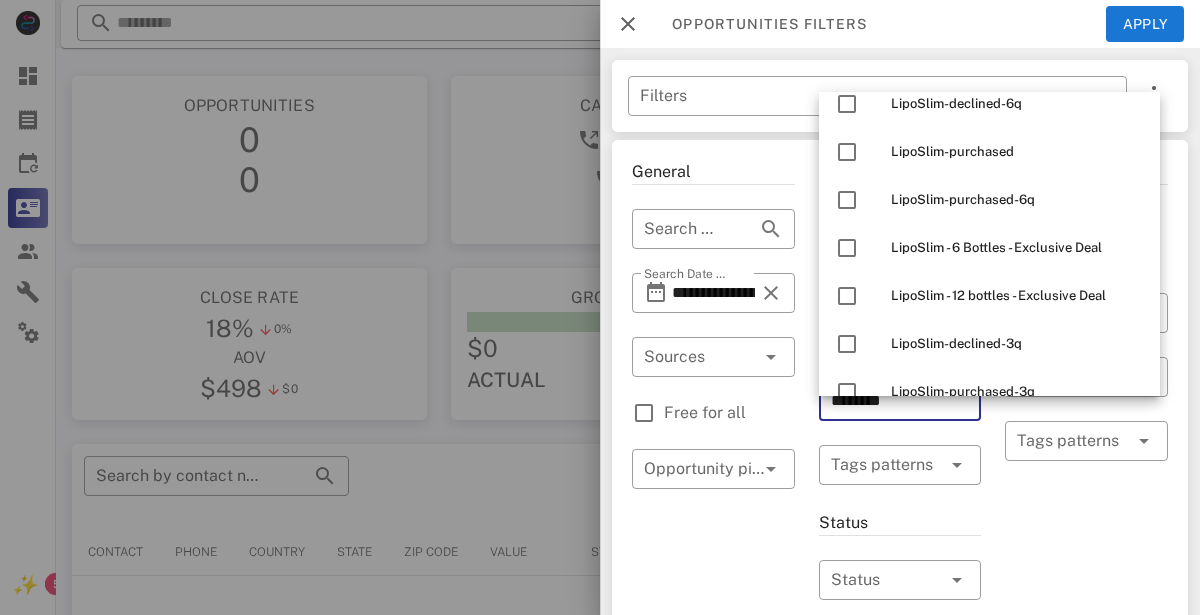 scroll, scrollTop: 224, scrollLeft: 0, axis: vertical 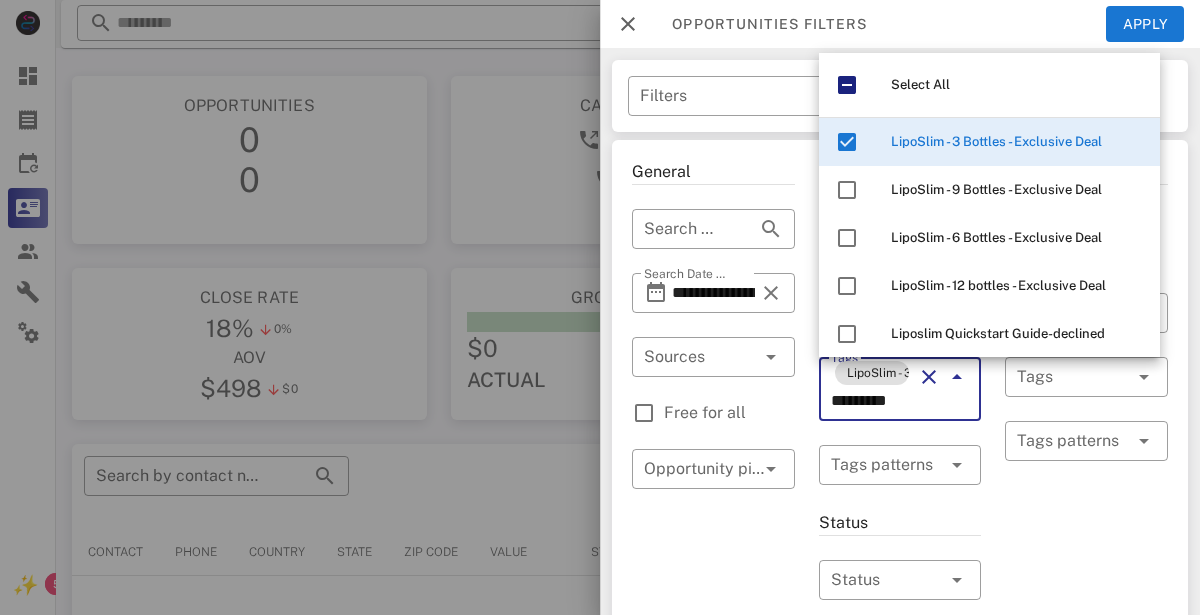 type on "**********" 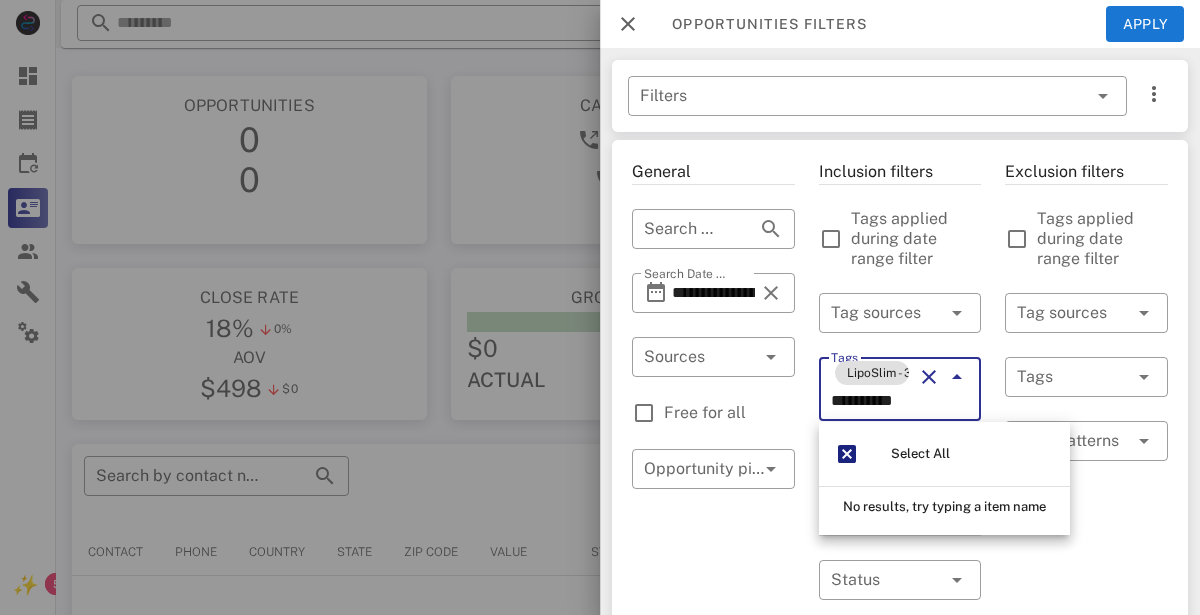 click at bounding box center [929, 377] 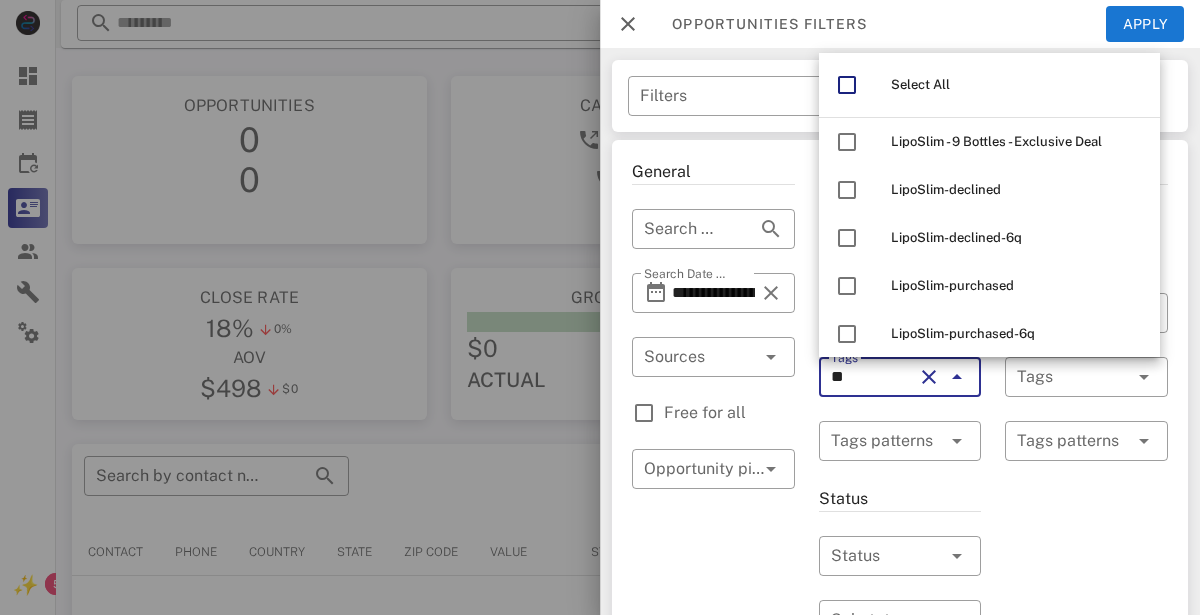 type on "*" 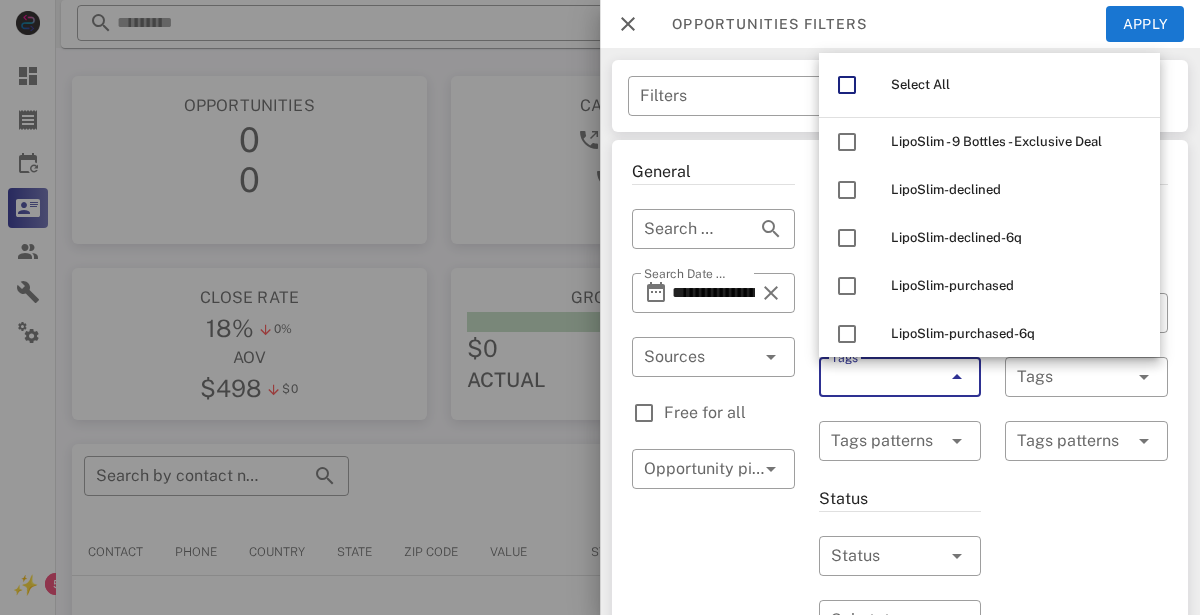 click on "Inclusion filters Tags applied during date range filter ​ Tag sources ​ Tags ​ Tags patterns Status ​ Status ​ Substatus Location ​ Country ​ States ​ Zip code Activation ​ Min Activations ​ Max Activations Order value ​ Min Value ​ Max Value Include leads Include customers Include cooldown" at bounding box center [900, 743] 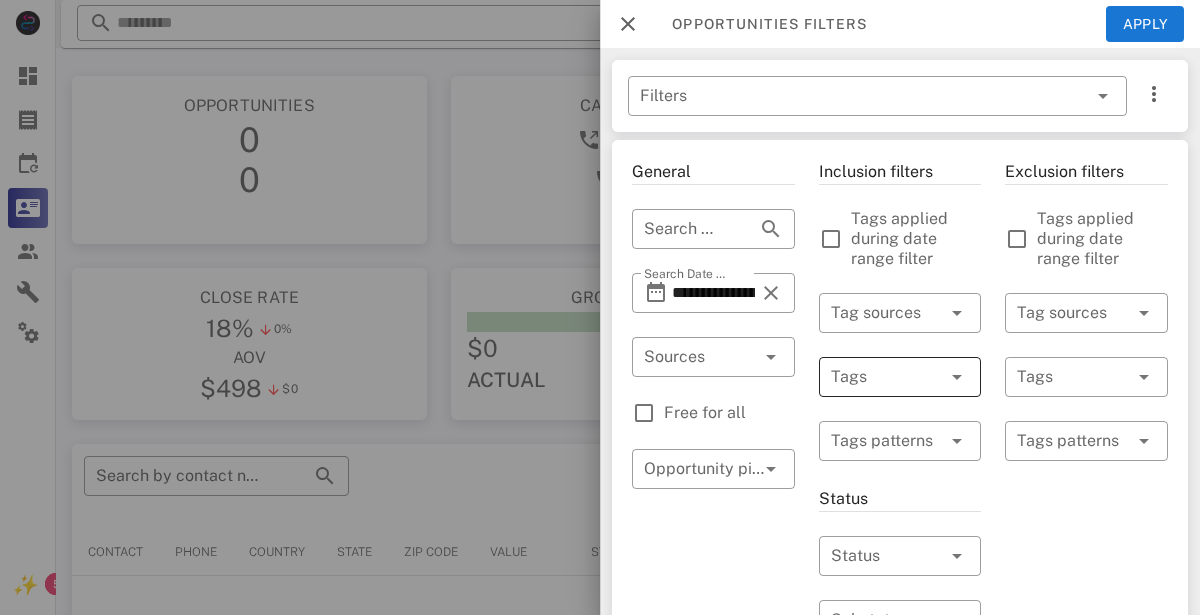 click at bounding box center [872, 377] 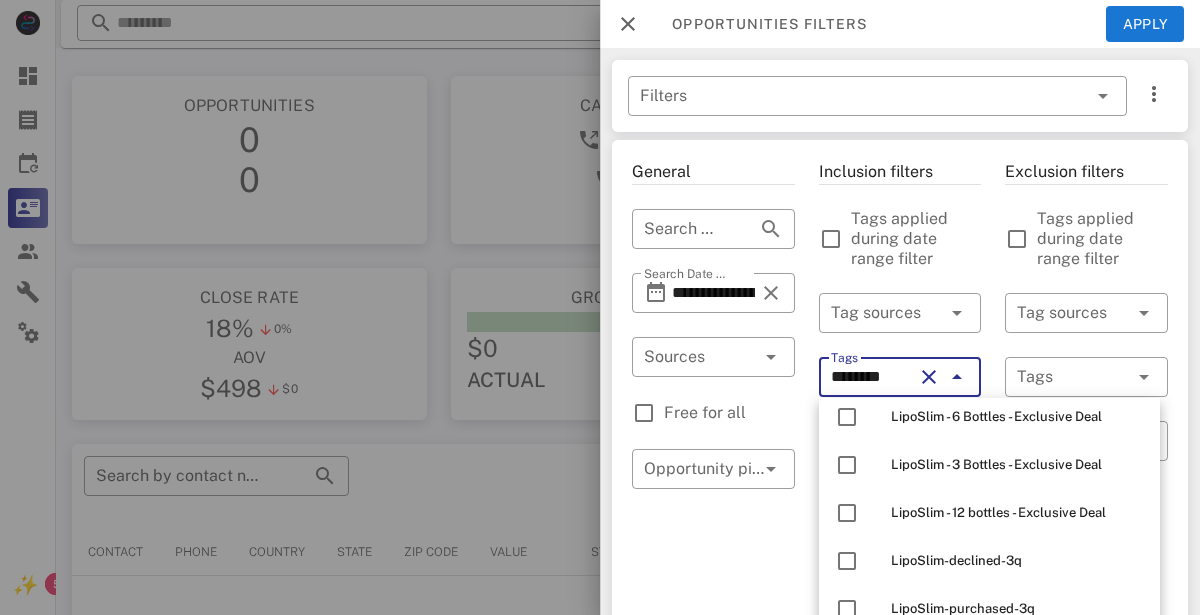 scroll, scrollTop: 311, scrollLeft: 0, axis: vertical 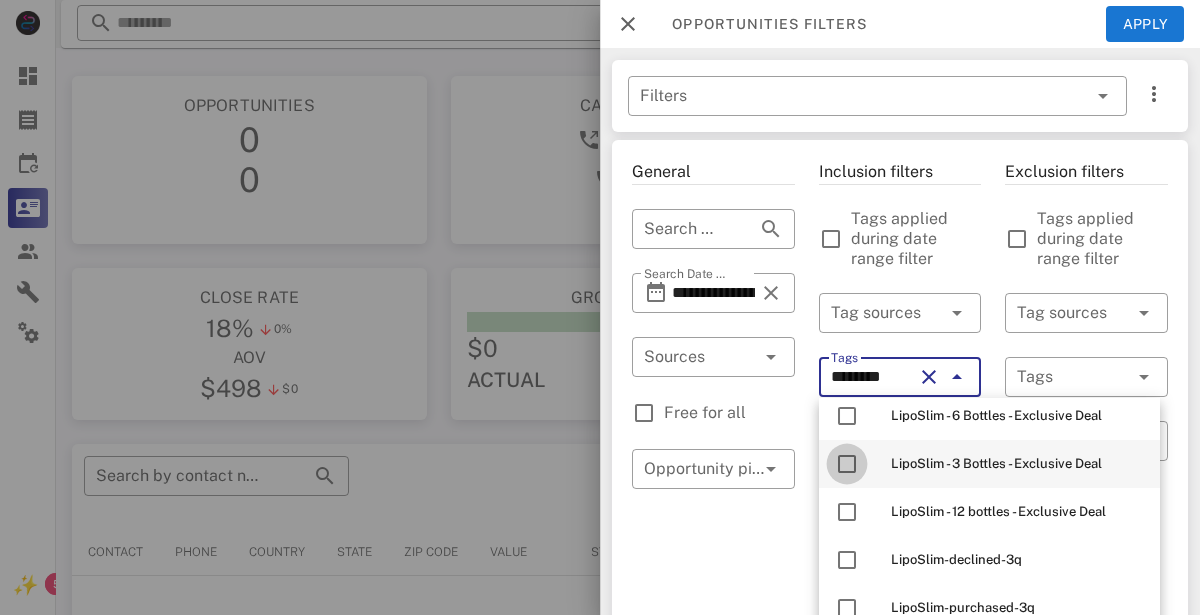 click at bounding box center [847, 464] 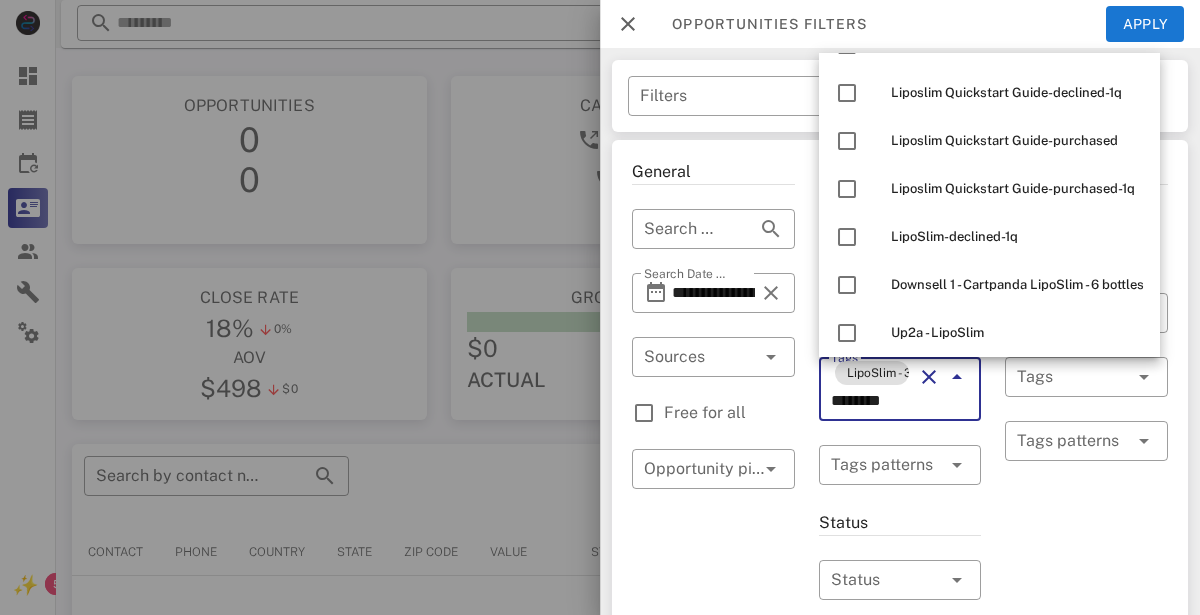 scroll, scrollTop: 771, scrollLeft: 0, axis: vertical 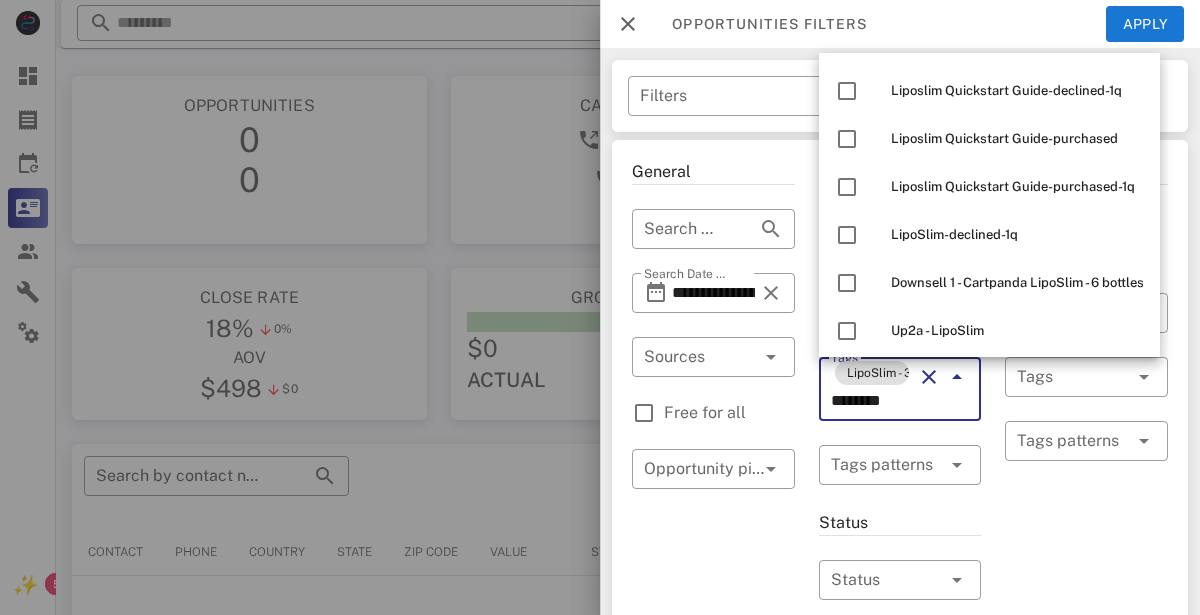 type on "********" 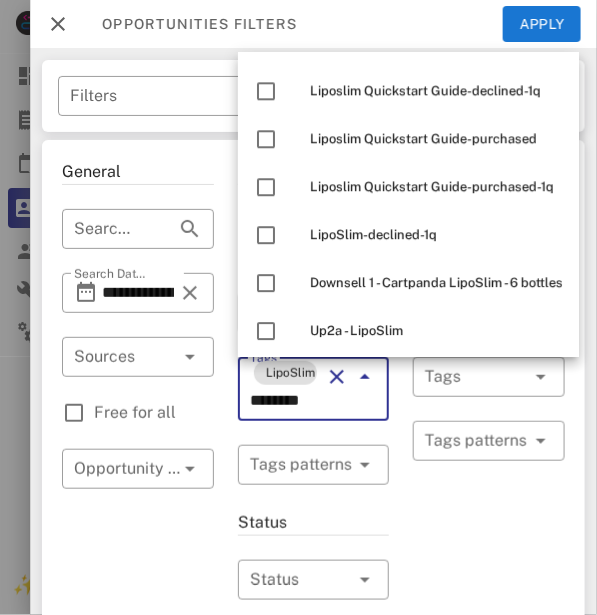 click at bounding box center (58, 24) 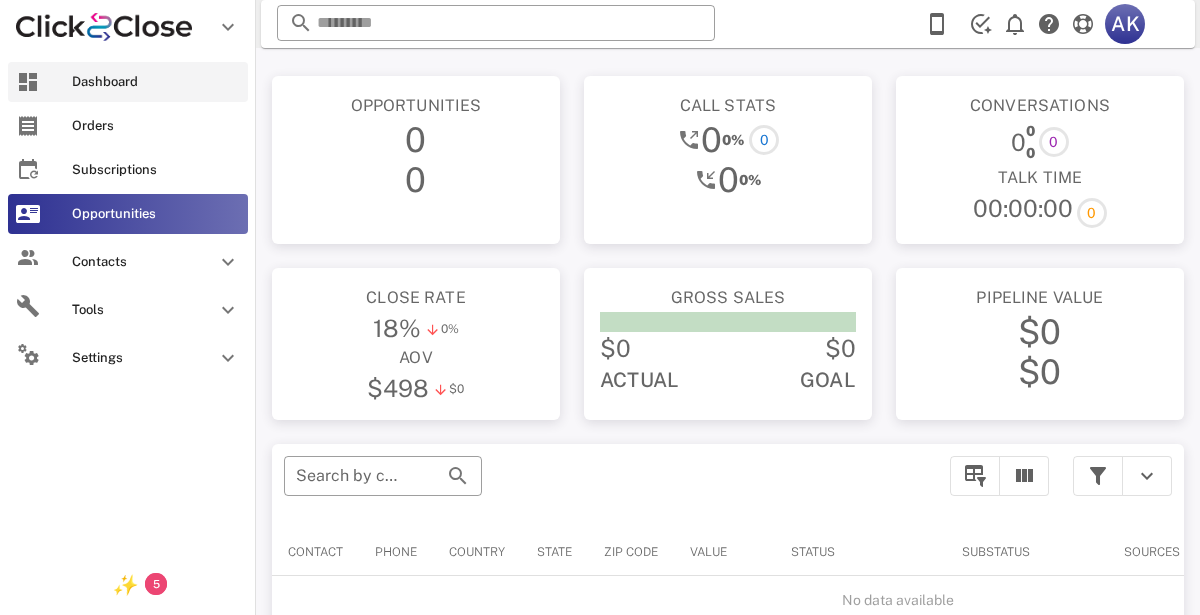click on "Dashboard" at bounding box center [156, 82] 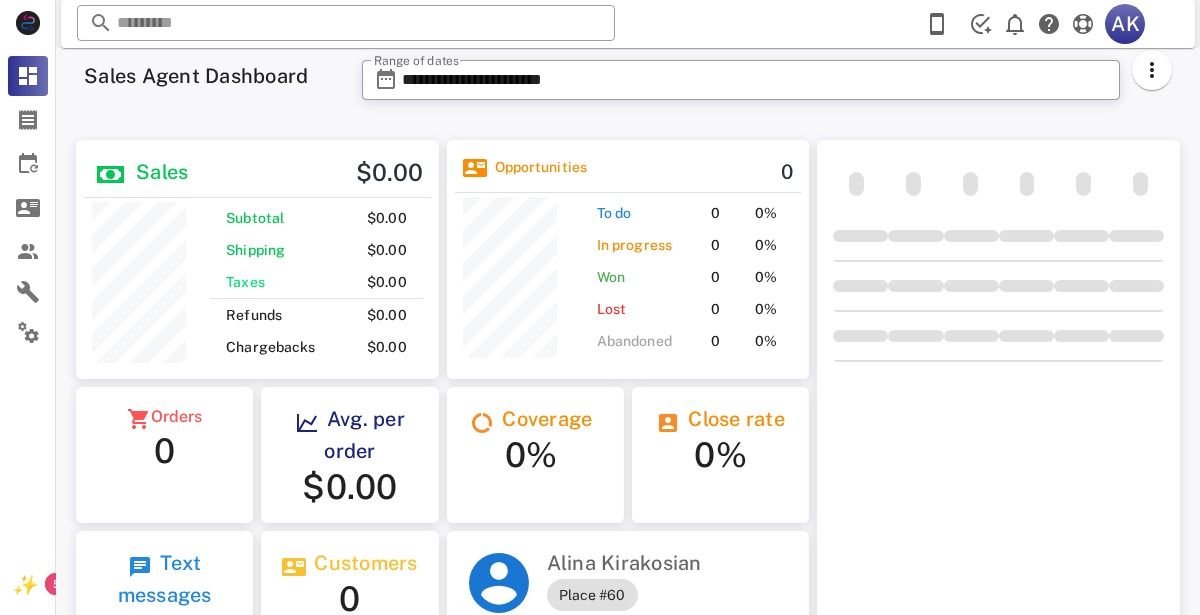 scroll, scrollTop: 999761, scrollLeft: 999637, axis: both 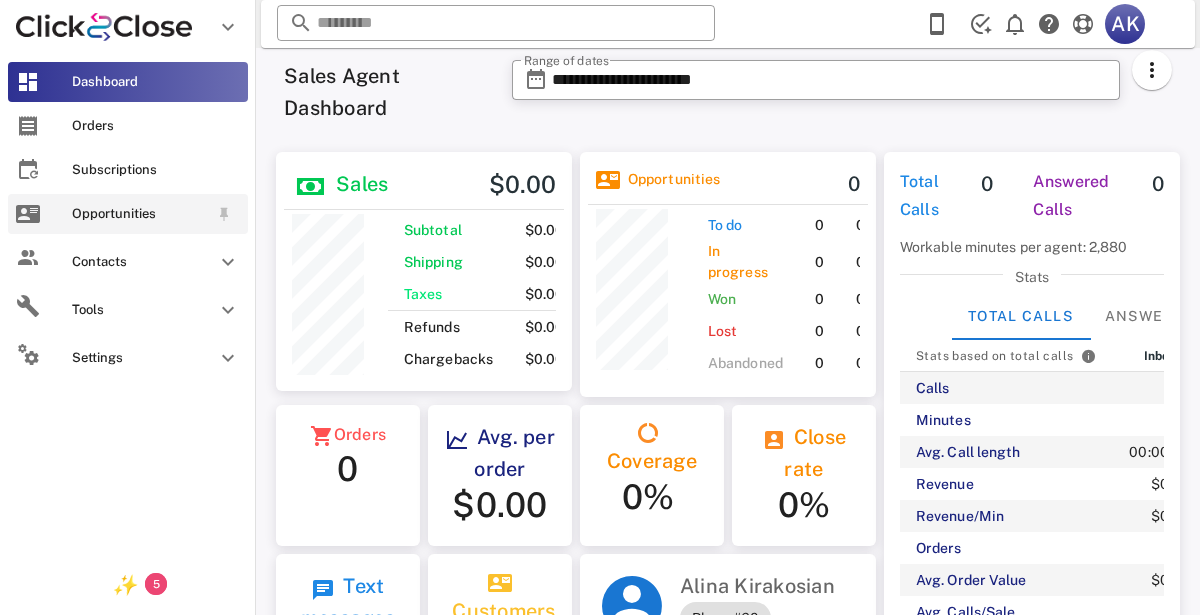 click on "Opportunities" at bounding box center [128, 214] 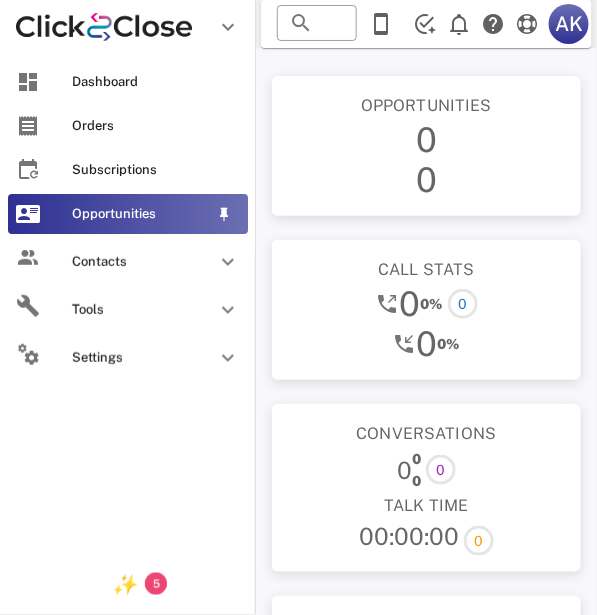 click on "Opportunities" at bounding box center (128, 214) 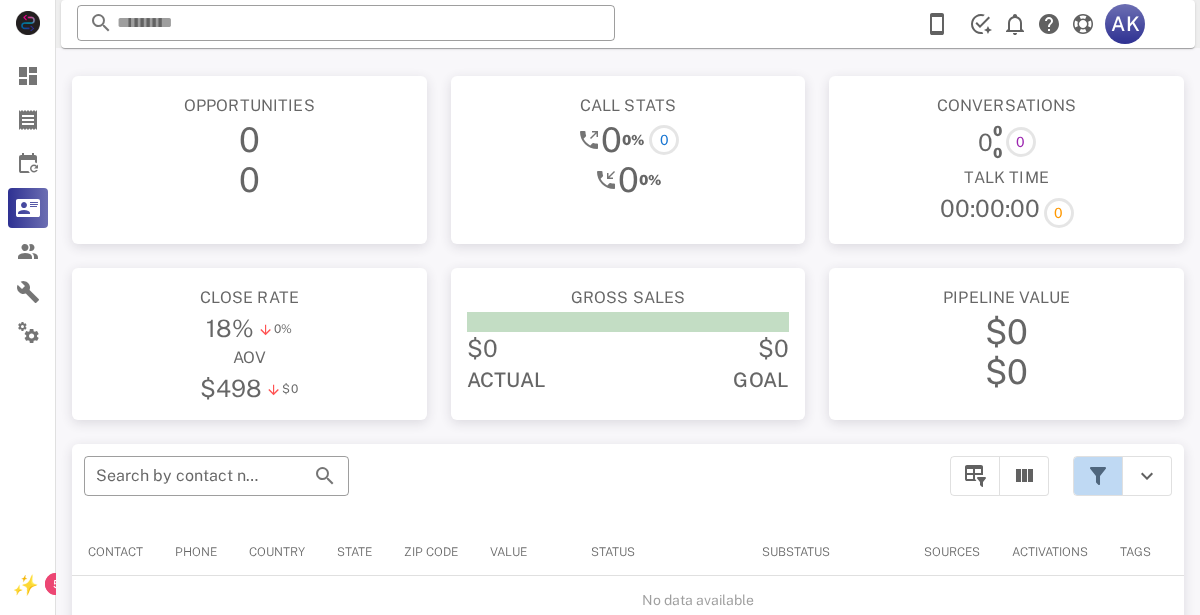 click at bounding box center (1098, 476) 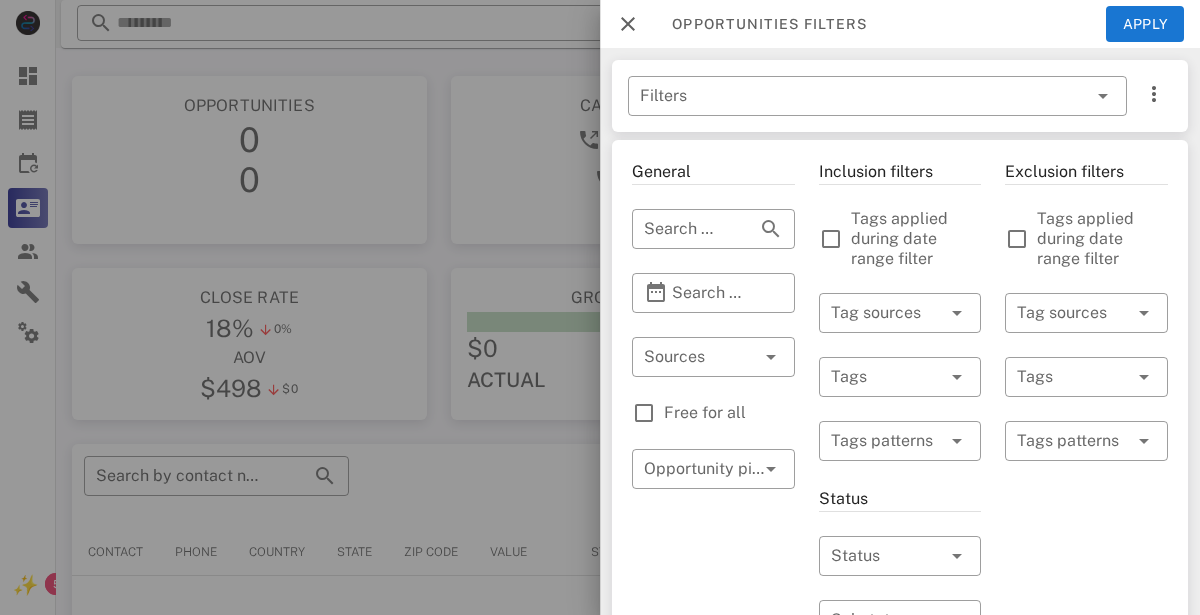 click on "​ Filters" at bounding box center (900, 96) 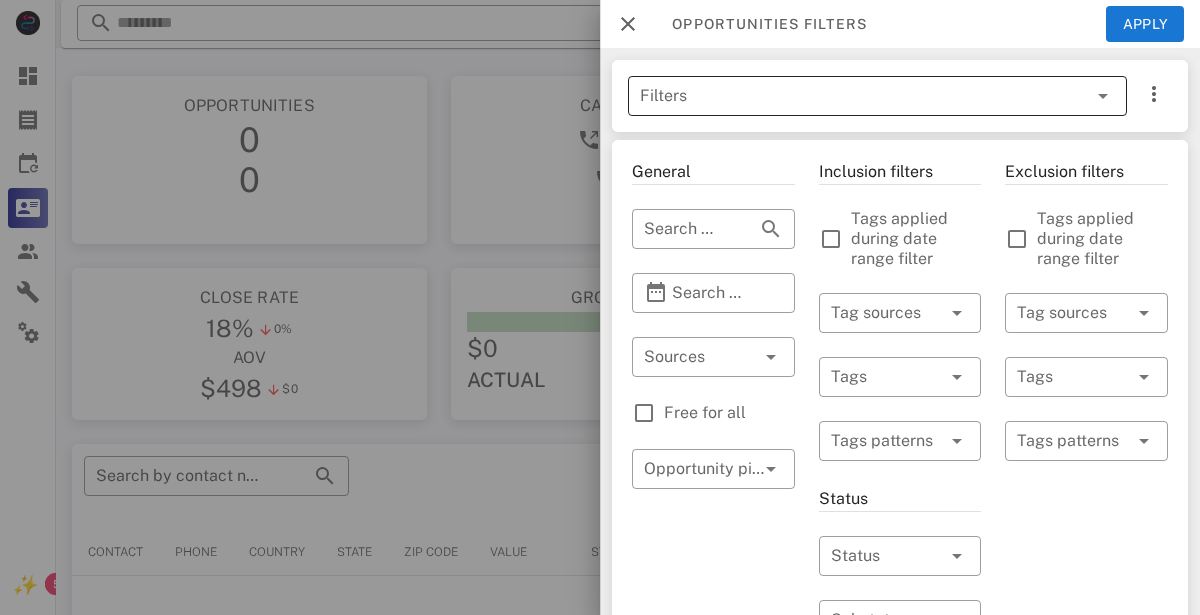 click on "Filters" at bounding box center (849, 96) 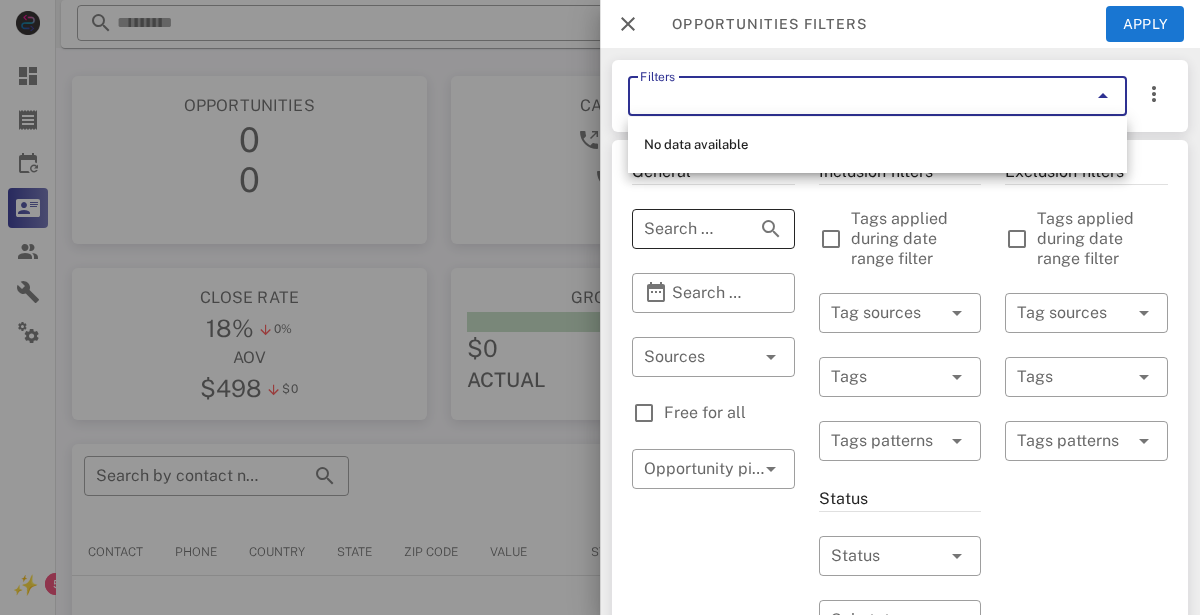 click on "Search by contact name, email or phone" at bounding box center [685, 229] 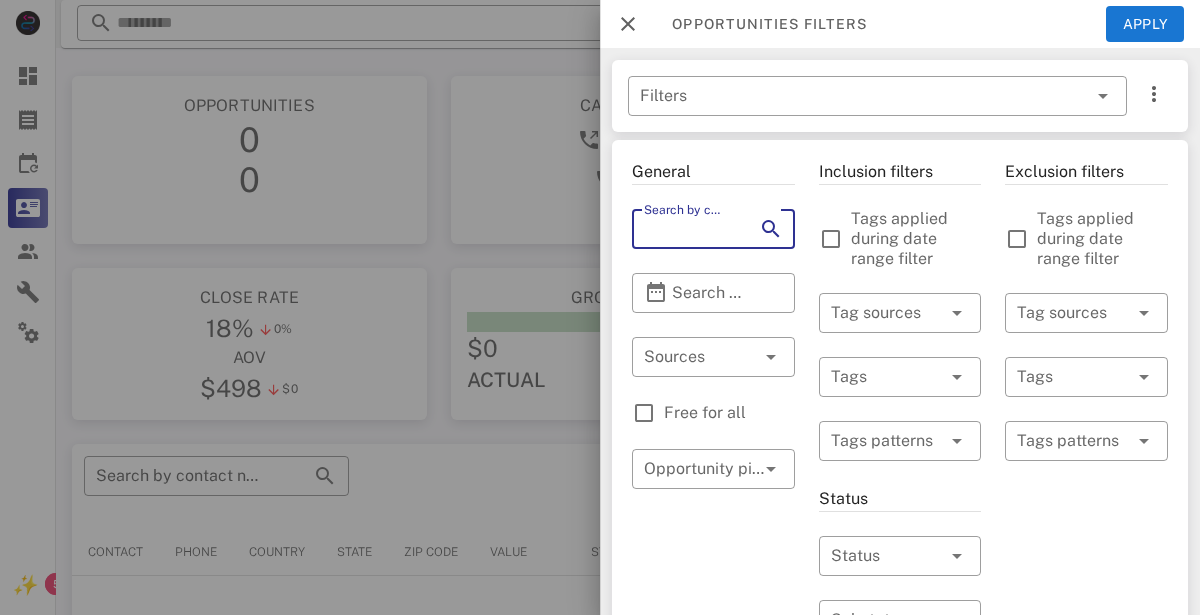 click at bounding box center (600, 307) 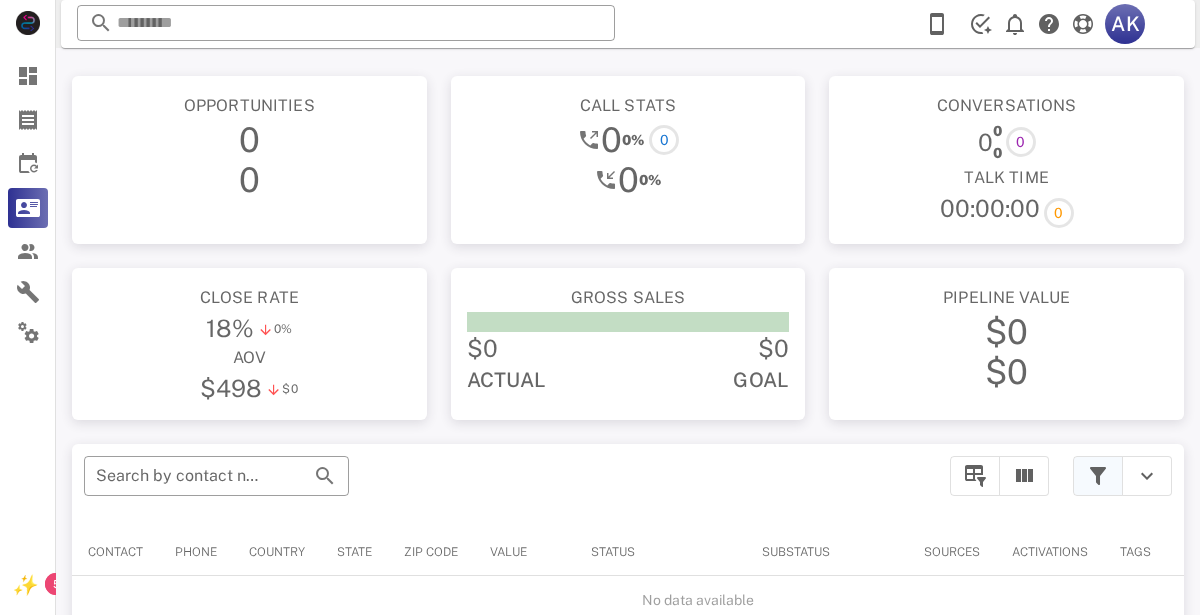 click at bounding box center [1098, 476] 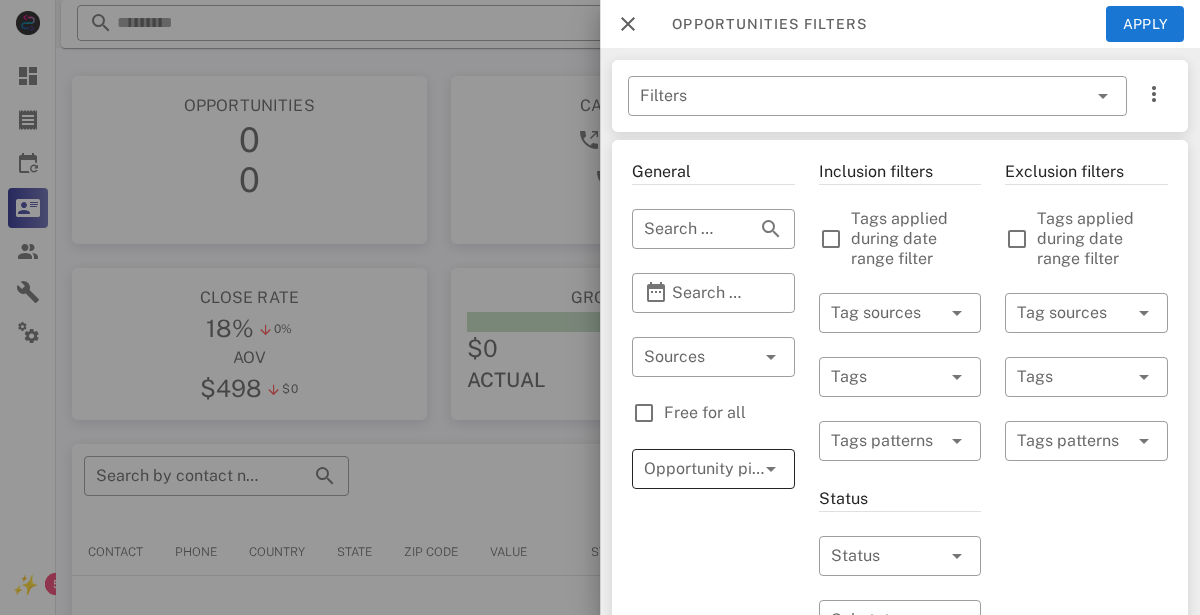 click at bounding box center [743, 469] 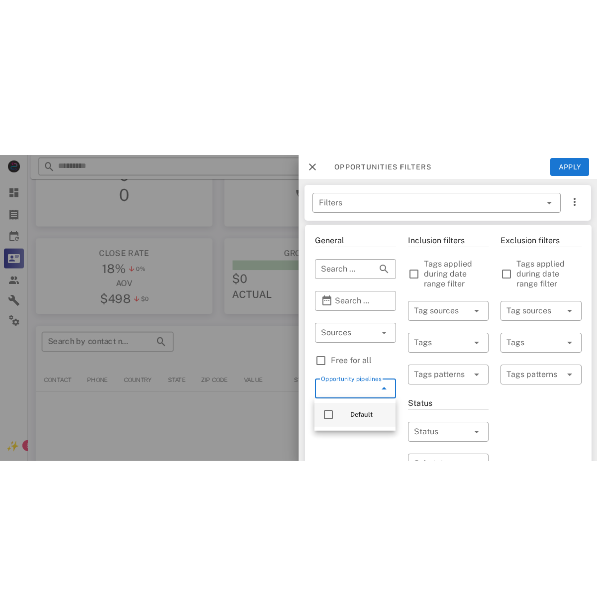 scroll, scrollTop: 102, scrollLeft: 0, axis: vertical 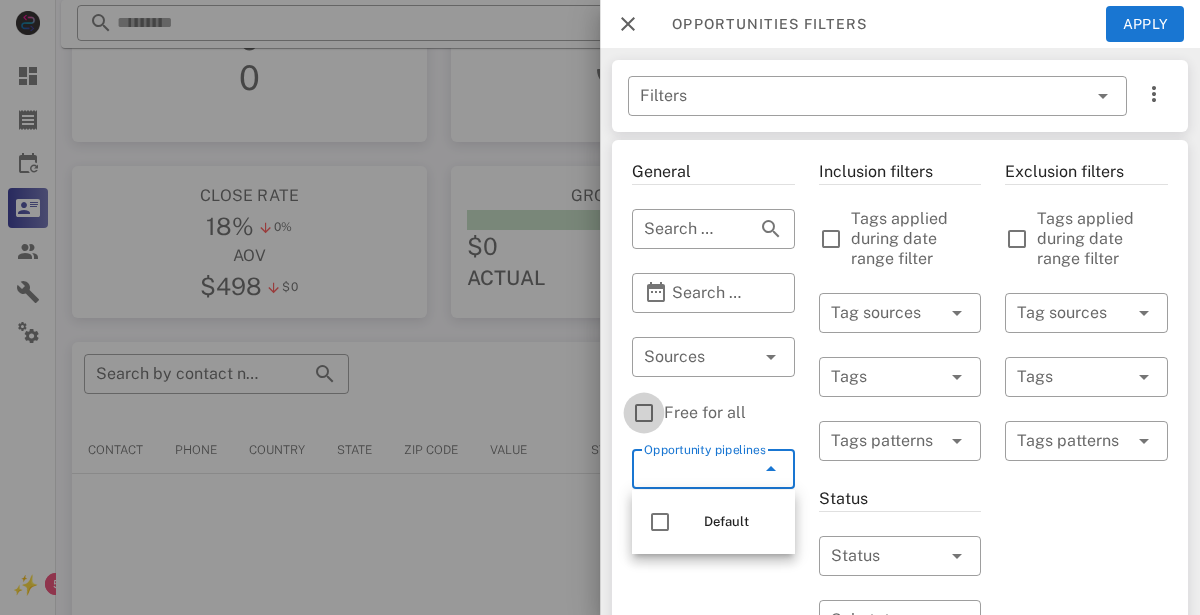 click at bounding box center (644, 413) 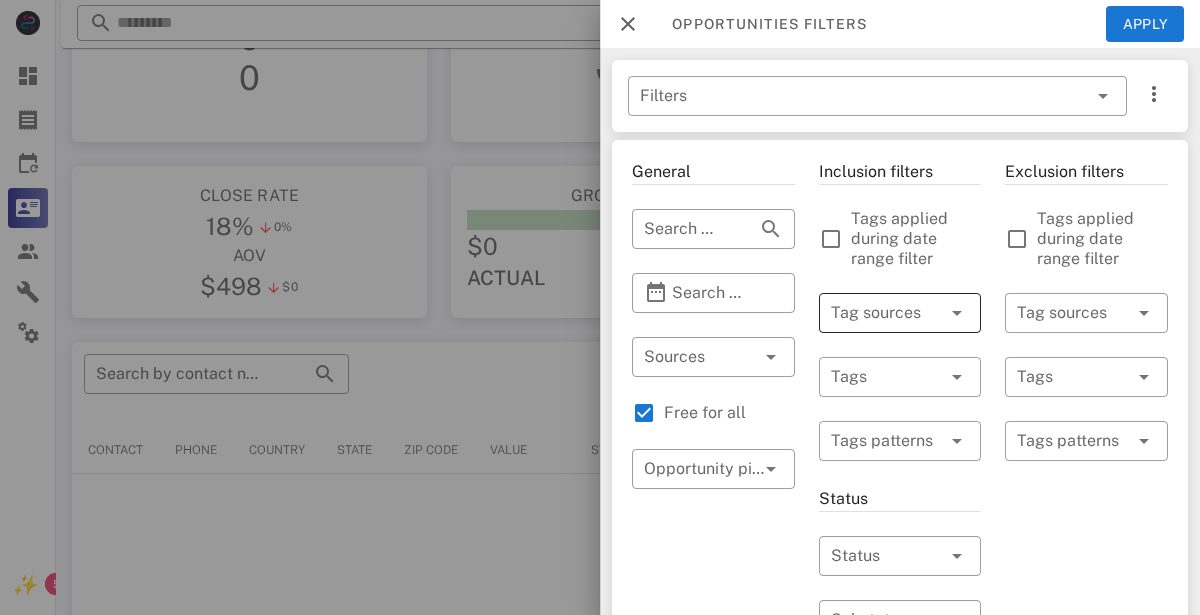 click at bounding box center (872, 313) 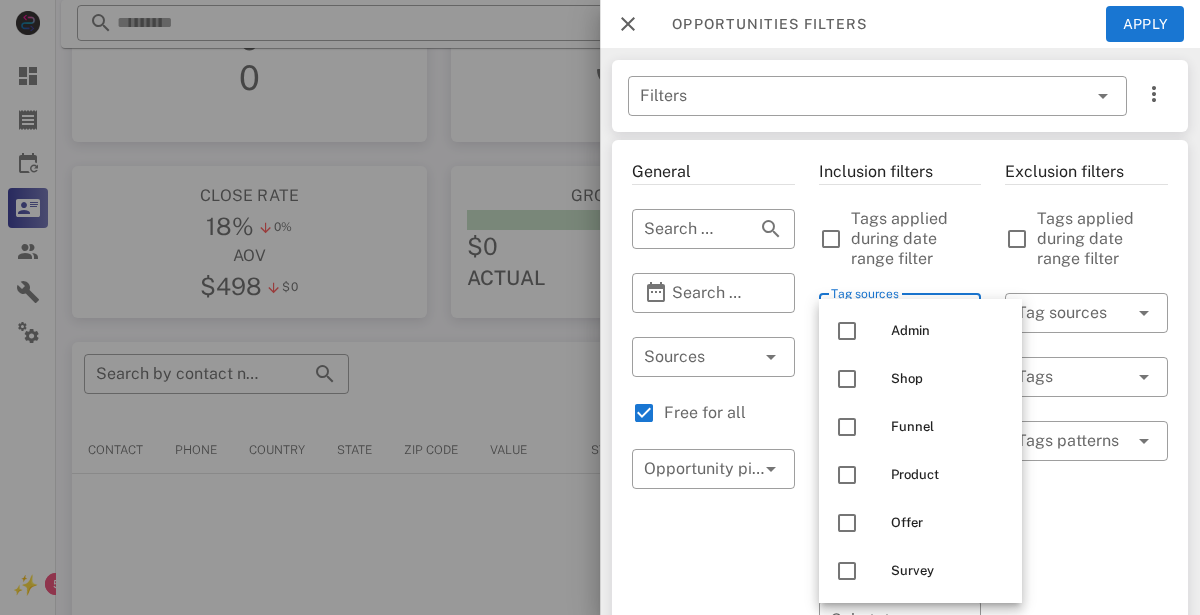 click on "Exclusion filters Tags applied during date range filter ​ Tag sources ​ Tags ​ Tags patterns" at bounding box center [1086, 743] 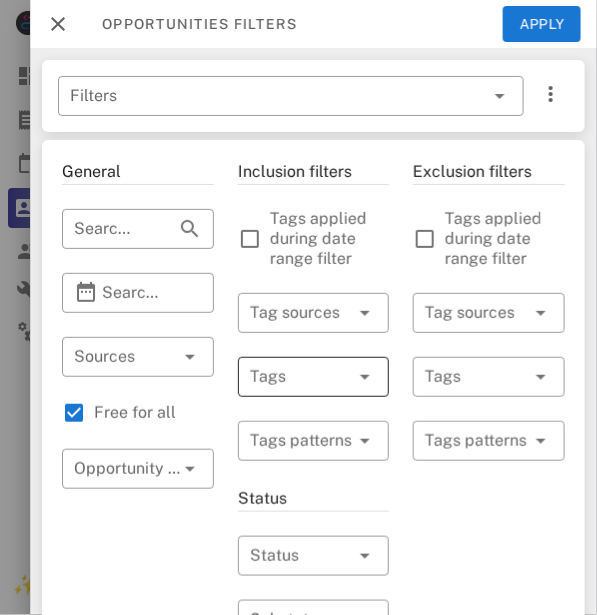 click at bounding box center [337, 377] 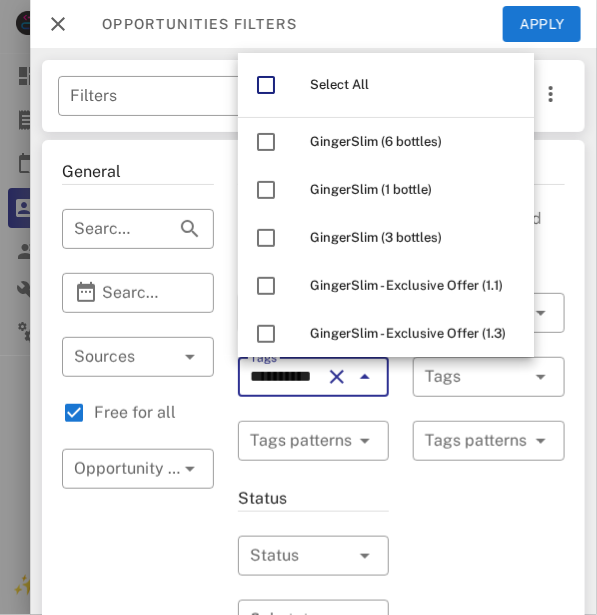 scroll, scrollTop: 0, scrollLeft: 0, axis: both 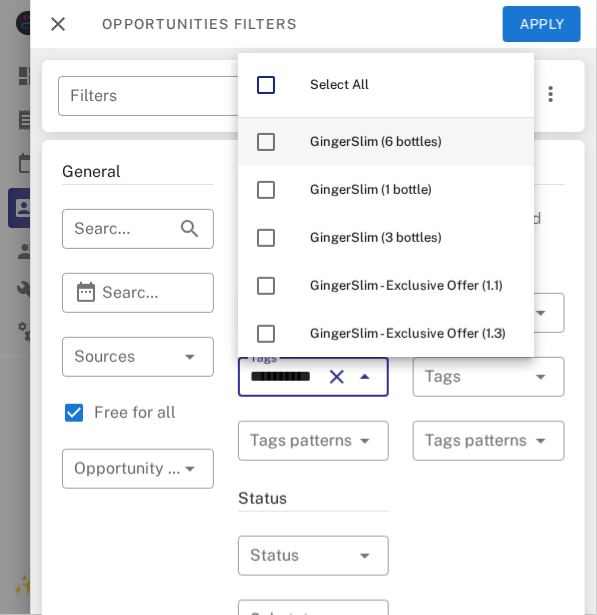click on "GingerSlim (6 bottles)" at bounding box center [376, 141] 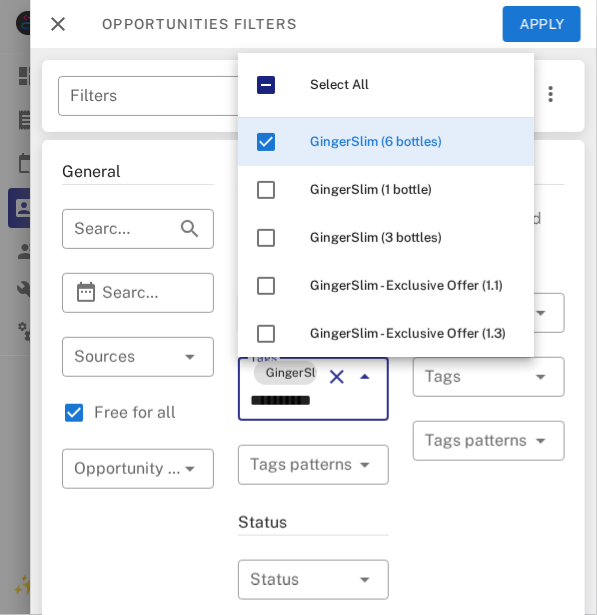 click on "**********" at bounding box center (286, 401) 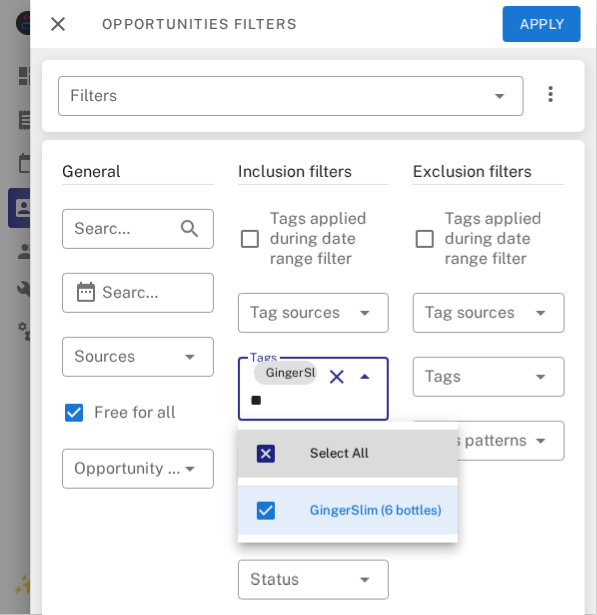 type on "*" 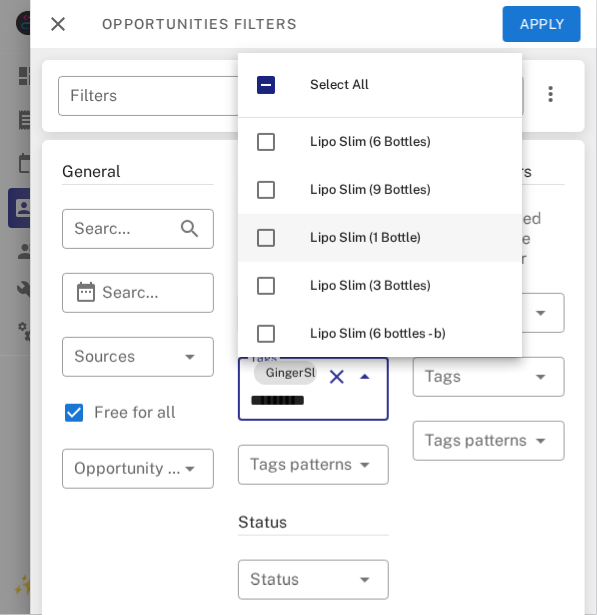 click on "Lipo Slim (1 Bottle)" at bounding box center (408, 238) 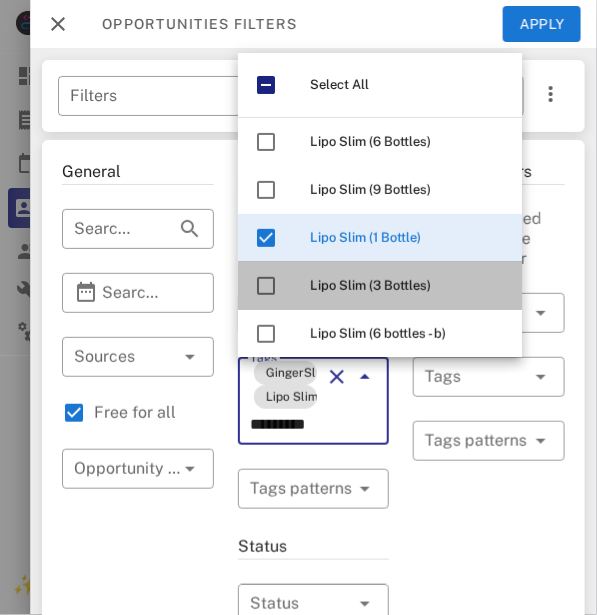 click on "Lipo Slim (3 Bottles)" at bounding box center [408, 286] 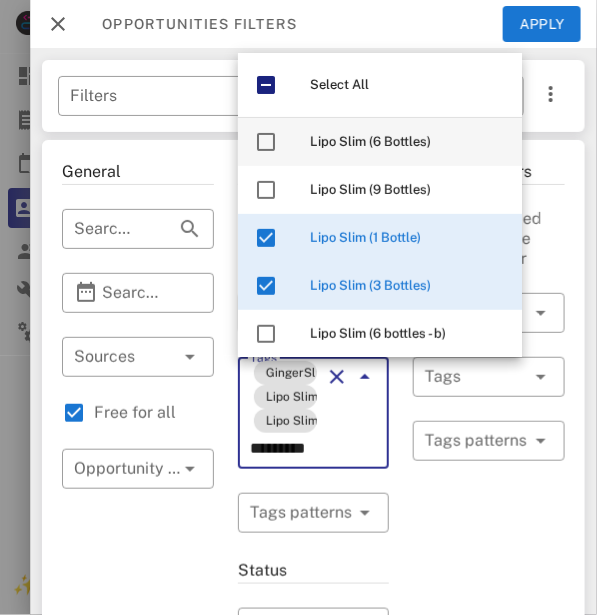 click on "Lipo Slim (6 Bottles)" at bounding box center (370, 141) 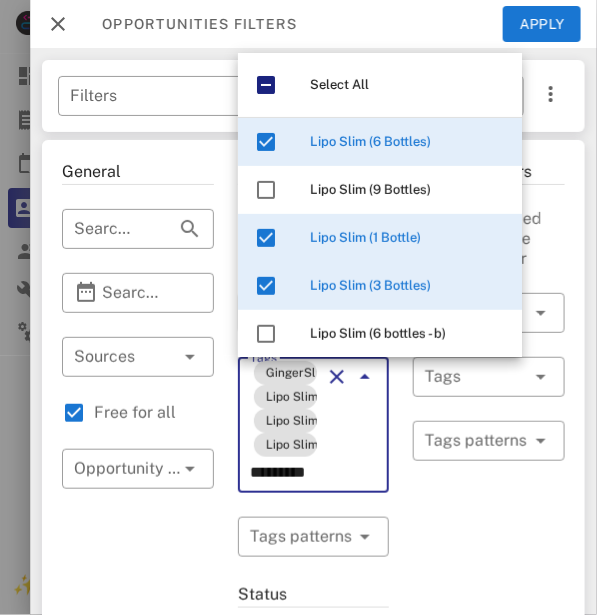 type on "*********" 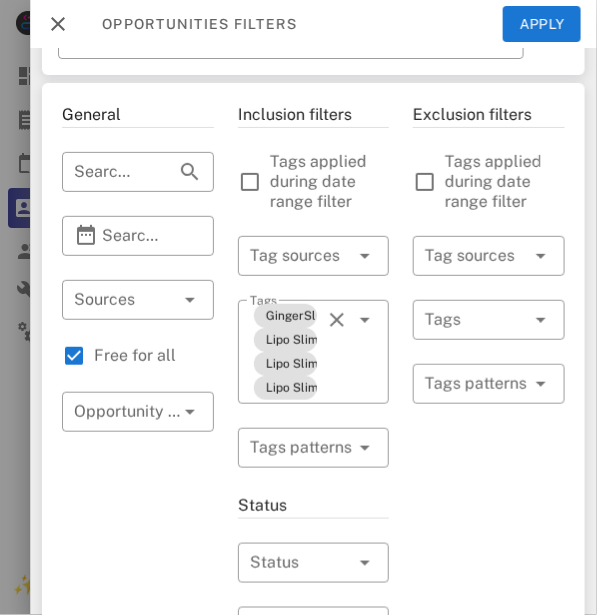 scroll, scrollTop: 91, scrollLeft: 0, axis: vertical 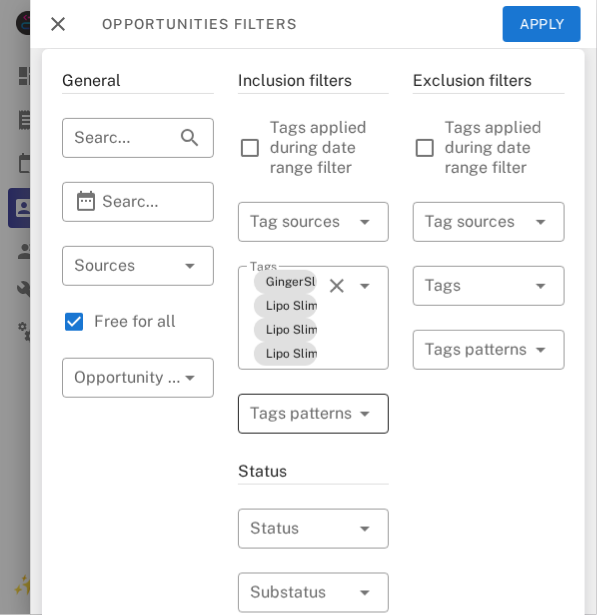click at bounding box center [300, 414] 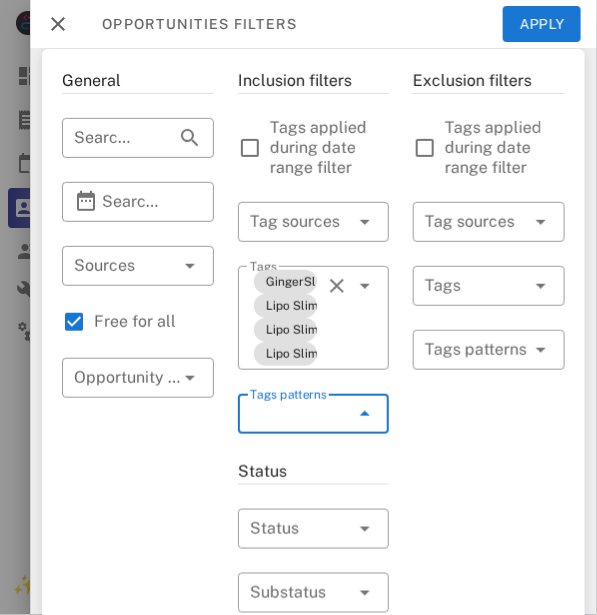 click at bounding box center [365, 414] 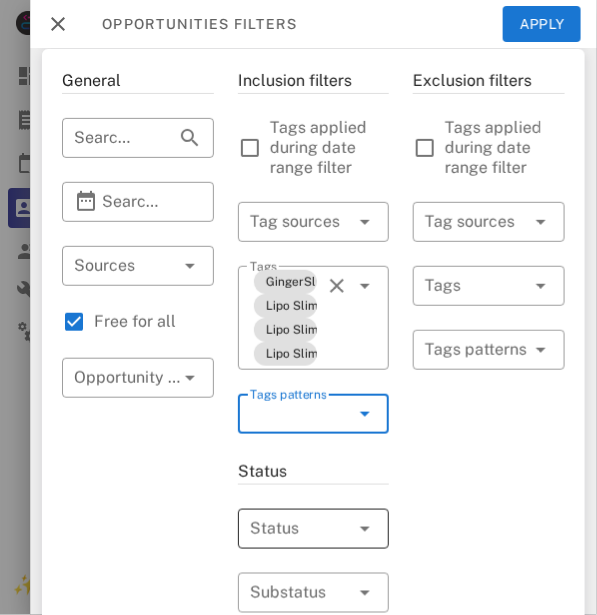 click at bounding box center [365, 529] 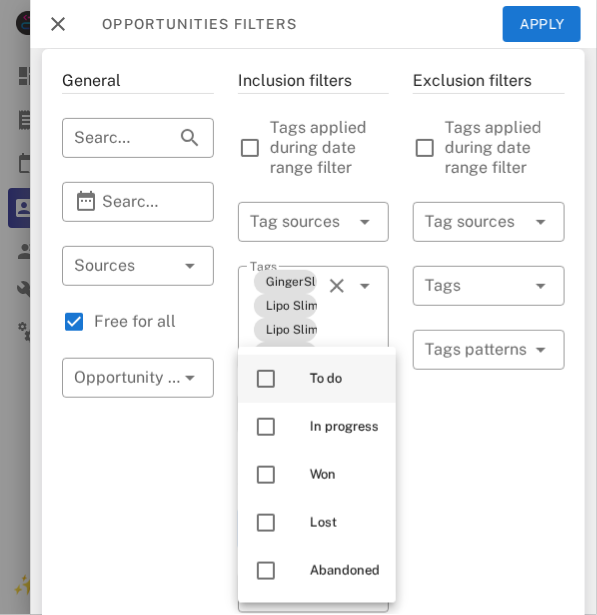 click at bounding box center [266, 379] 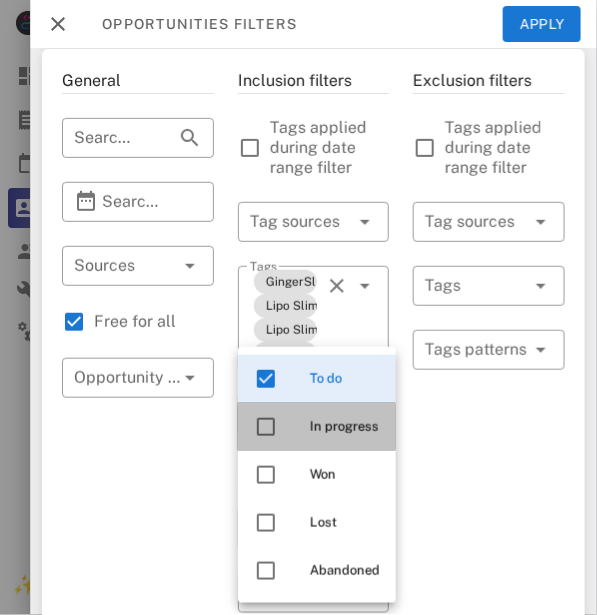 click at bounding box center (266, 427) 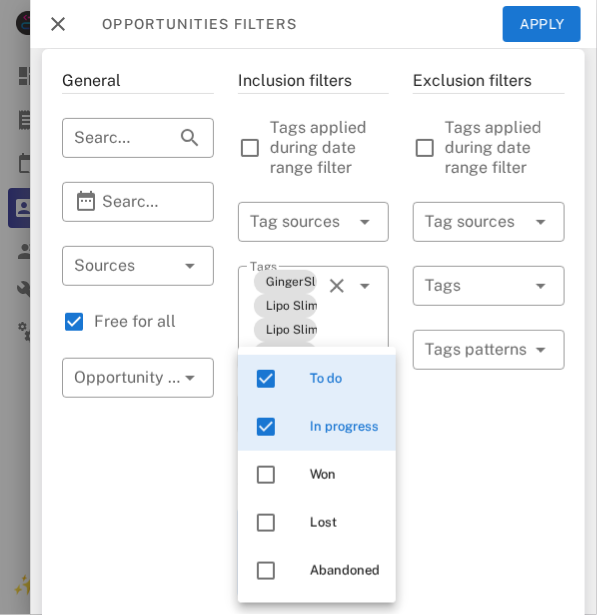 click on "Exclusion filters Tags applied during date range filter ​ Tag sources ​ Tags ​ Tags patterns" at bounding box center [489, 708] 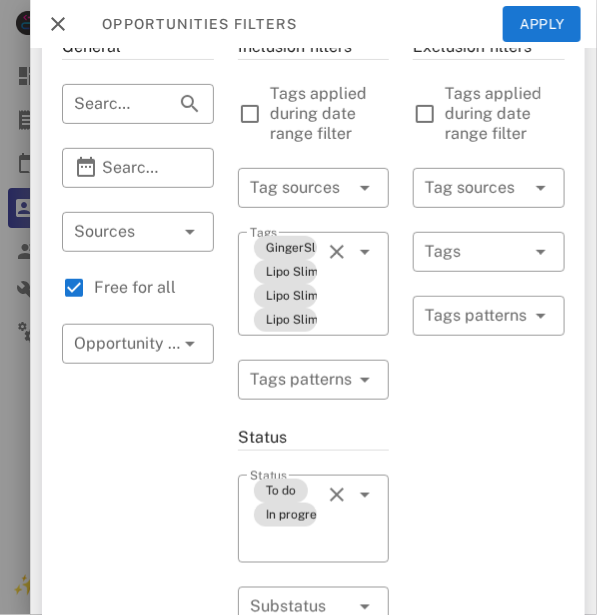 scroll, scrollTop: 128, scrollLeft: 0, axis: vertical 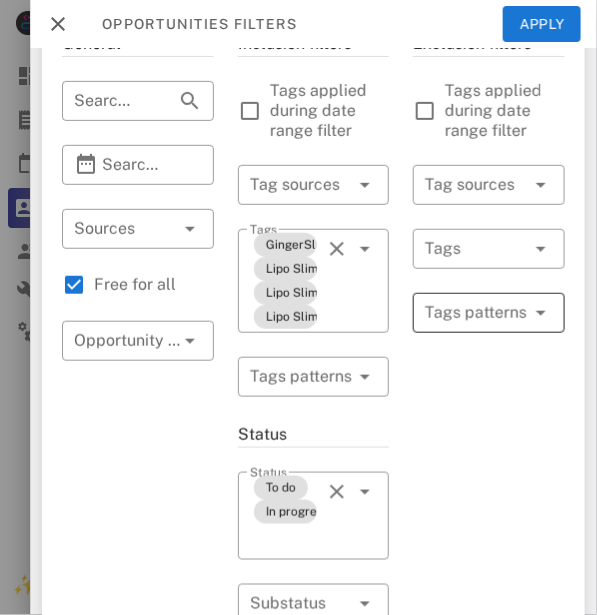 click on "Tags patterns" at bounding box center [489, 313] 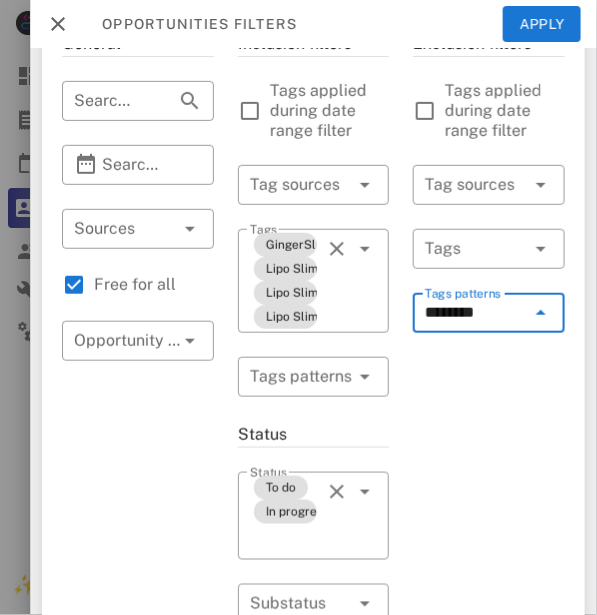 type on "*********" 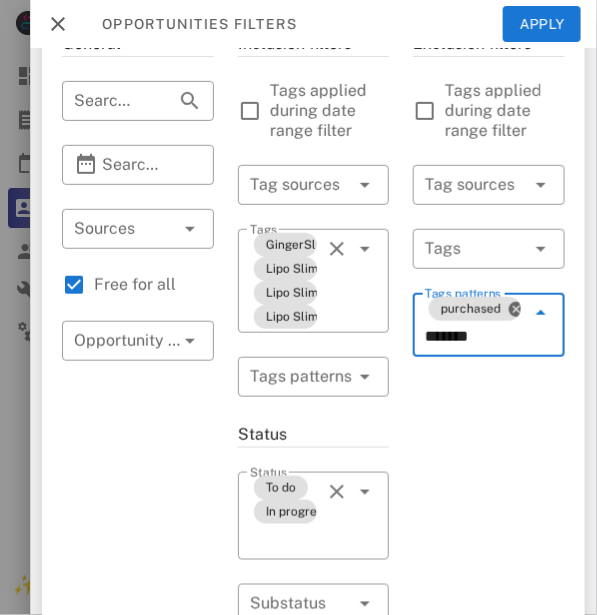 type on "********" 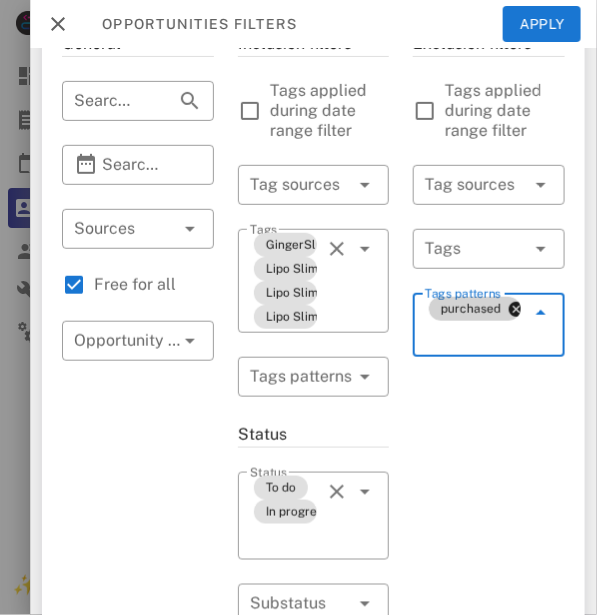 type on "****" 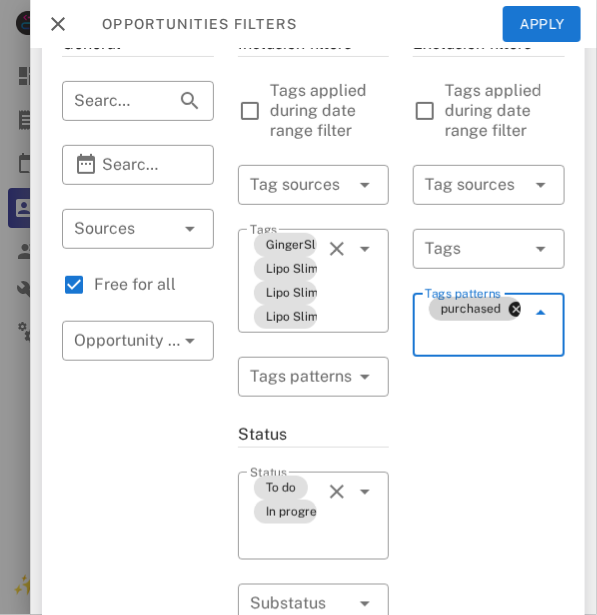 click on "****" at bounding box center (475, 337) 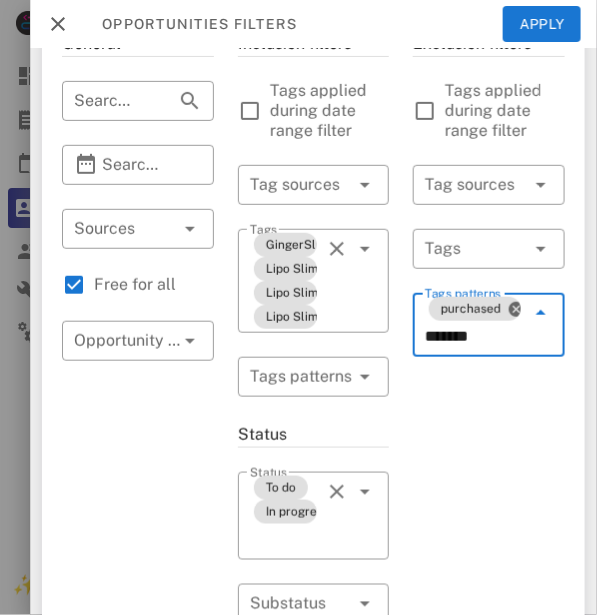 type on "********" 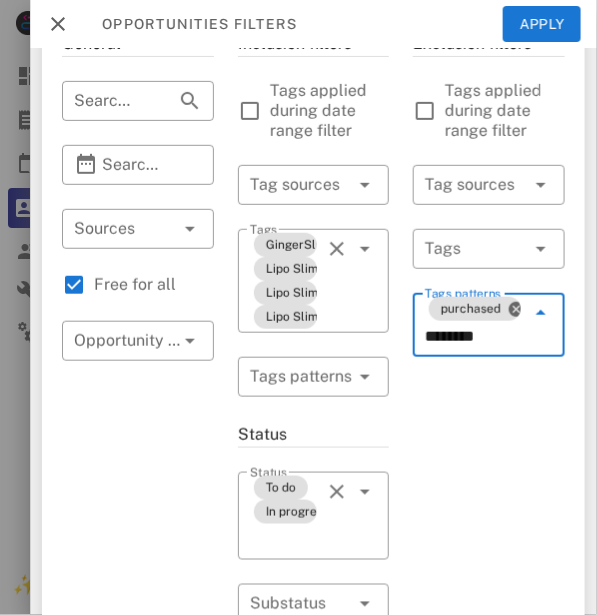 type 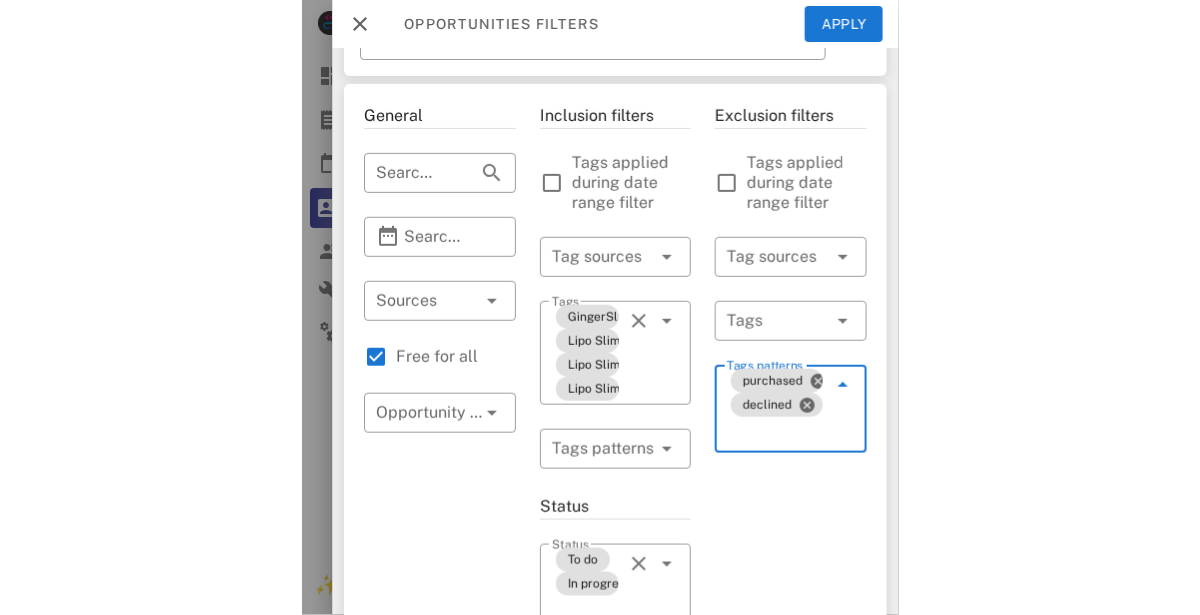 scroll, scrollTop: 0, scrollLeft: 0, axis: both 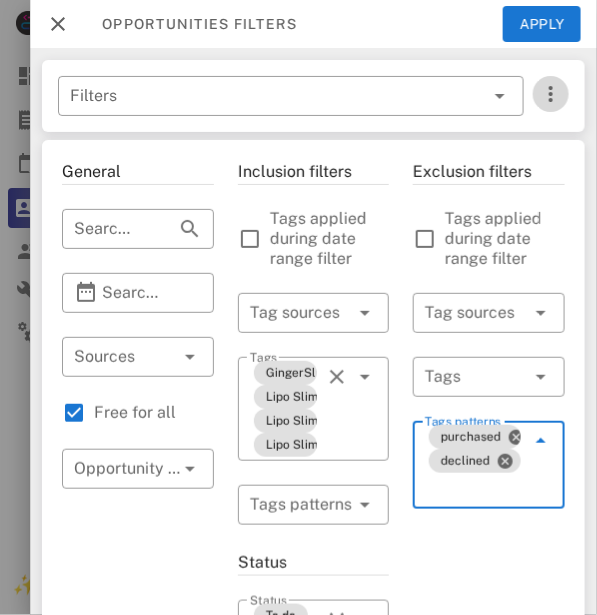 click at bounding box center [551, 94] 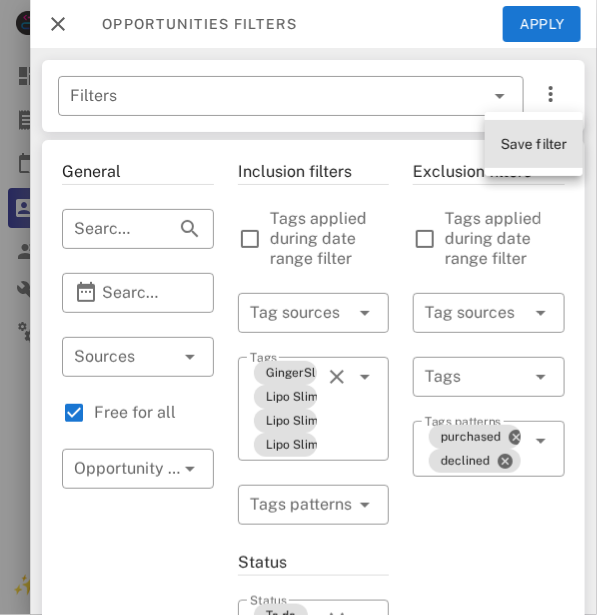 click on "Save filter" at bounding box center [534, 144] 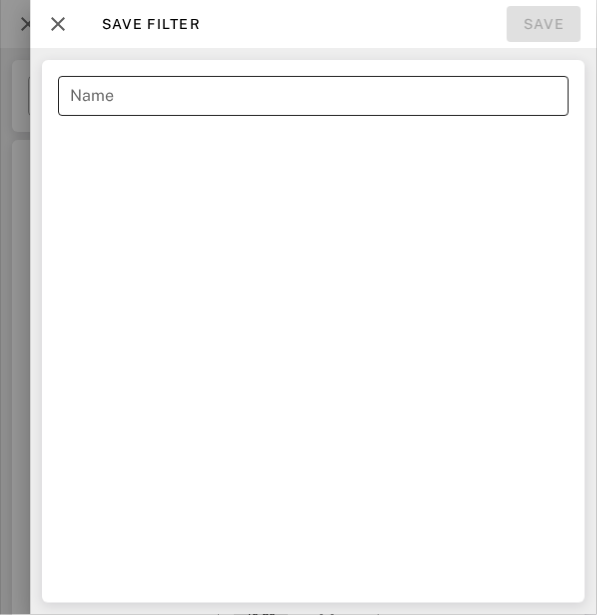 click on "Name" at bounding box center [313, 96] 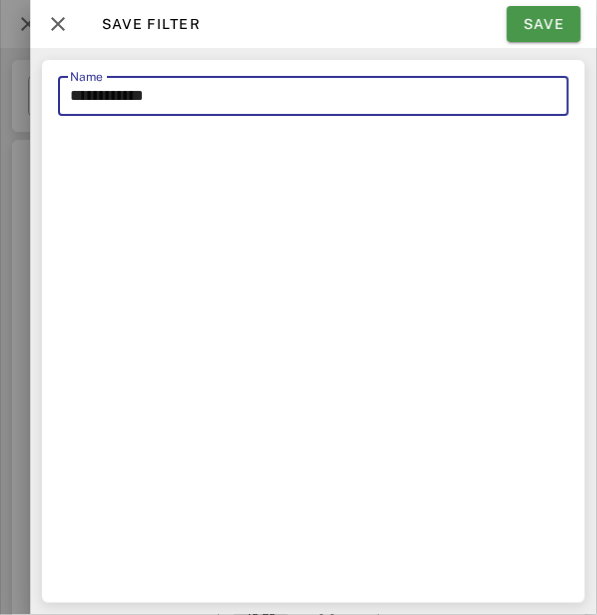 type on "**********" 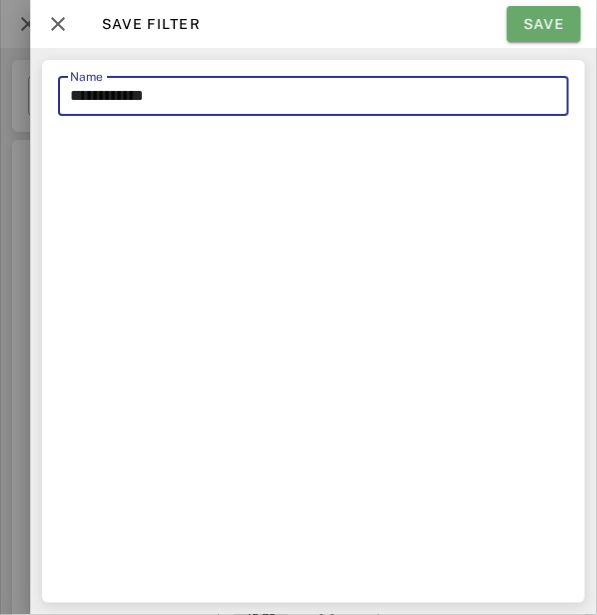 click on "Save" at bounding box center (544, 24) 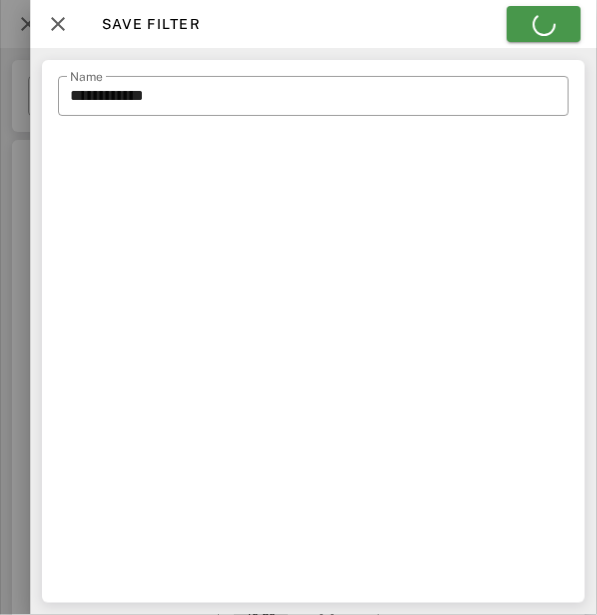 type on "**********" 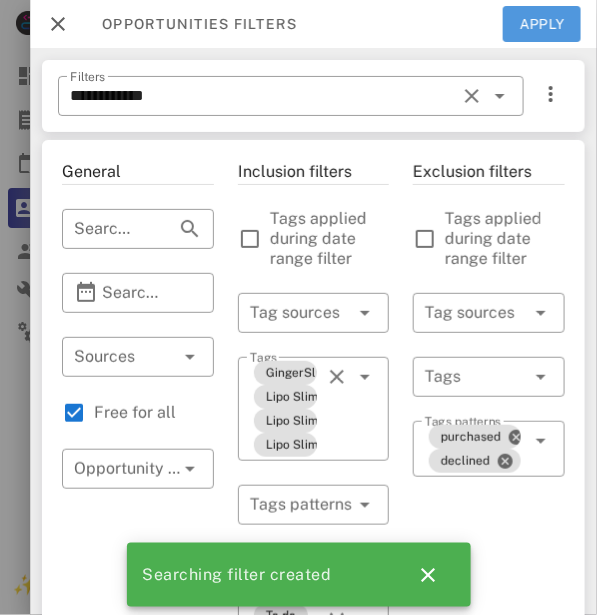 click on "Apply" at bounding box center (542, 24) 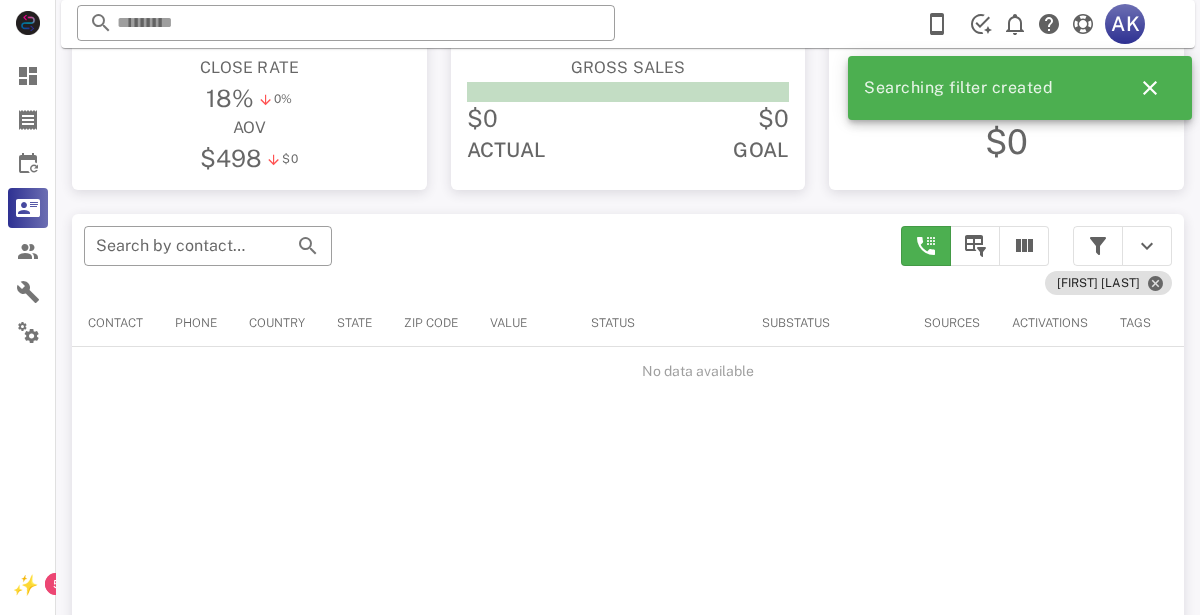 scroll, scrollTop: 228, scrollLeft: 0, axis: vertical 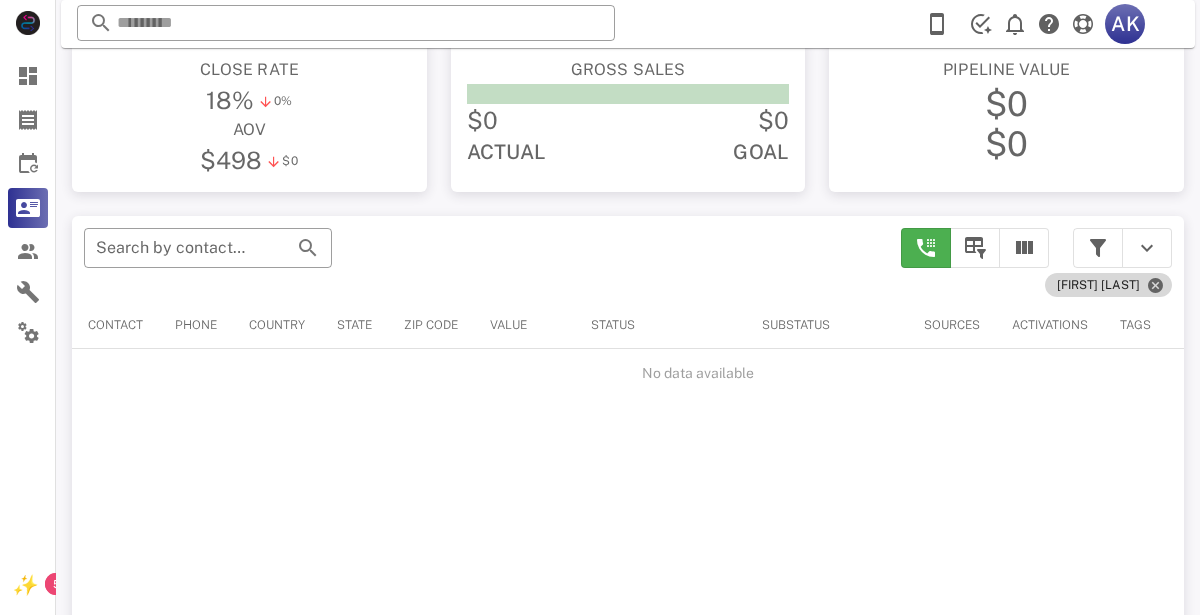 click on "[FIRST] [LAST]" at bounding box center [1108, 285] 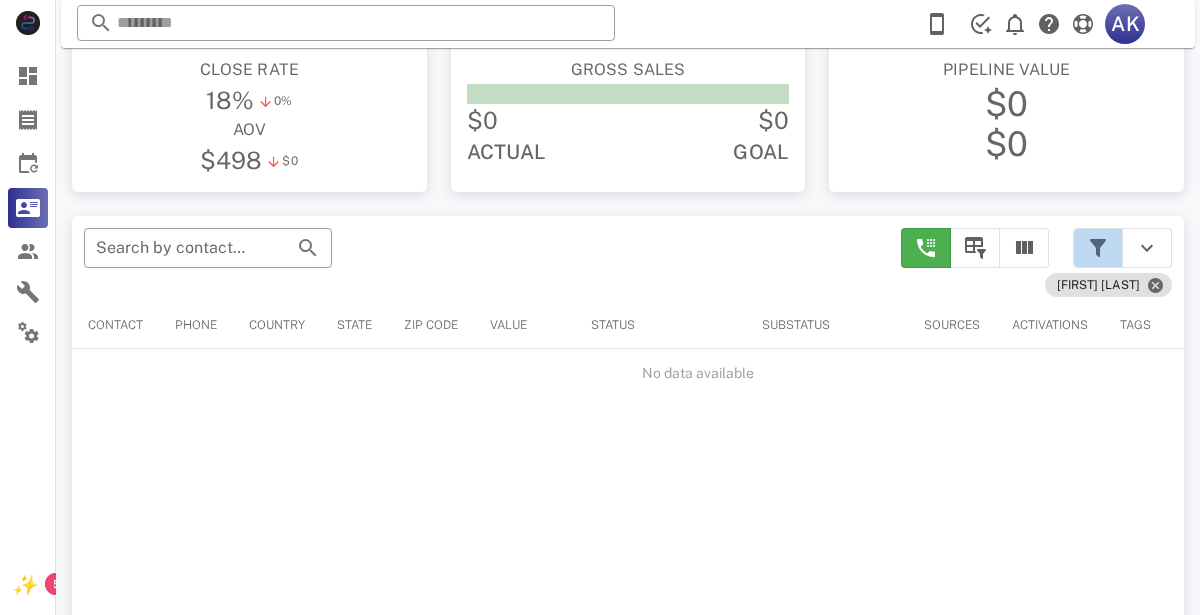click at bounding box center [1098, 248] 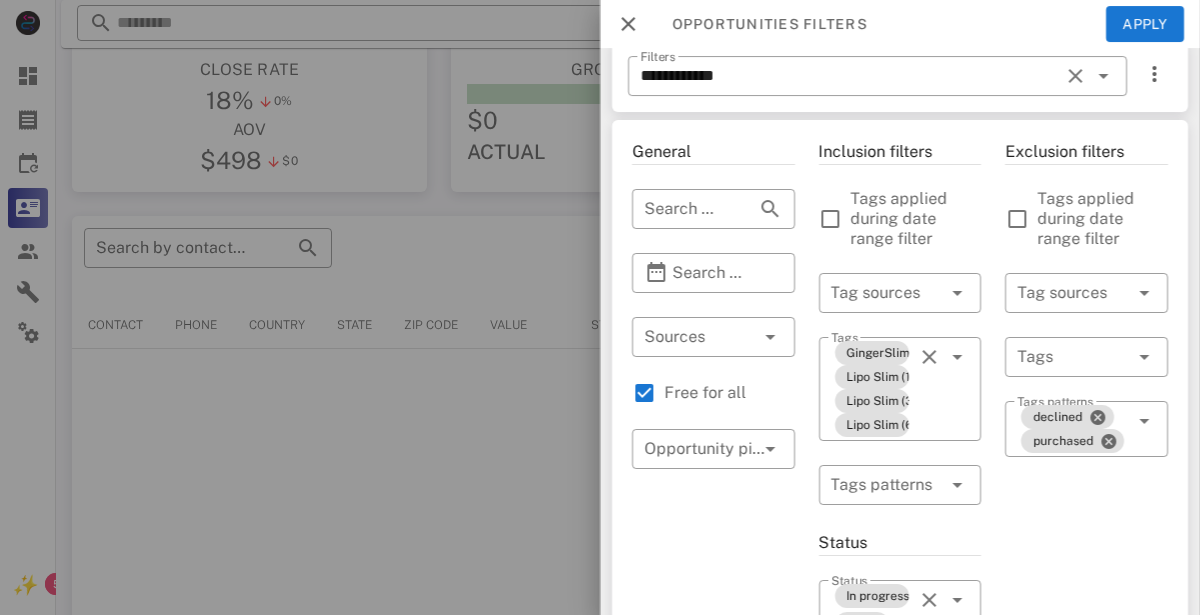 scroll, scrollTop: 25, scrollLeft: 0, axis: vertical 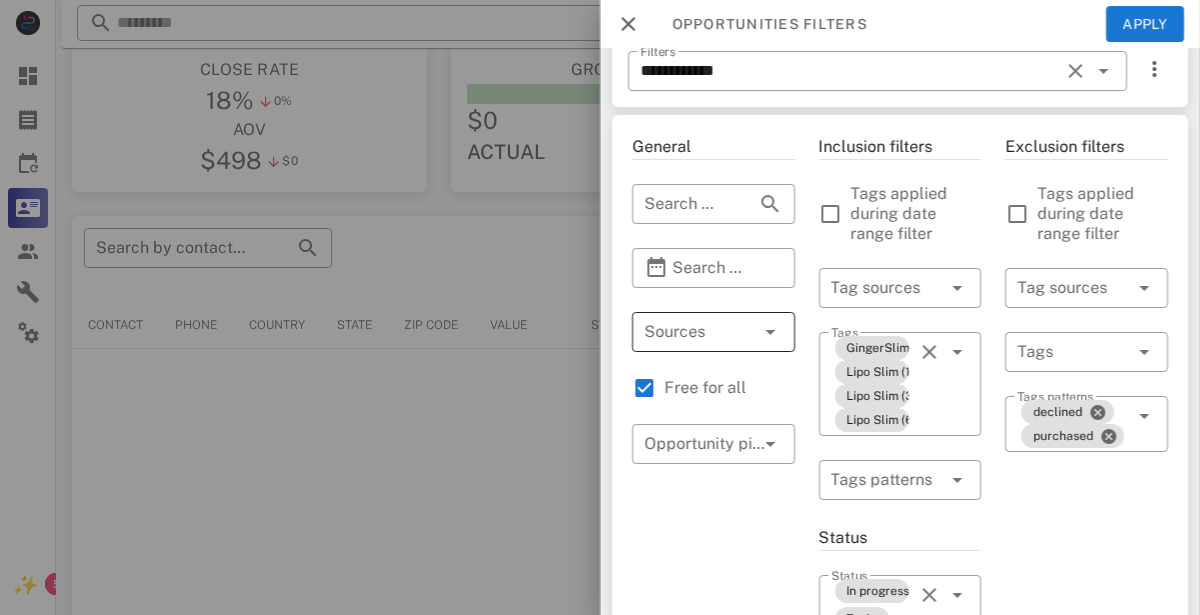 click at bounding box center (771, 332) 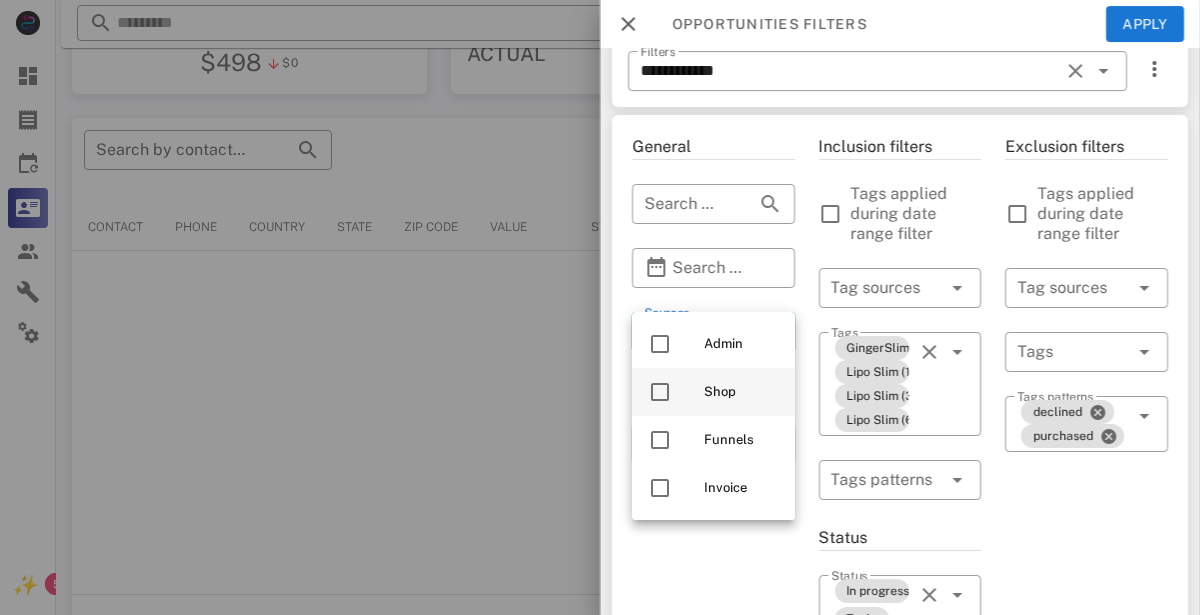 scroll, scrollTop: 330, scrollLeft: 0, axis: vertical 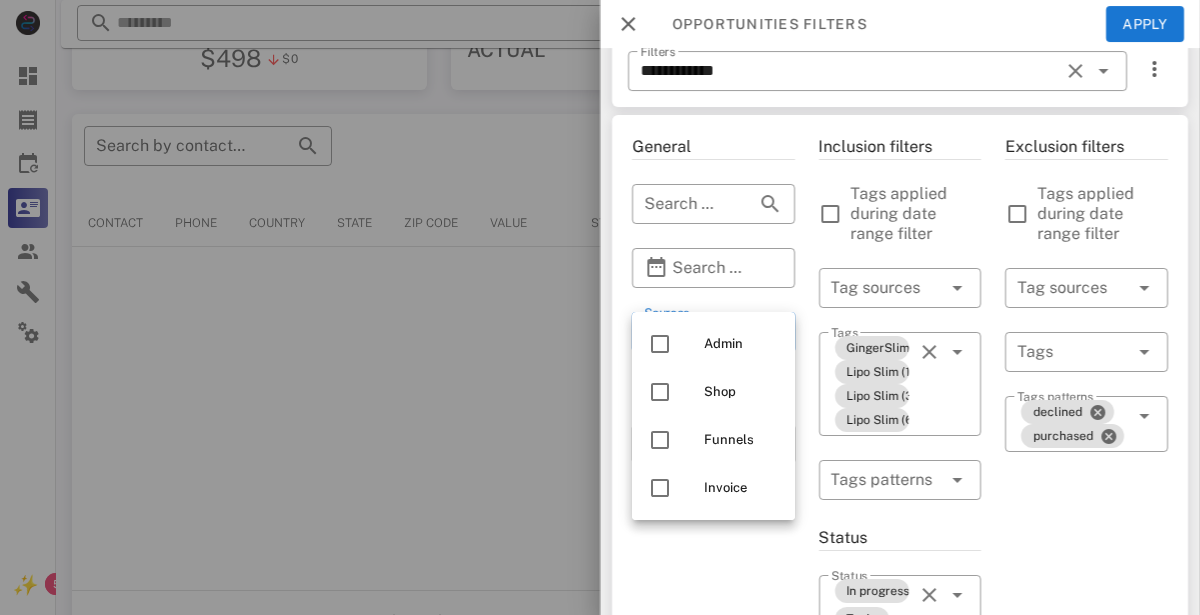 click on "General ​ Search by contact name, email or phone ​ Search Date Range ​ Sources Free for all ​ Opportunity pipelines" at bounding box center (713, 762) 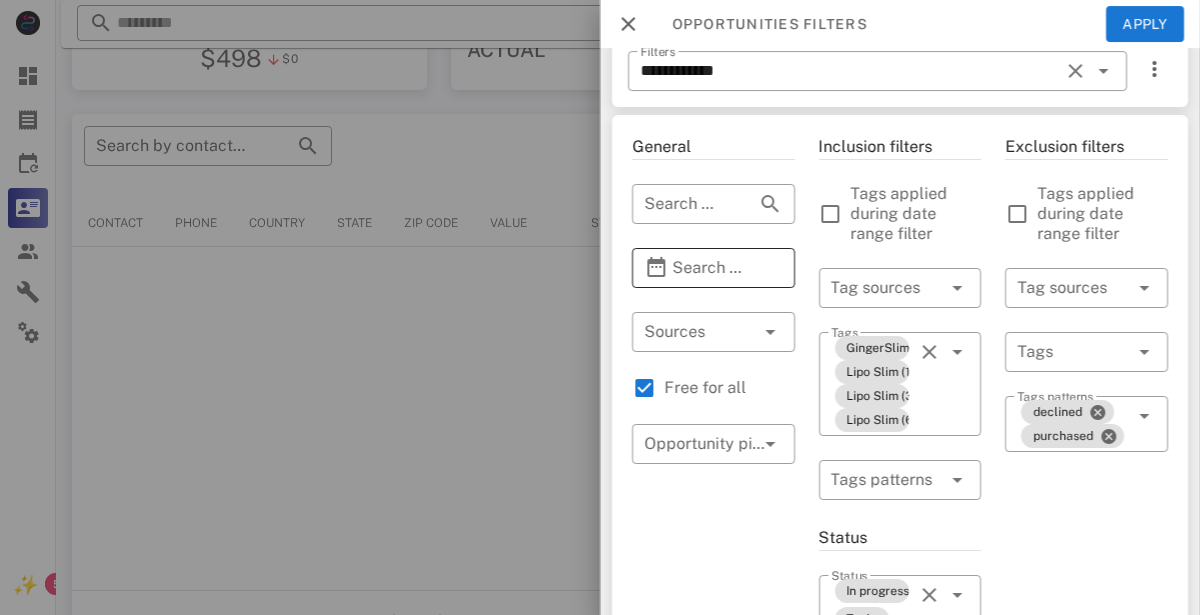 click on "Search Date Range" at bounding box center (713, 268) 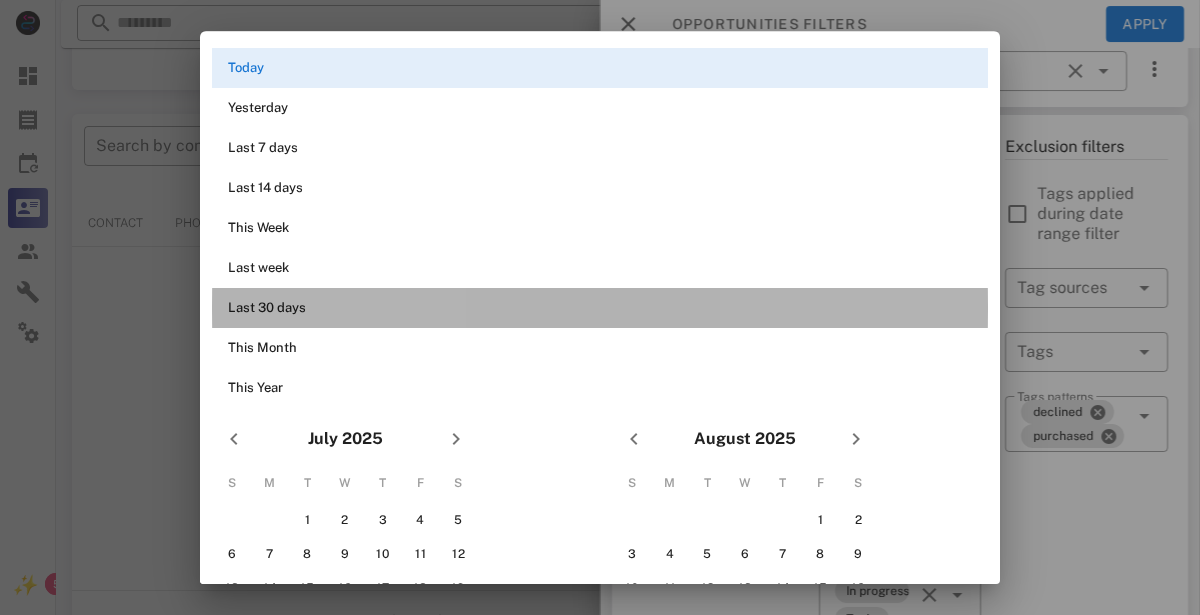 click on "Last 30 days" at bounding box center [600, 308] 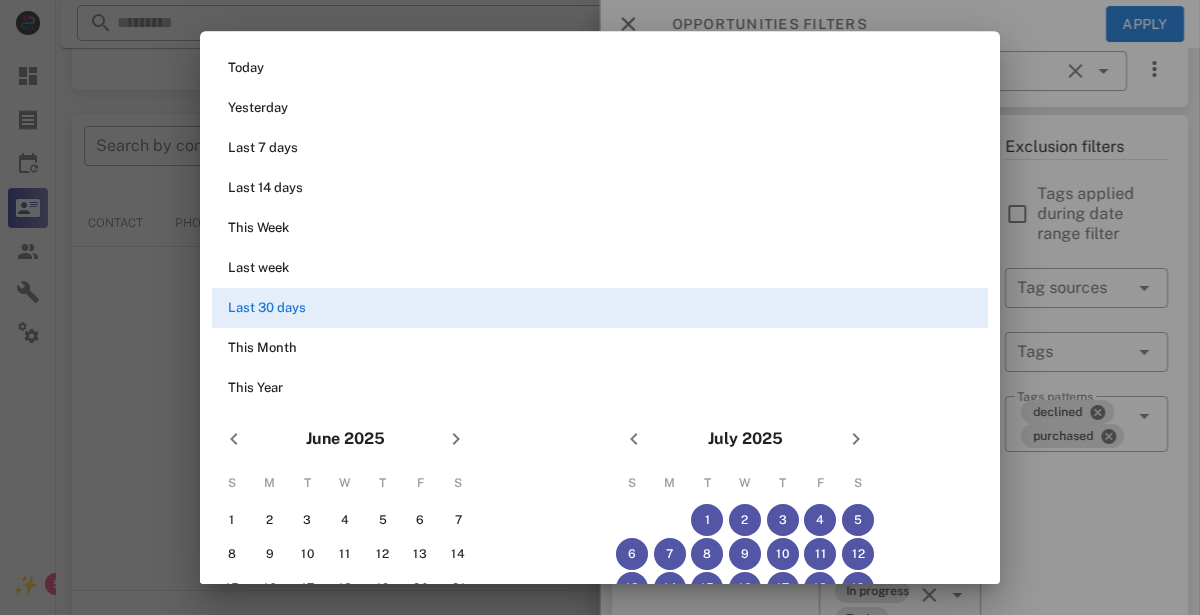 click at bounding box center [600, 307] 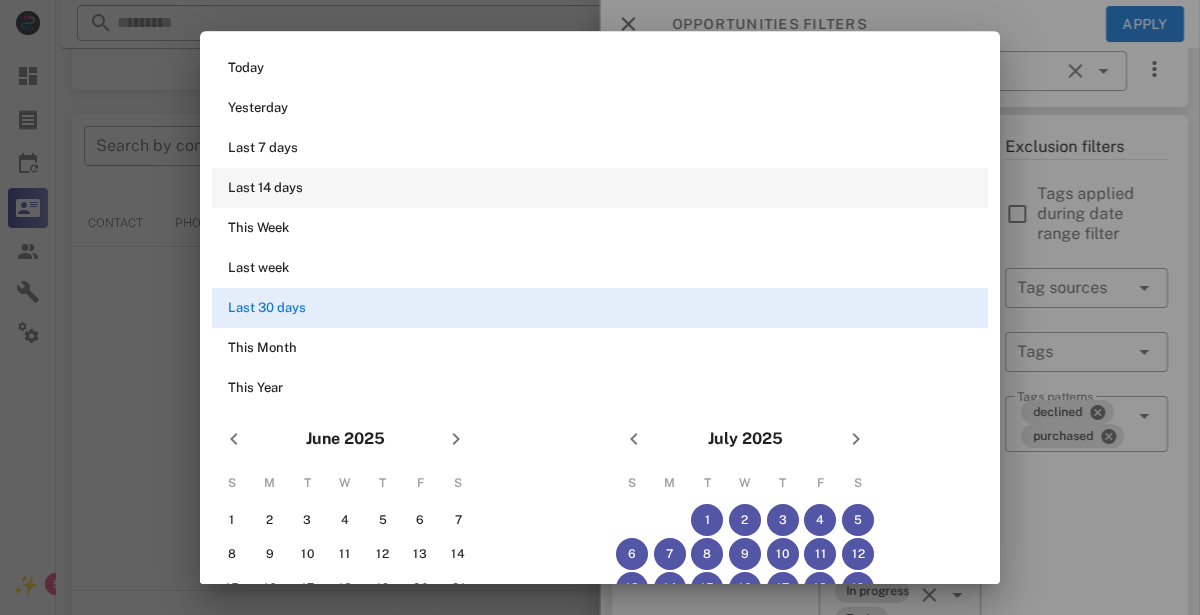 scroll, scrollTop: 169, scrollLeft: 0, axis: vertical 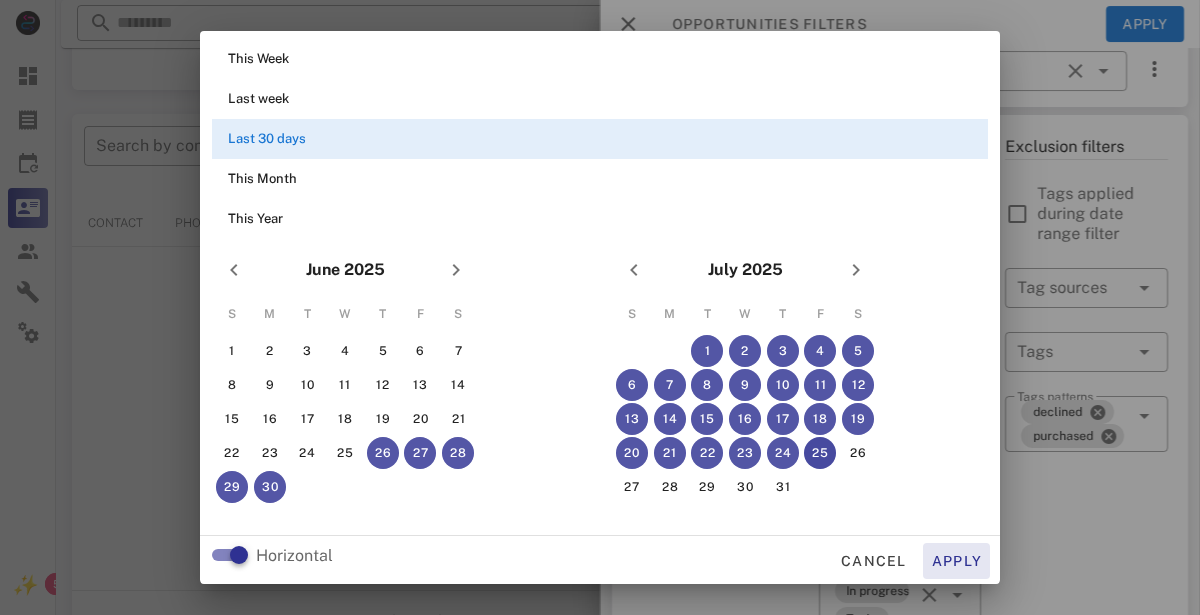 click on "Apply" at bounding box center [957, 561] 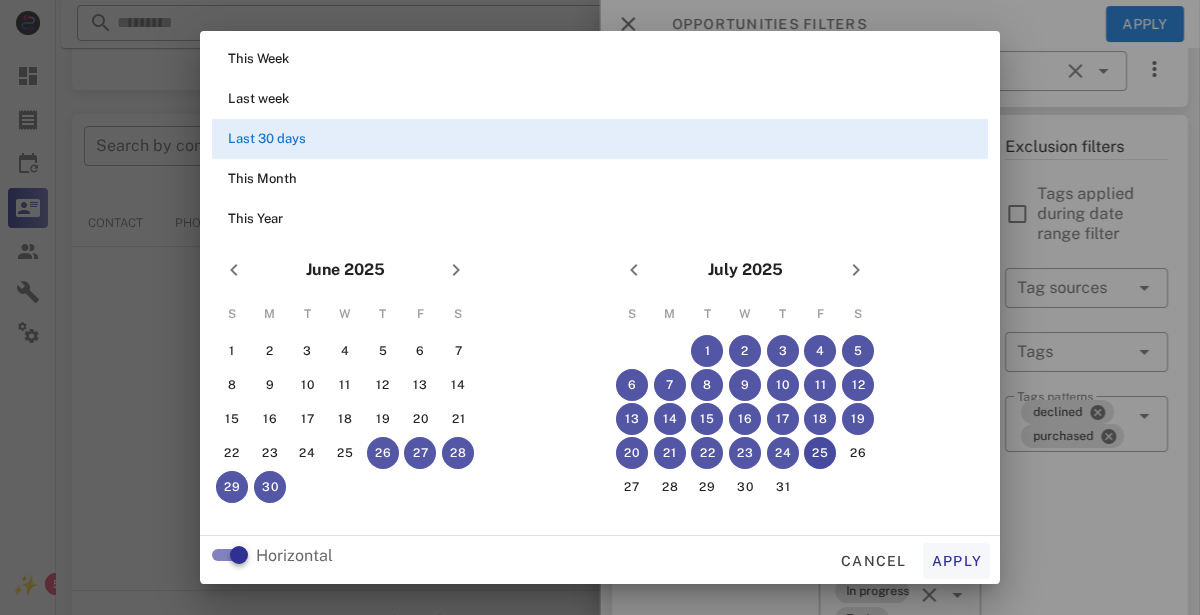 type 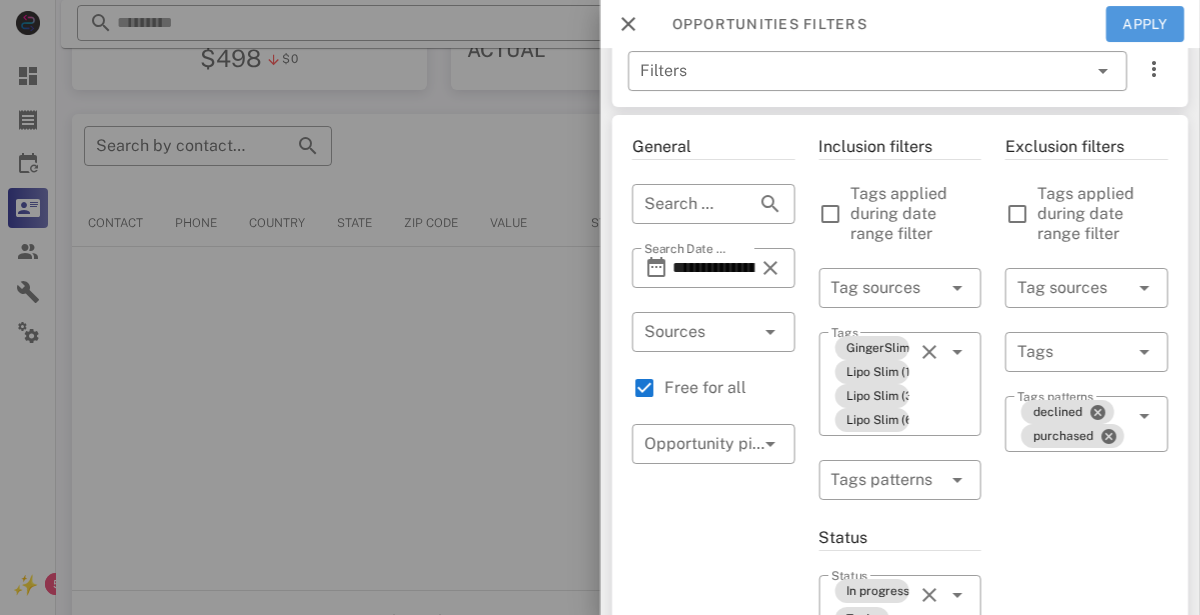 click on "Apply" at bounding box center (1145, 24) 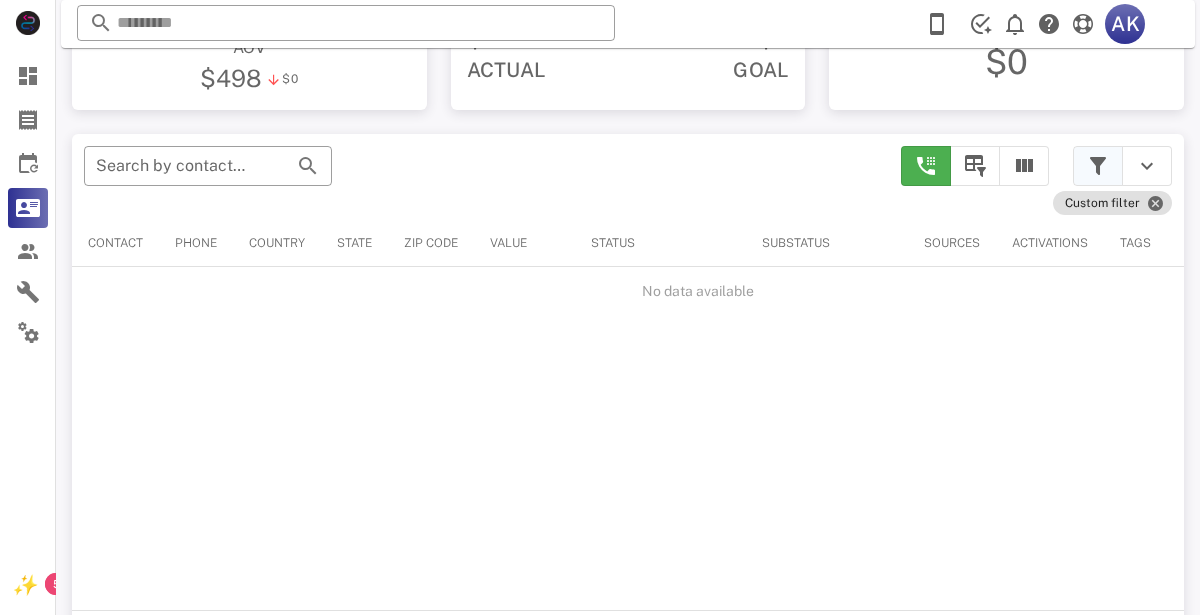 scroll, scrollTop: 330, scrollLeft: 0, axis: vertical 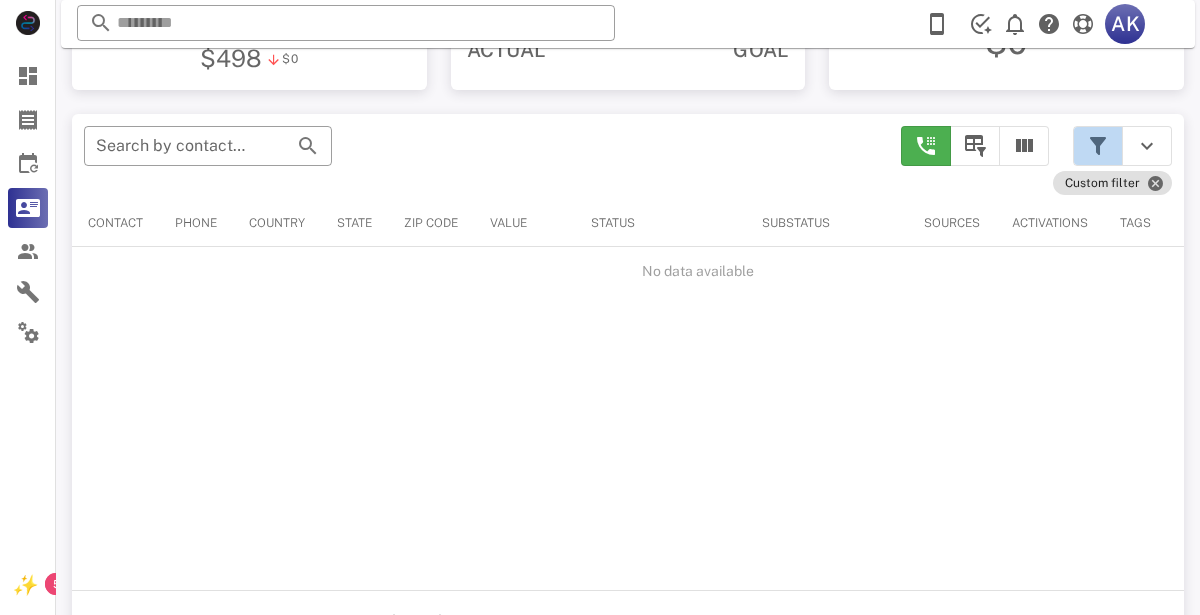 click at bounding box center (1098, 146) 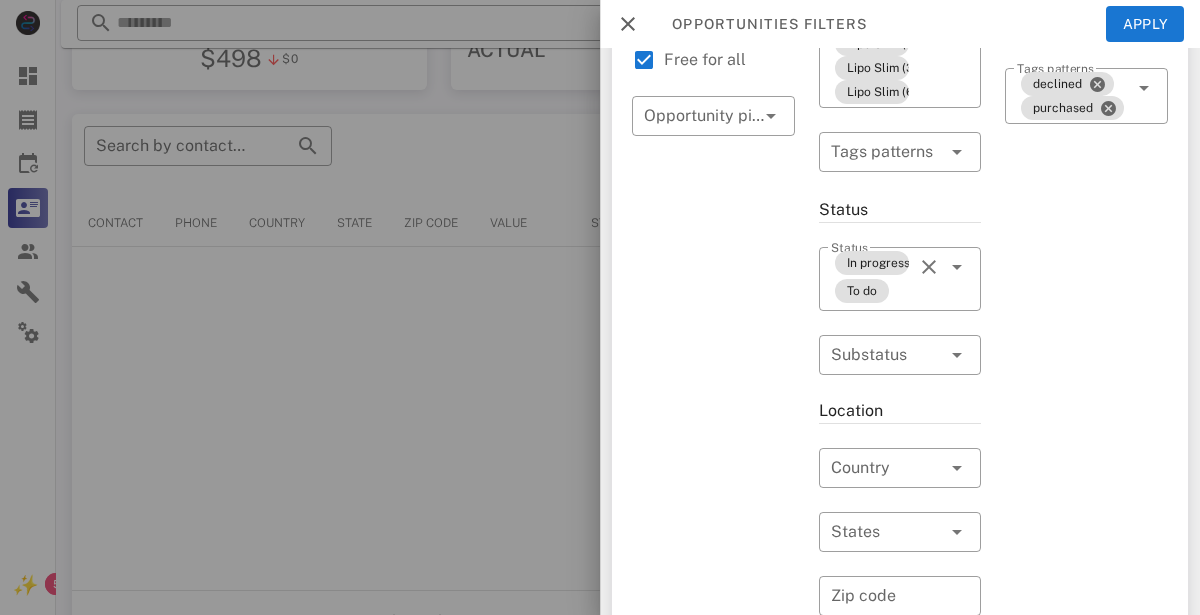 scroll, scrollTop: 353, scrollLeft: 0, axis: vertical 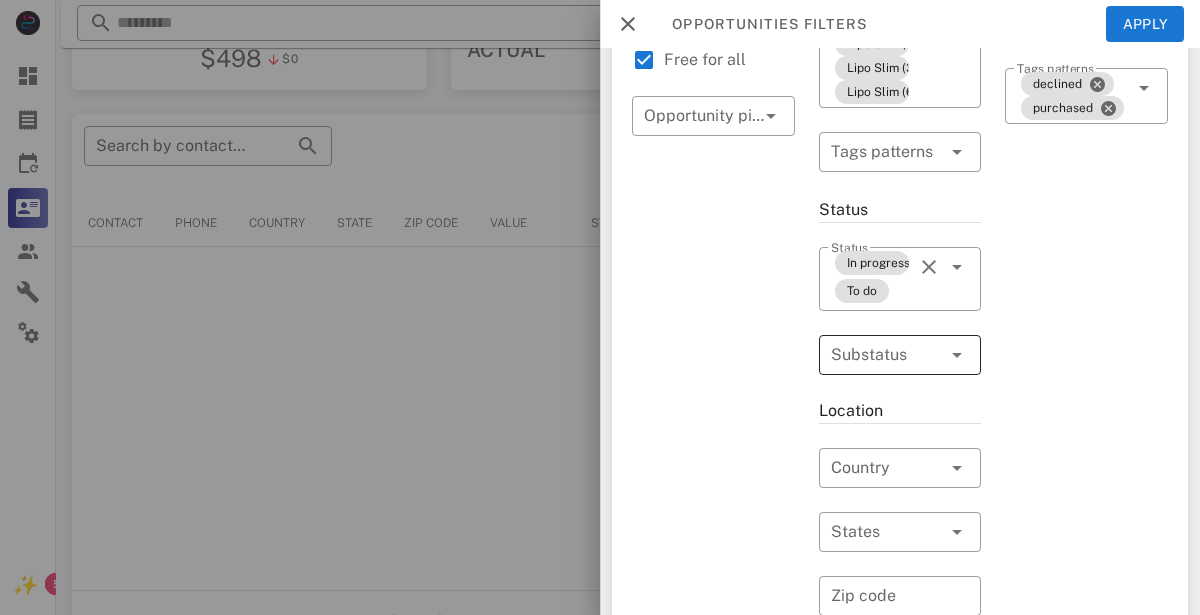 click at bounding box center (872, 355) 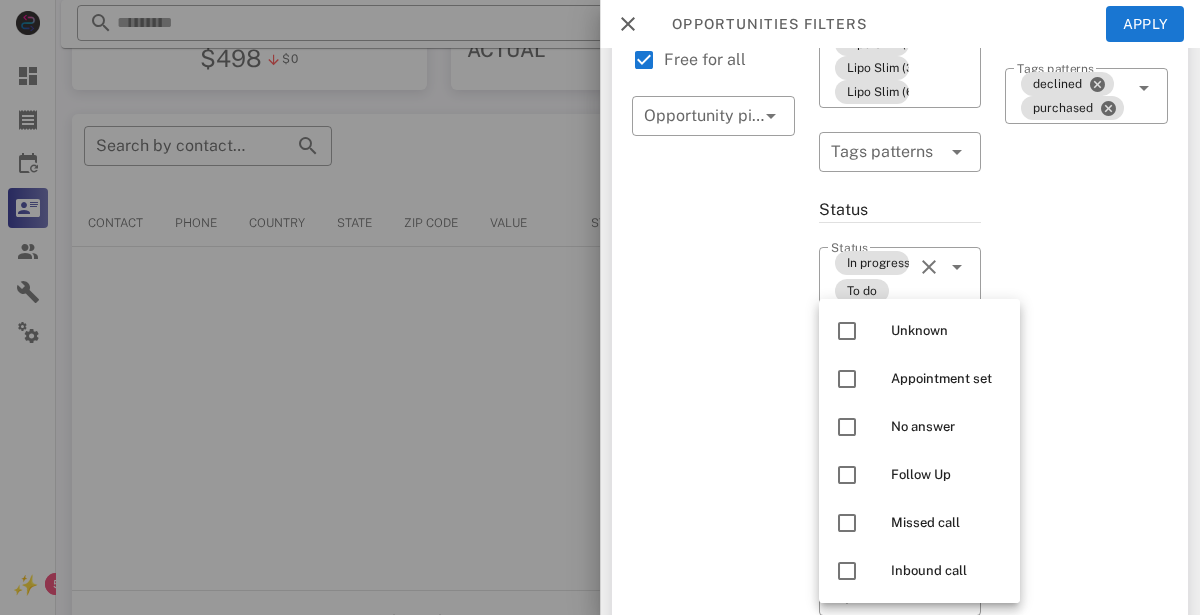 click on "Exclusion filters Tags applied during date range filter ​ Tag sources ​ Tags ​ Tags patterns declined purchased" at bounding box center (1086, 434) 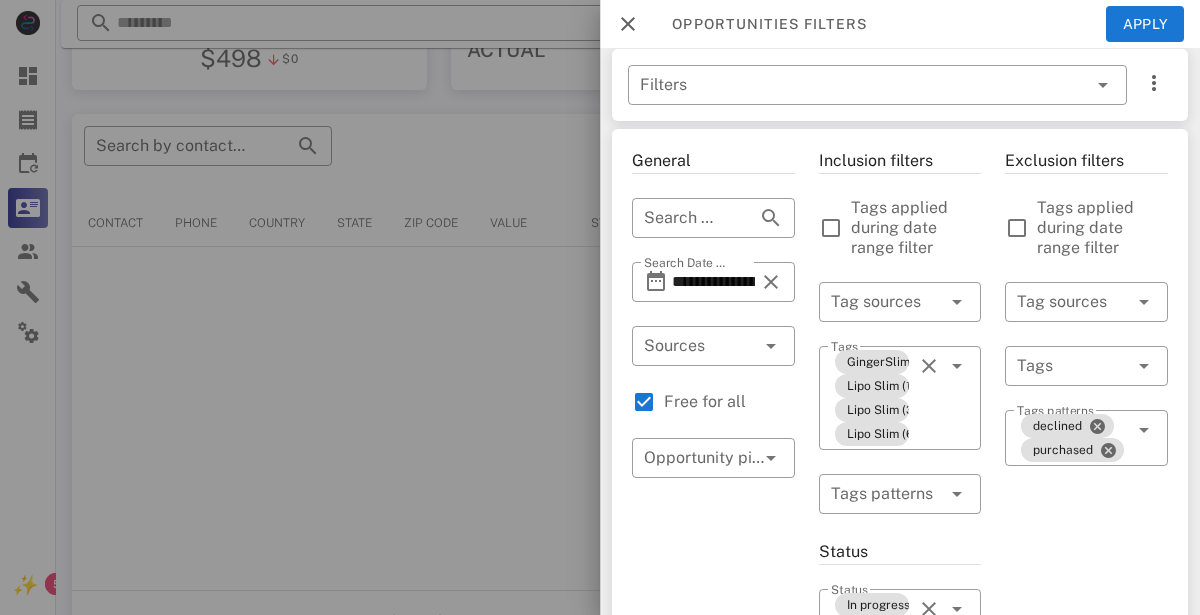 scroll, scrollTop: 5, scrollLeft: 0, axis: vertical 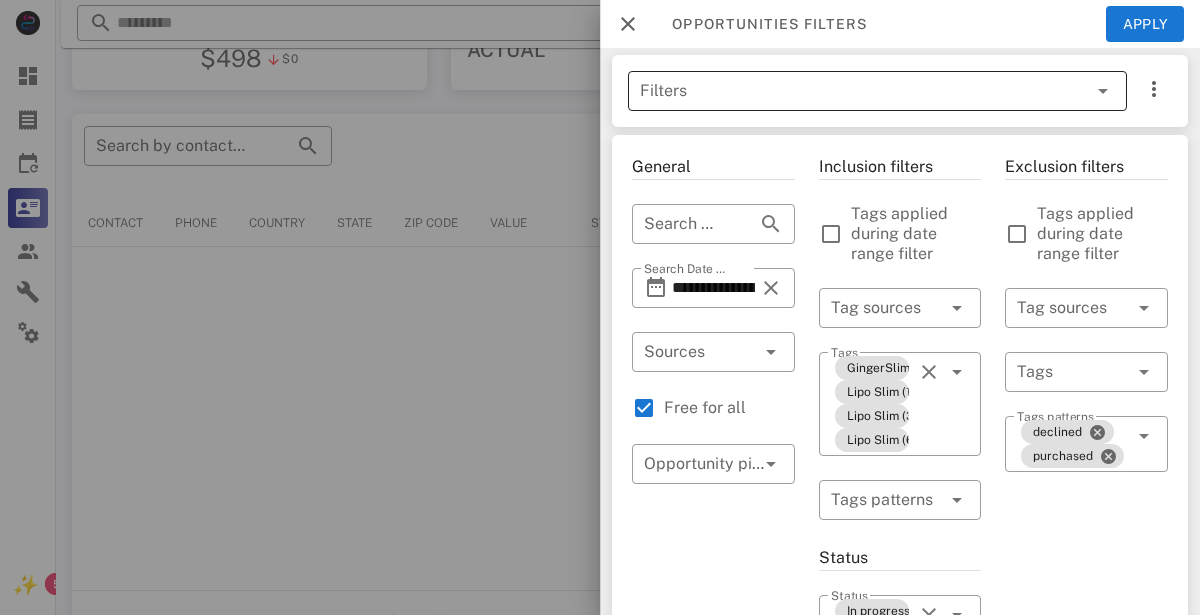 click on "Filters" at bounding box center [849, 91] 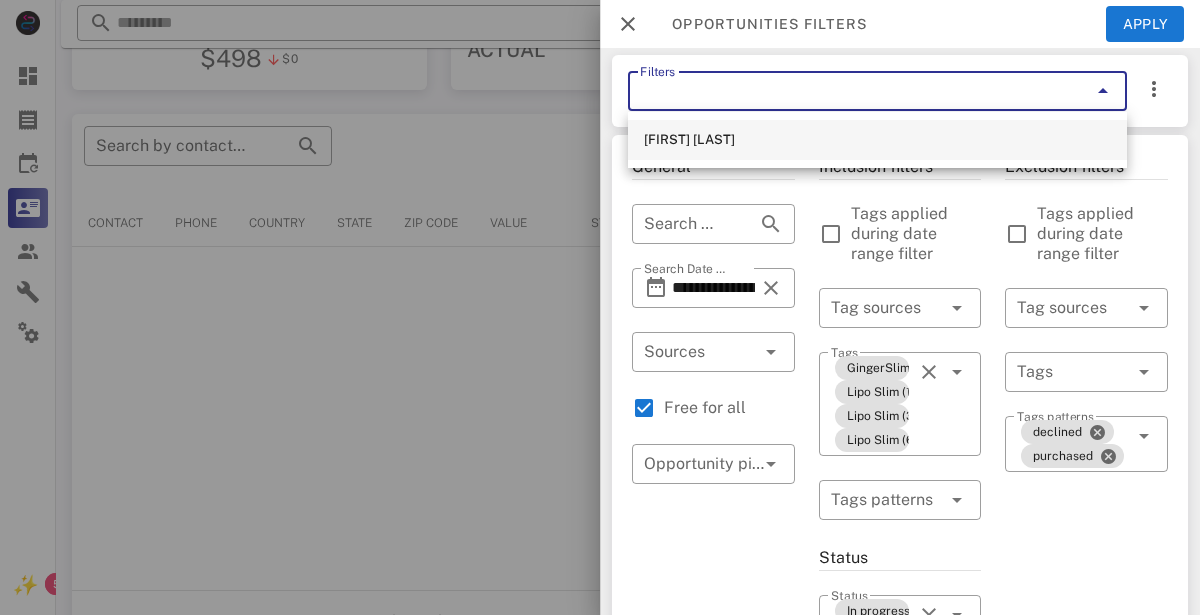 click on "[FIRST] [LAST]" at bounding box center [877, 140] 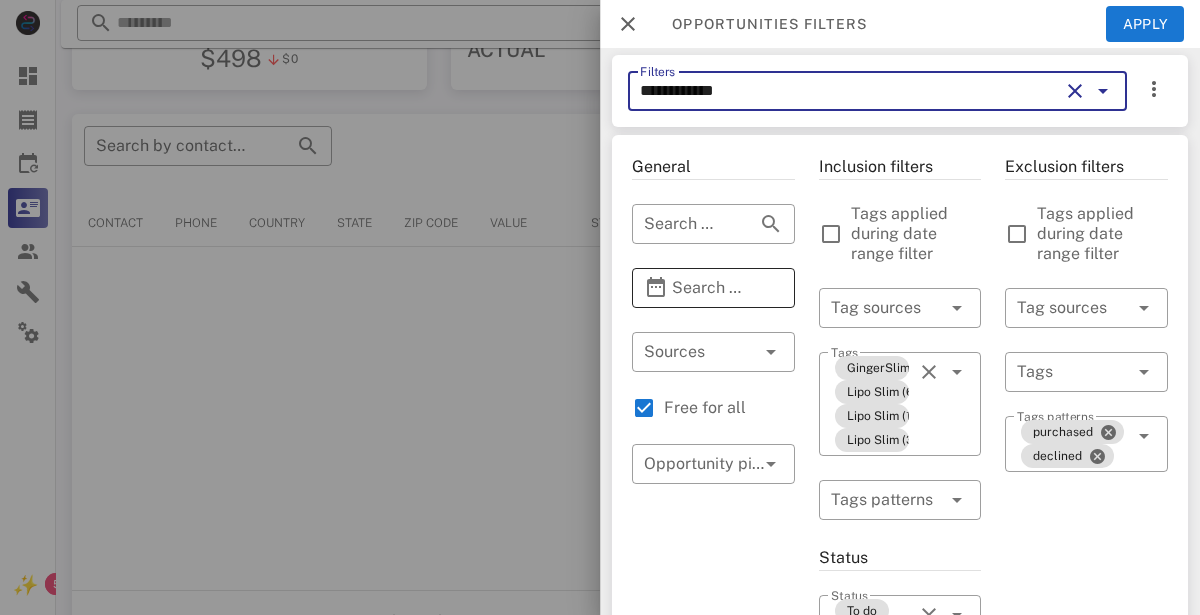 click at bounding box center [771, 288] 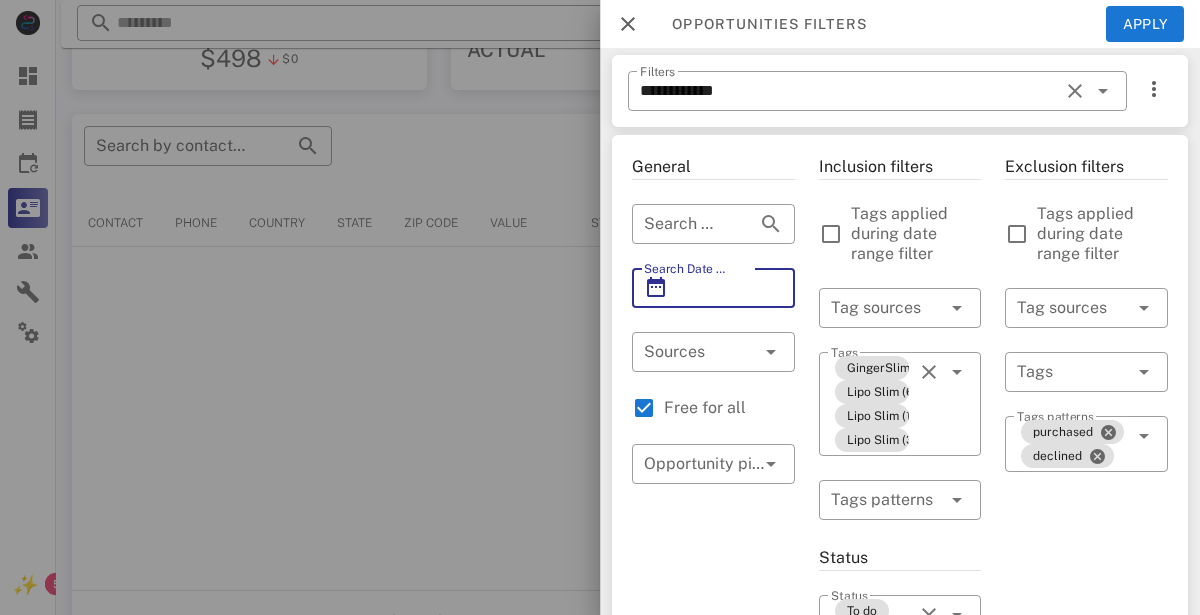 click on "Search Date Range" at bounding box center (713, 288) 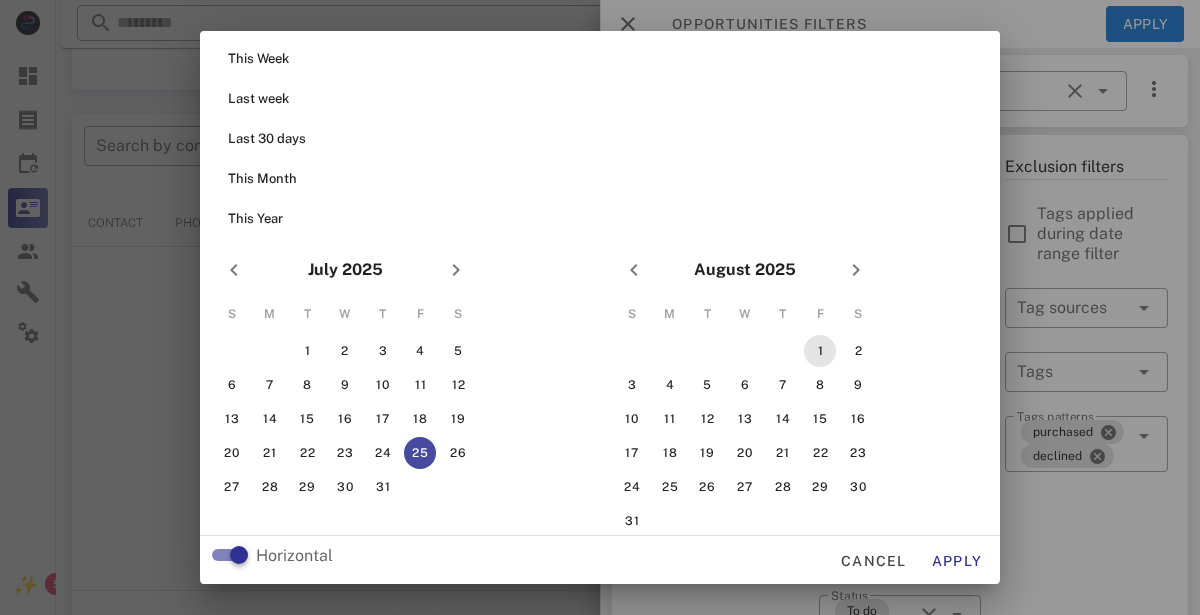 click on "1" at bounding box center [820, 351] 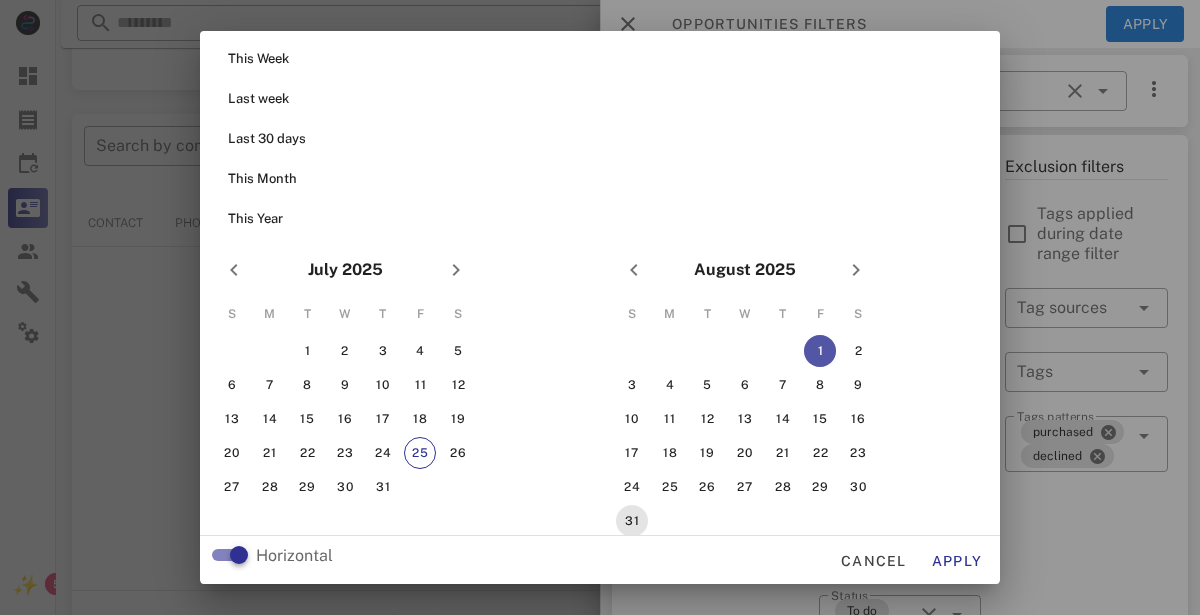 click on "31" at bounding box center (632, 521) 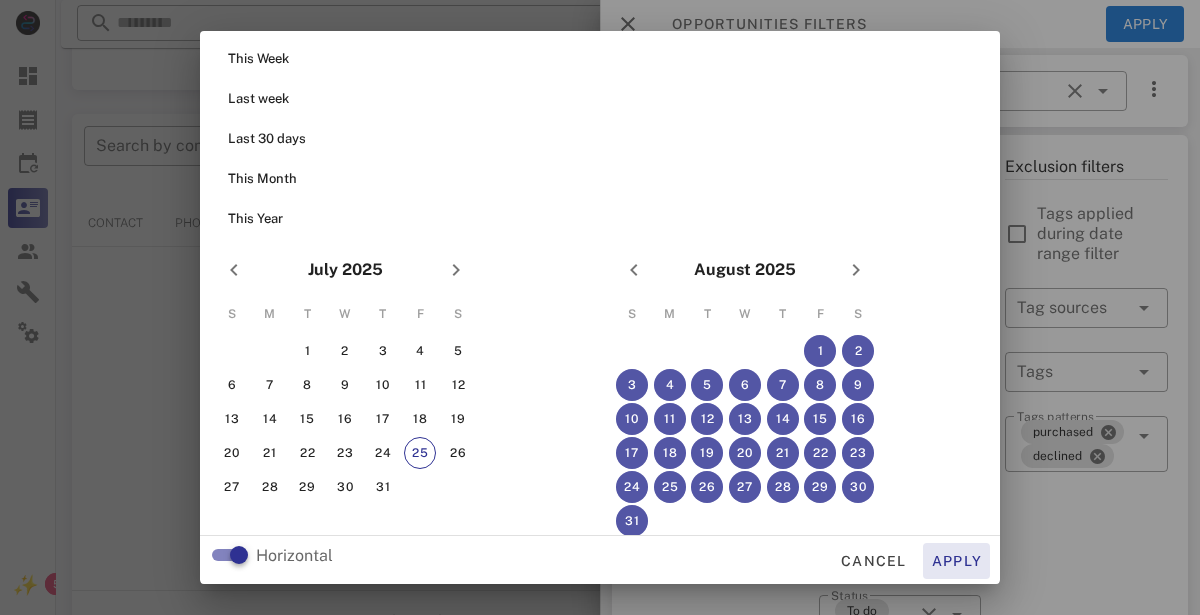 click on "Apply" at bounding box center (957, 561) 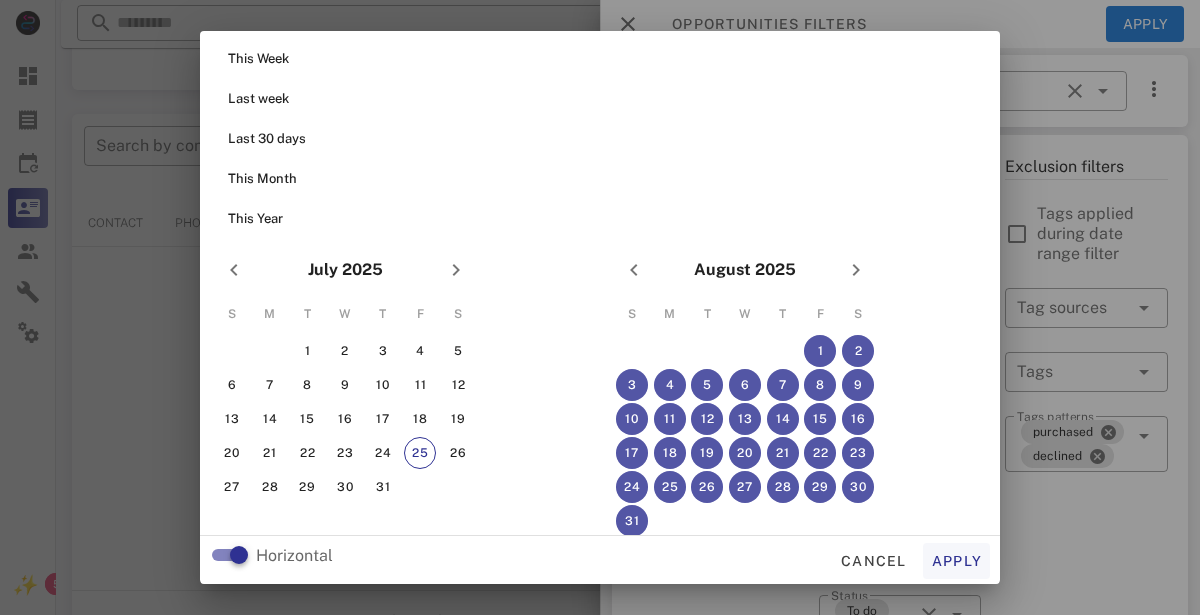 type 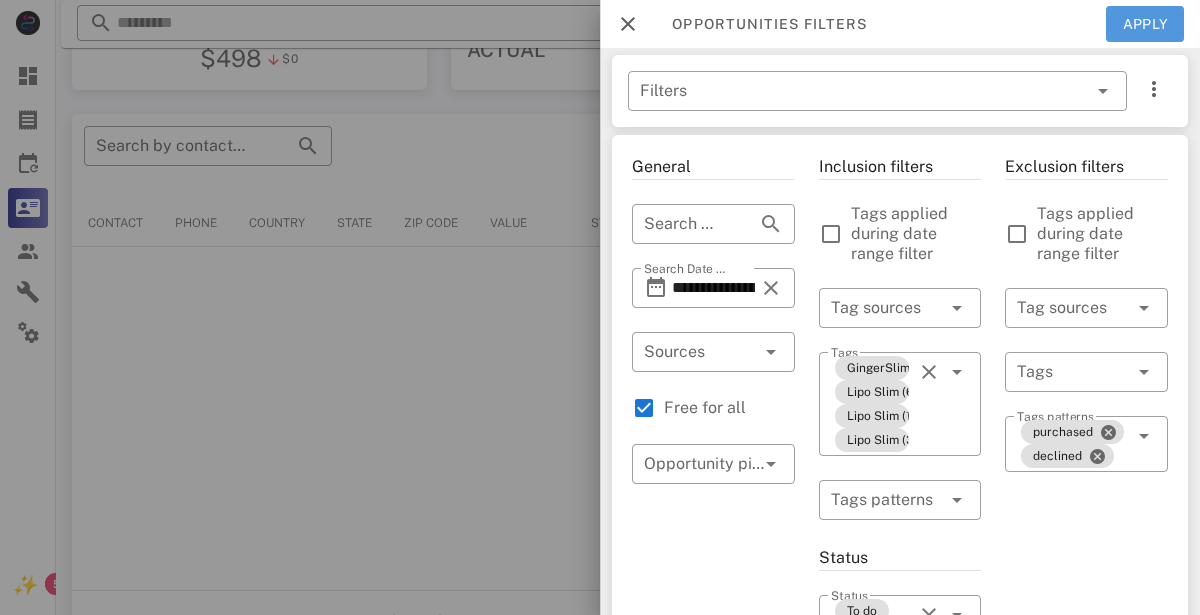 click on "Apply" at bounding box center (1145, 24) 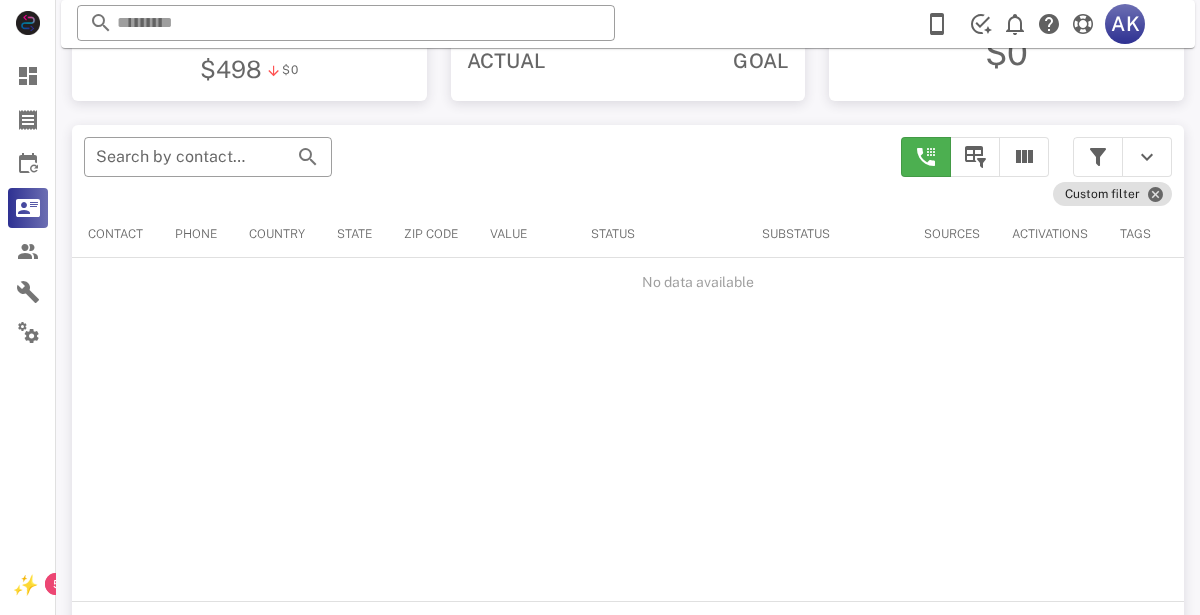 scroll, scrollTop: 380, scrollLeft: 0, axis: vertical 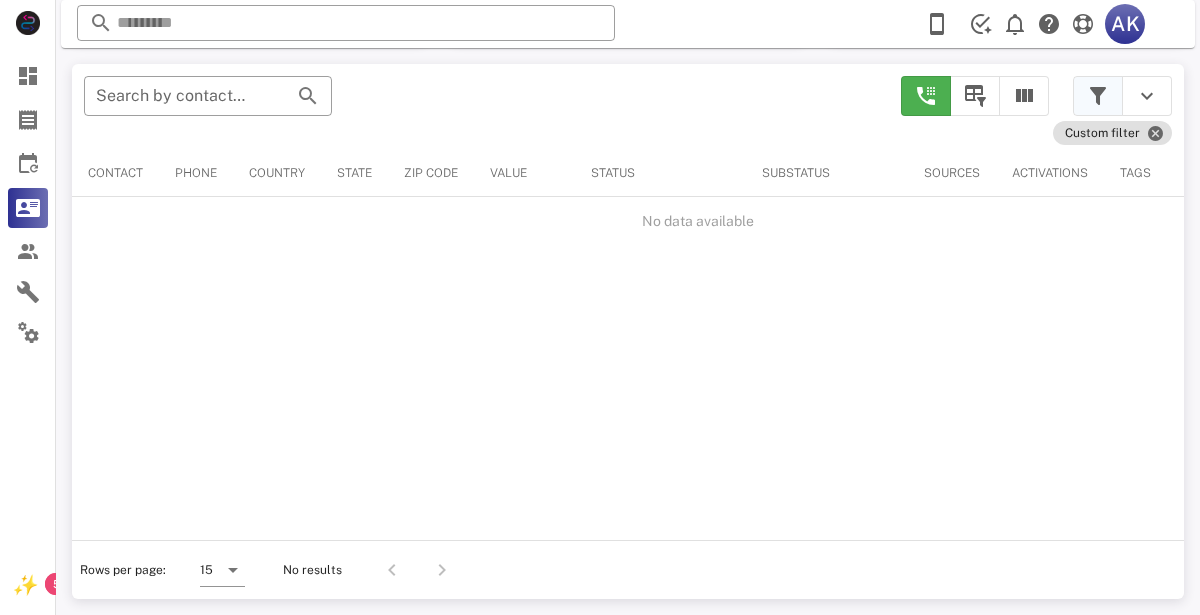 click at bounding box center (1098, 96) 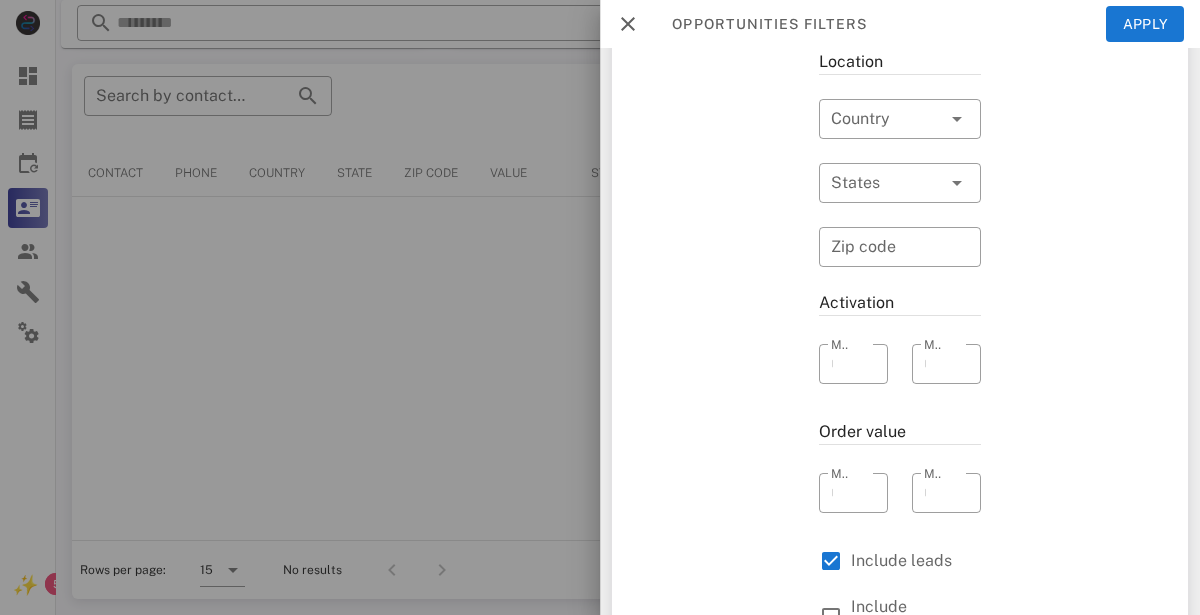 scroll, scrollTop: 805, scrollLeft: 0, axis: vertical 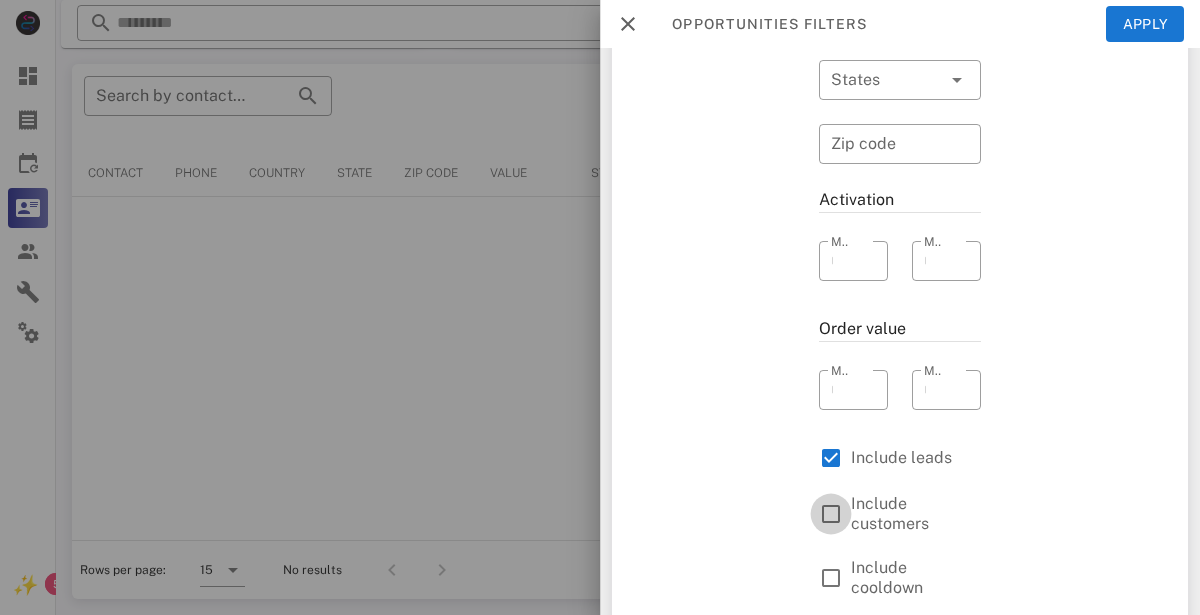 click at bounding box center [831, 514] 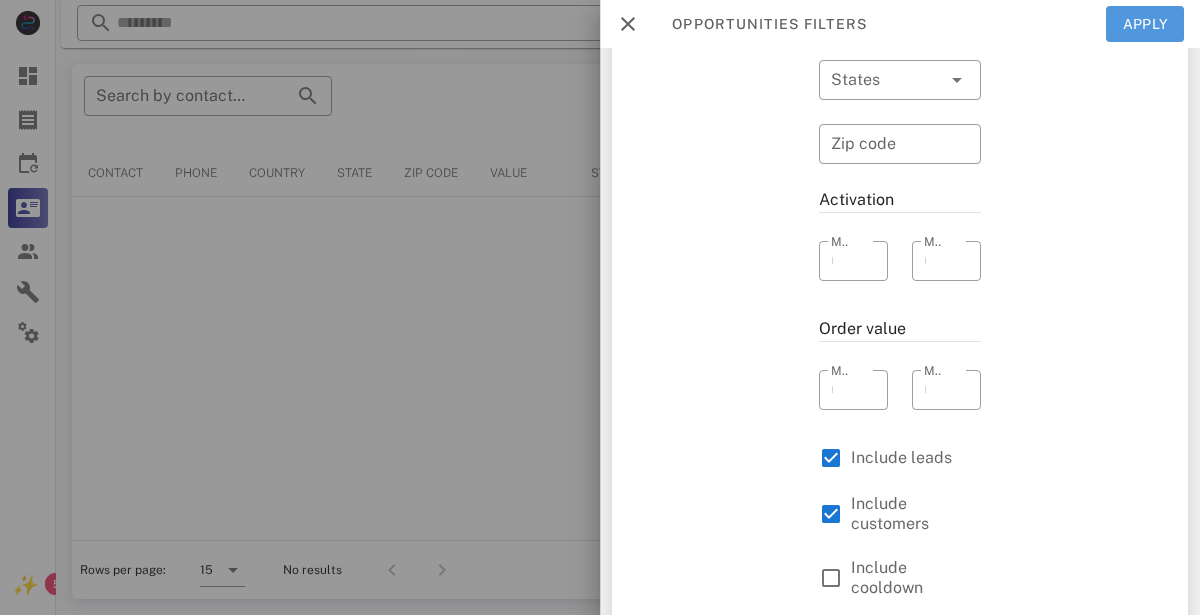 click on "Apply" at bounding box center (1145, 24) 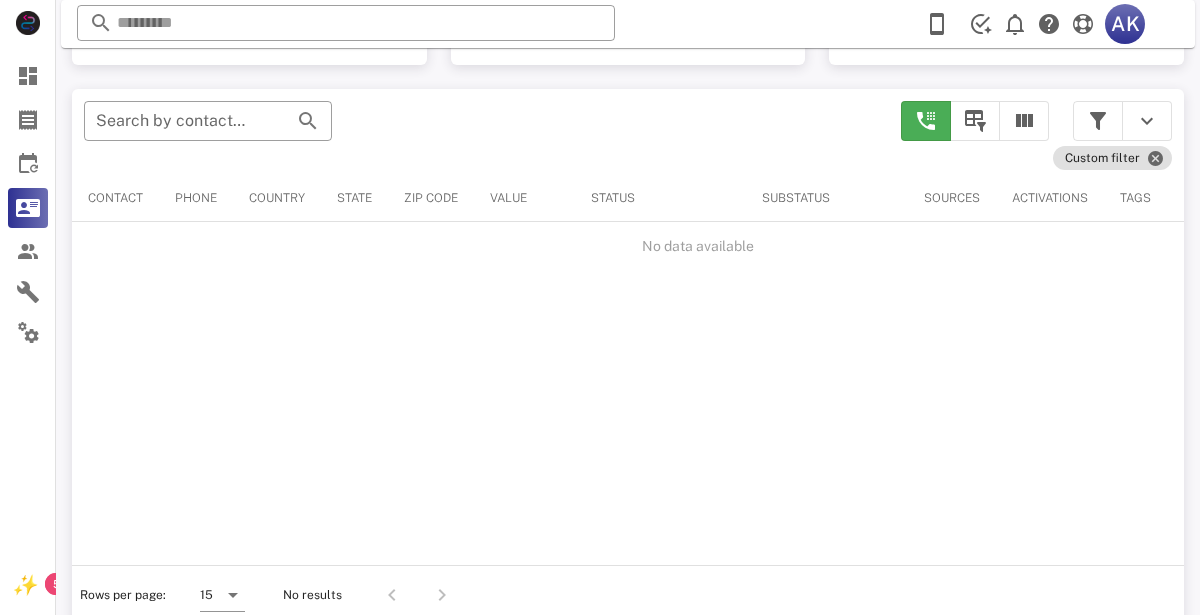 scroll, scrollTop: 380, scrollLeft: 0, axis: vertical 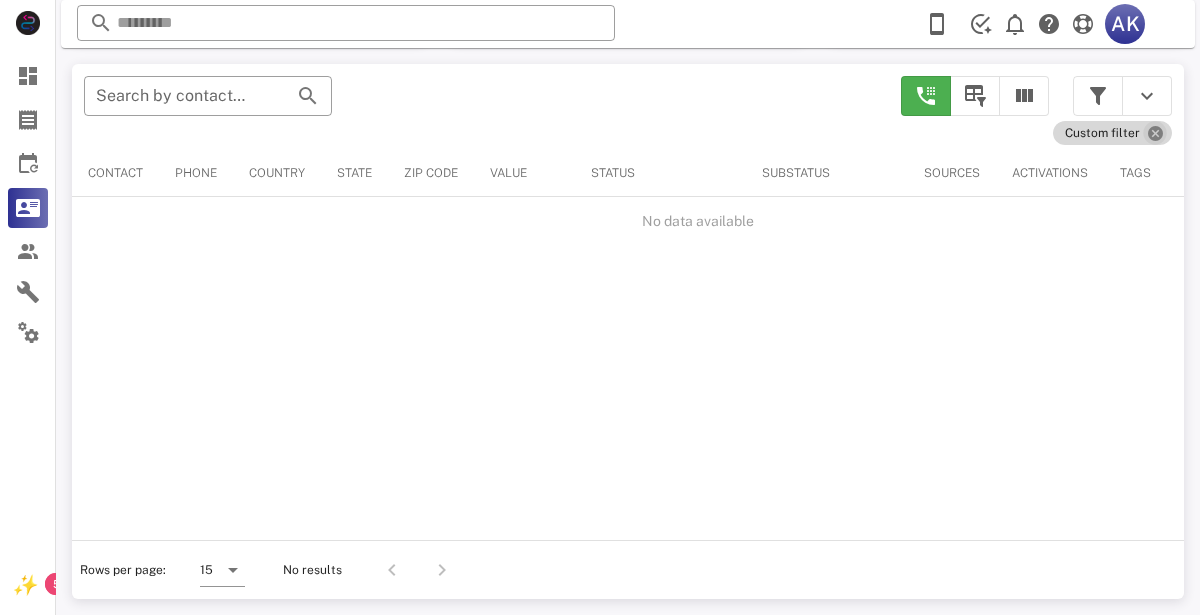 click at bounding box center [1155, 133] 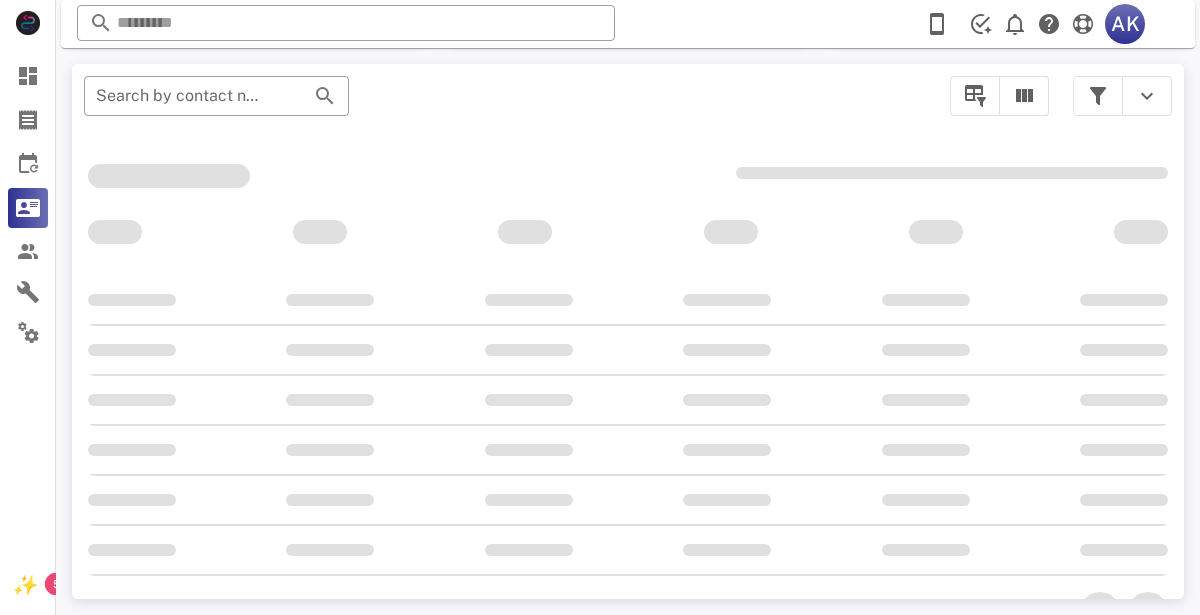 scroll, scrollTop: 355, scrollLeft: 0, axis: vertical 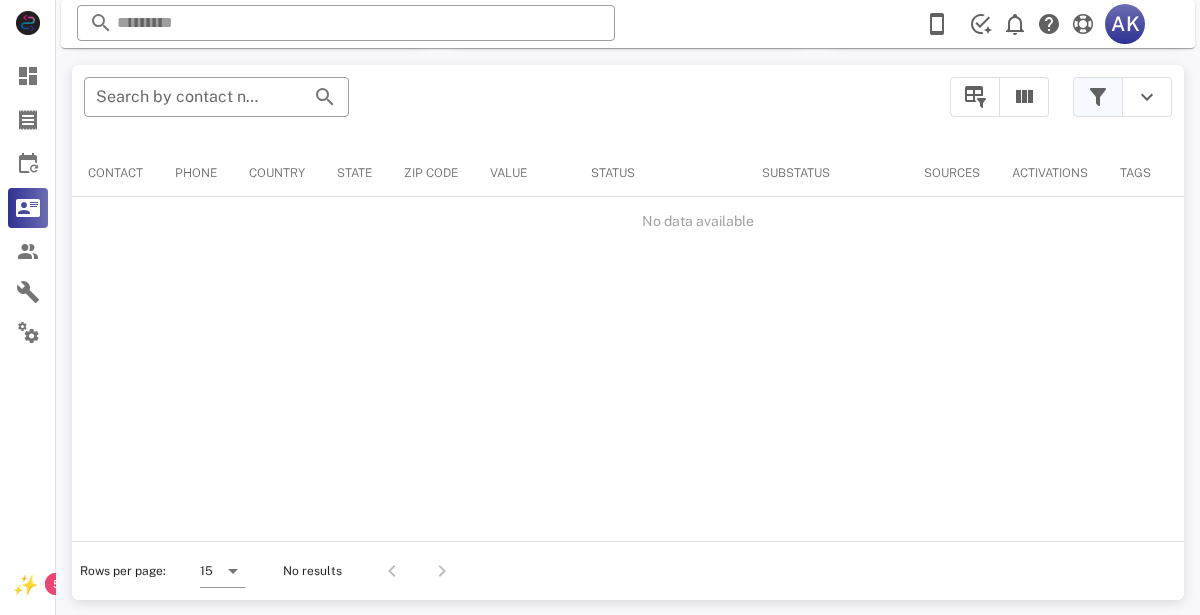 click at bounding box center (1098, 97) 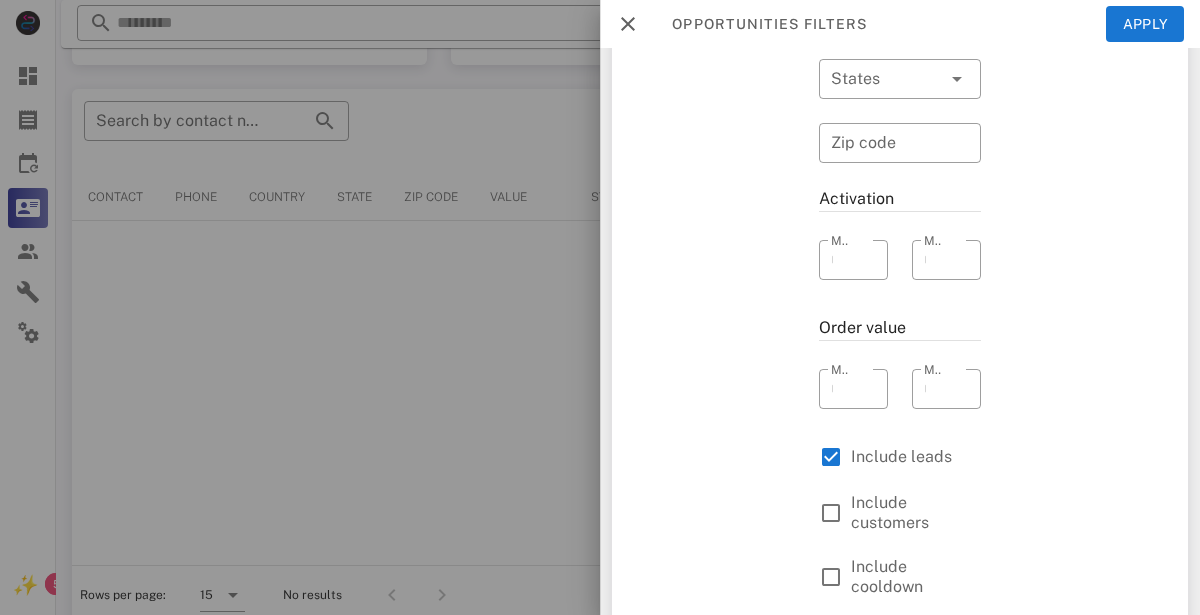 scroll, scrollTop: 377, scrollLeft: 0, axis: vertical 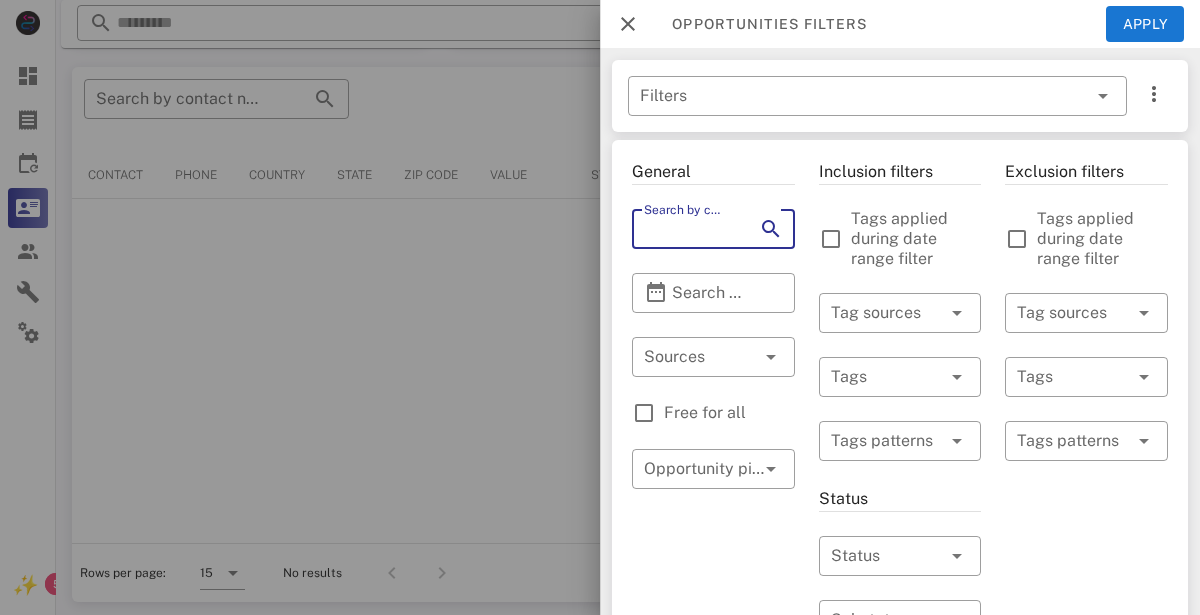 click on "Search by contact name, email or phone" at bounding box center [685, 229] 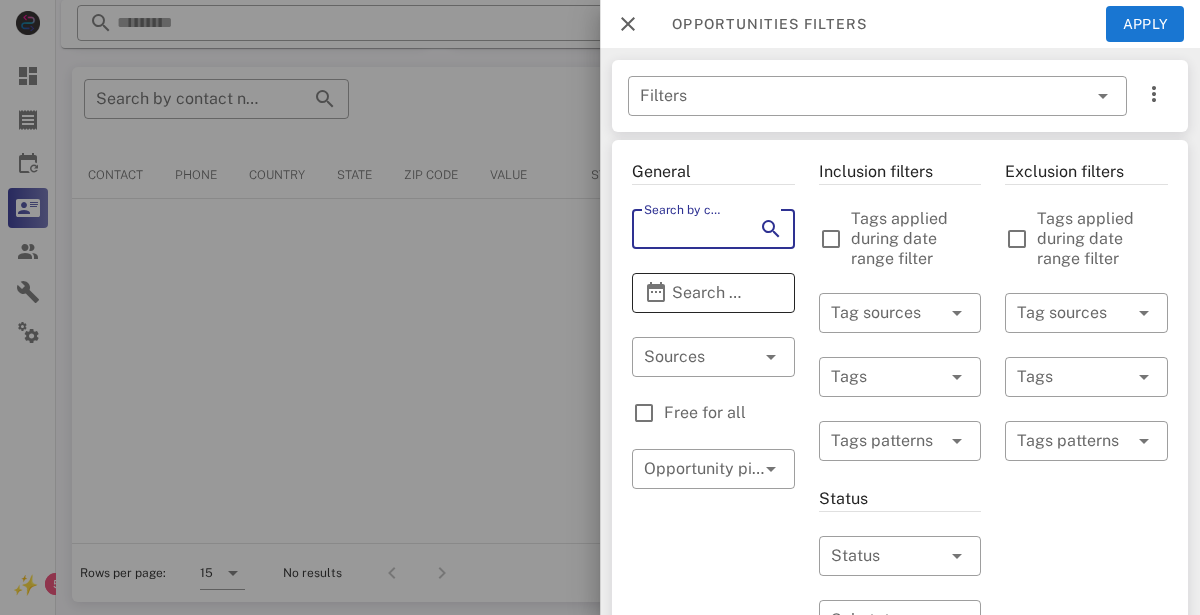 click at bounding box center (656, 293) 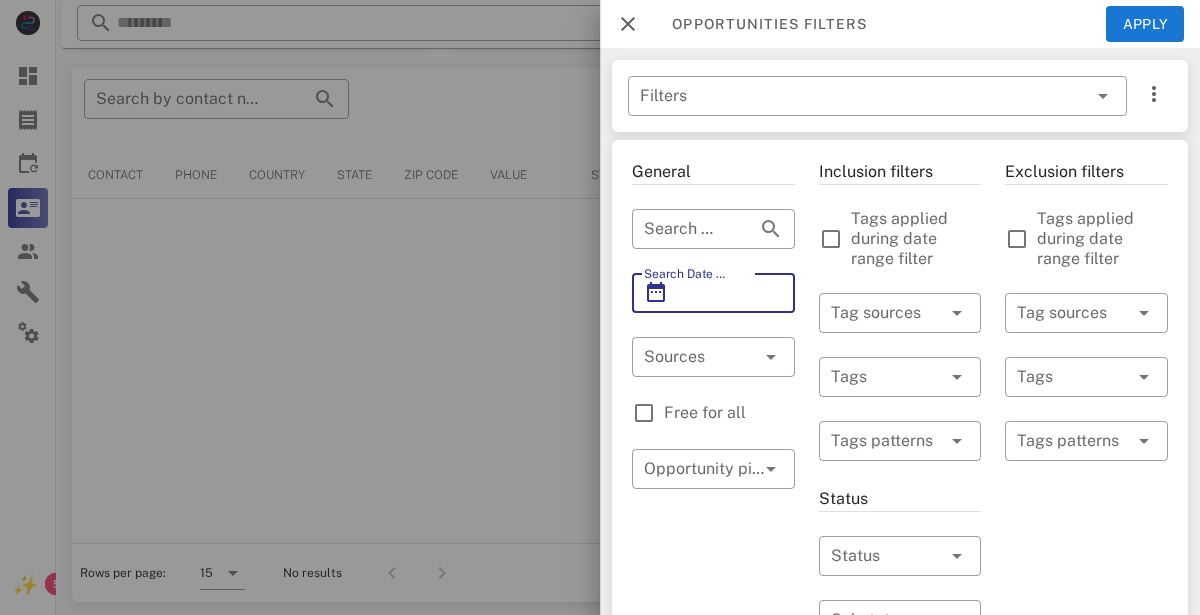 click on "Search Date Range" at bounding box center (713, 293) 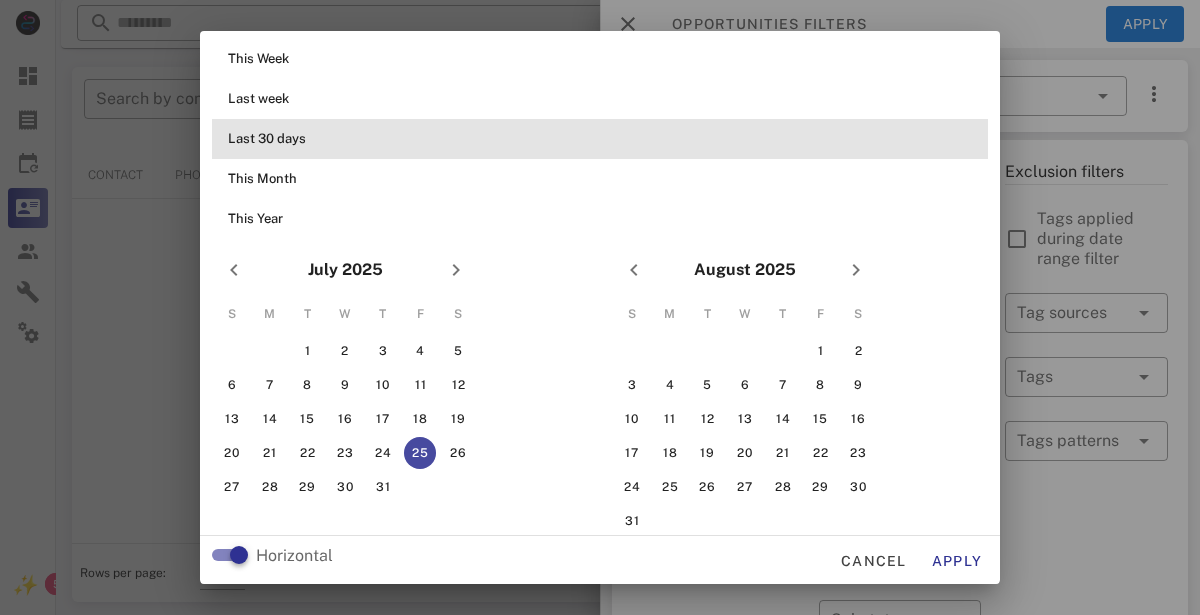 click on "Last 30 days" at bounding box center [600, 139] 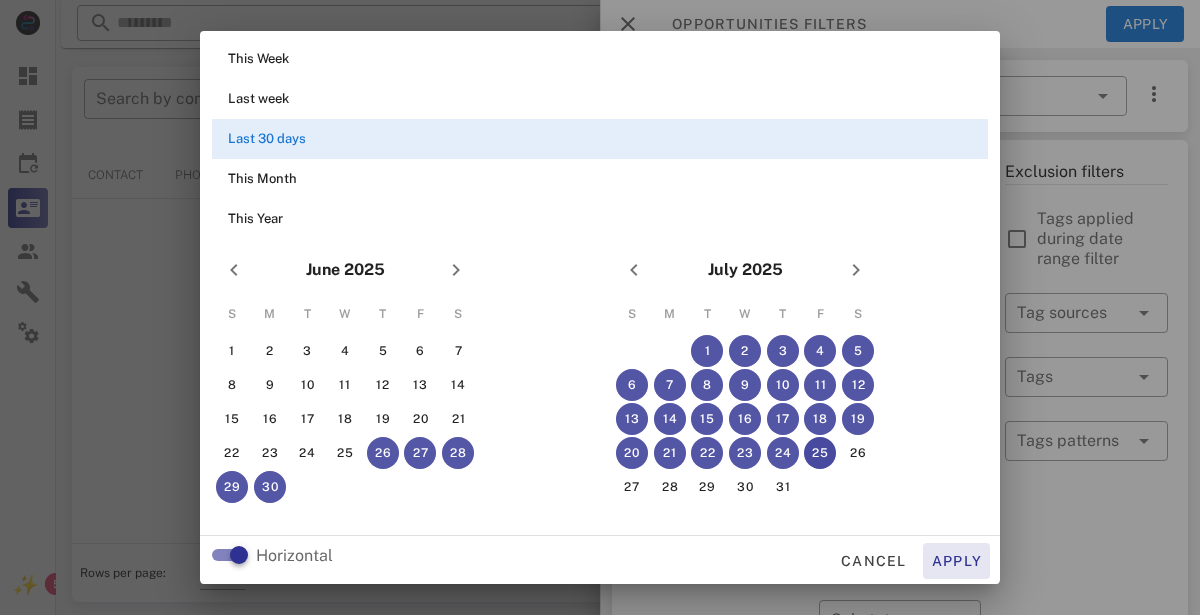 click on "Apply" at bounding box center [957, 561] 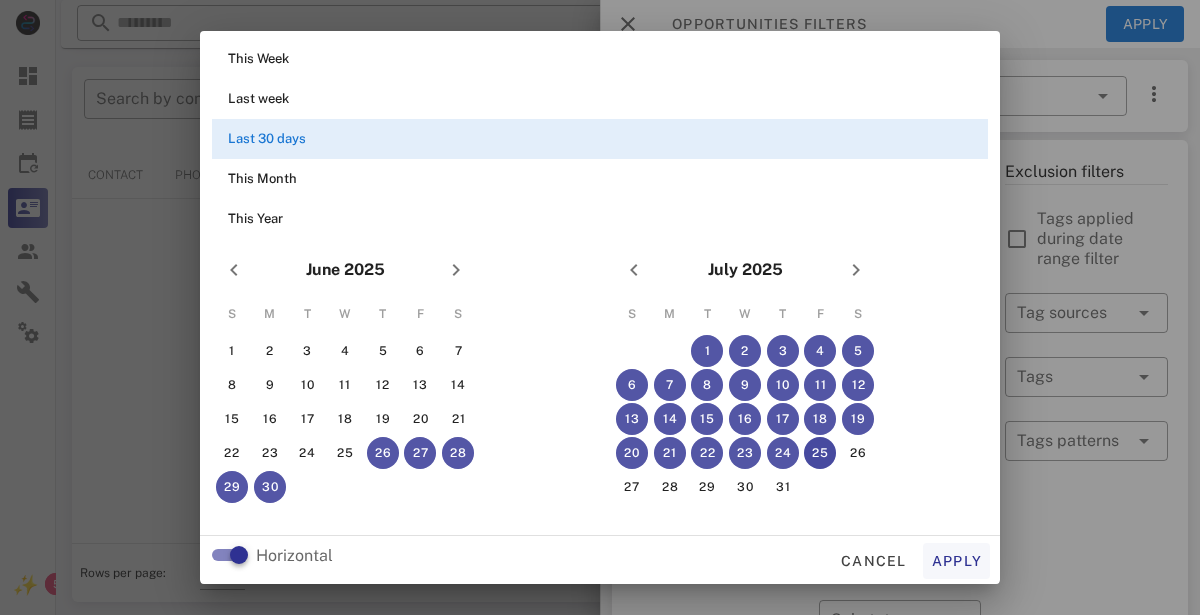 type on "**********" 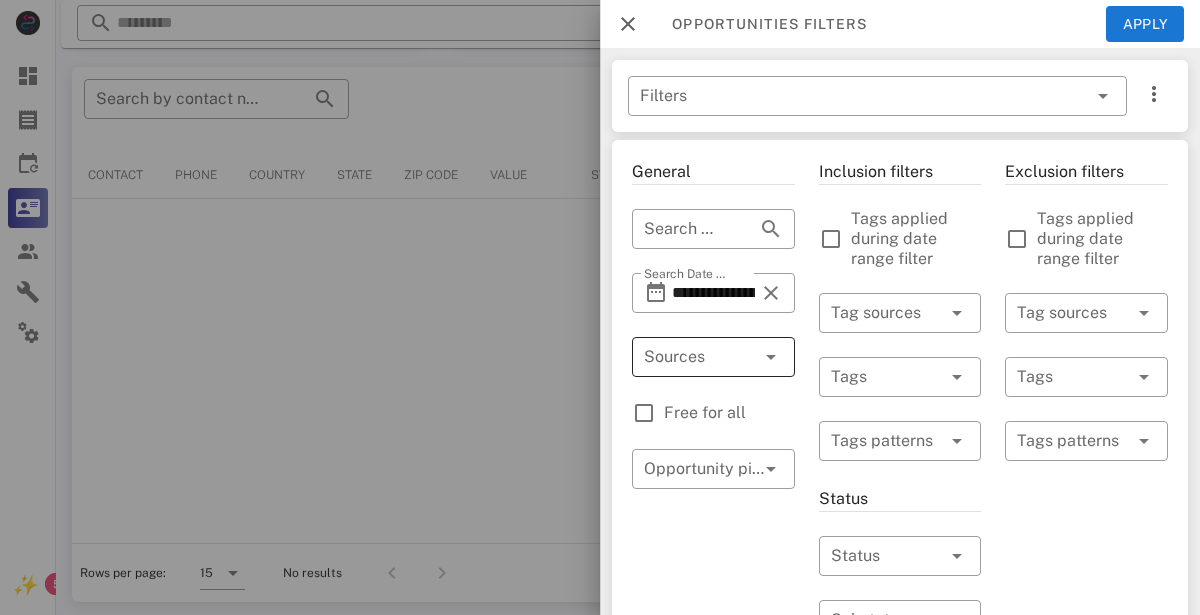 click at bounding box center (685, 357) 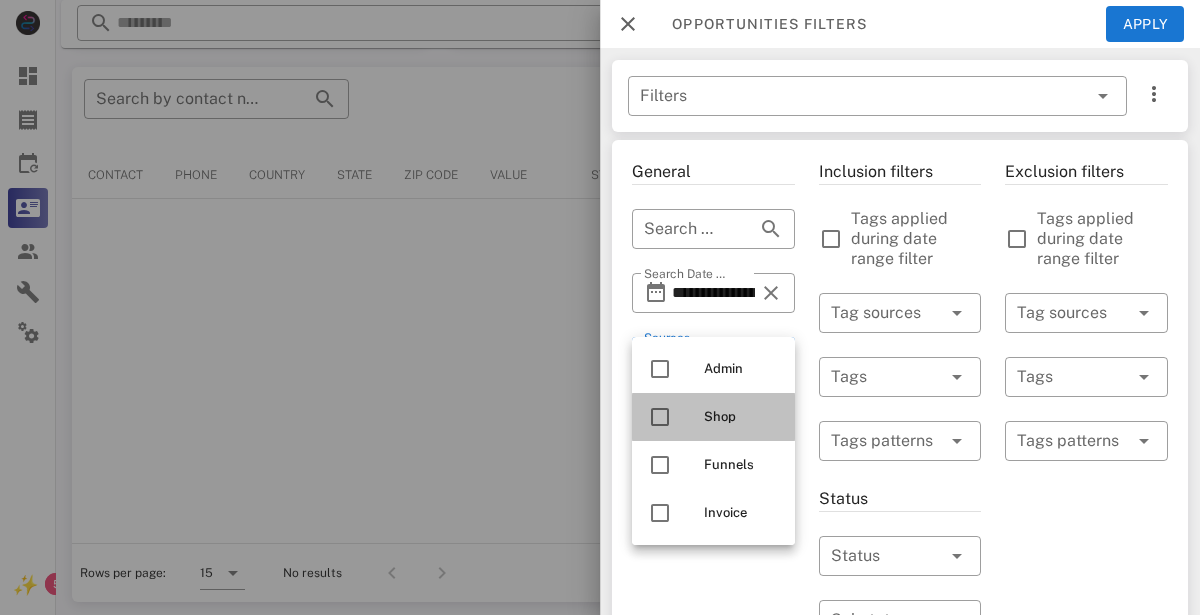 click on "Shop" at bounding box center (741, 417) 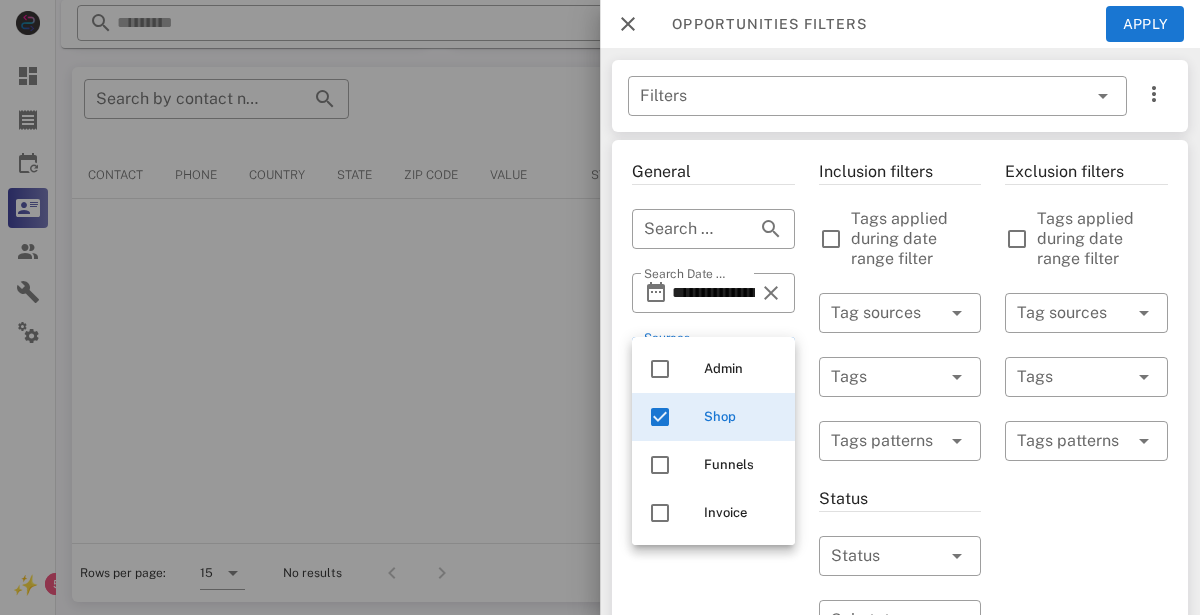 click on "**********" at bounding box center [713, 743] 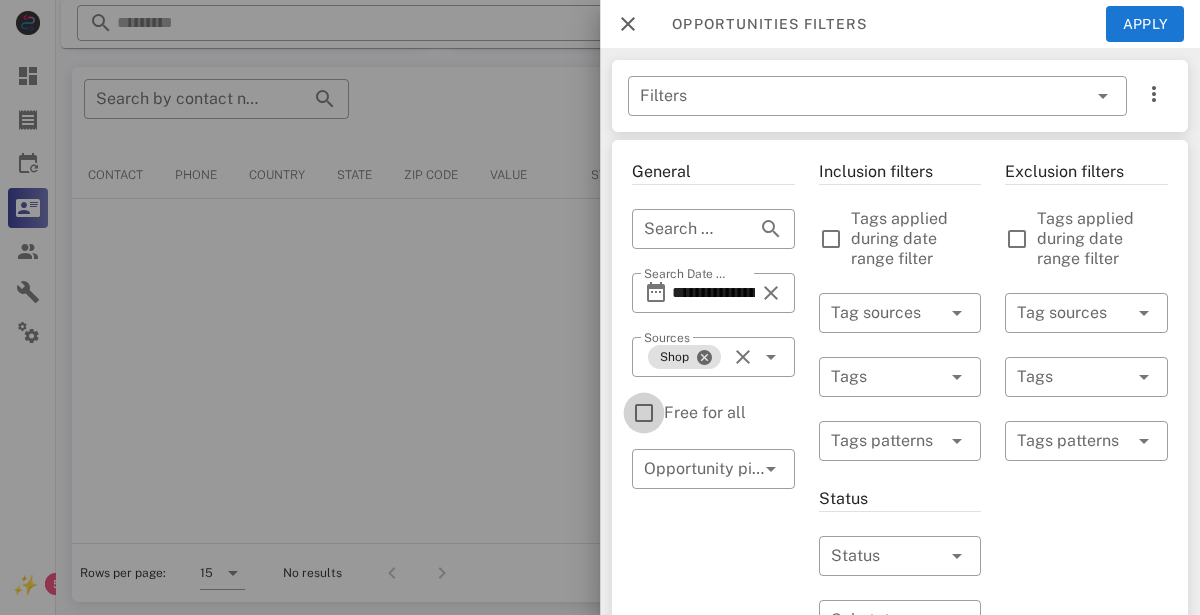click at bounding box center [644, 413] 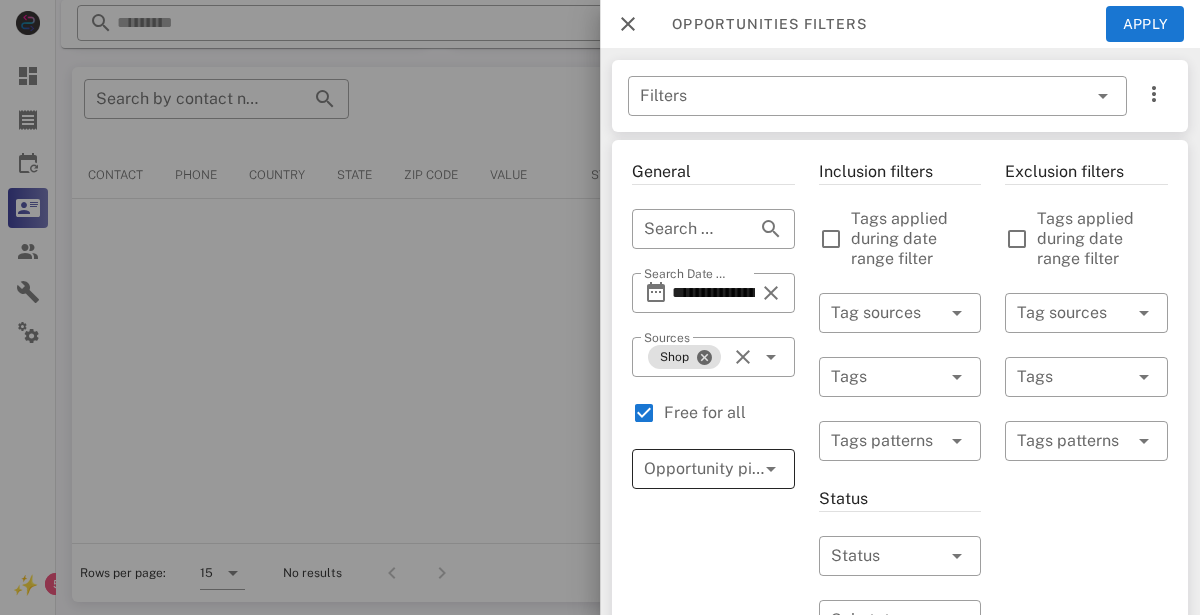 click at bounding box center [685, 469] 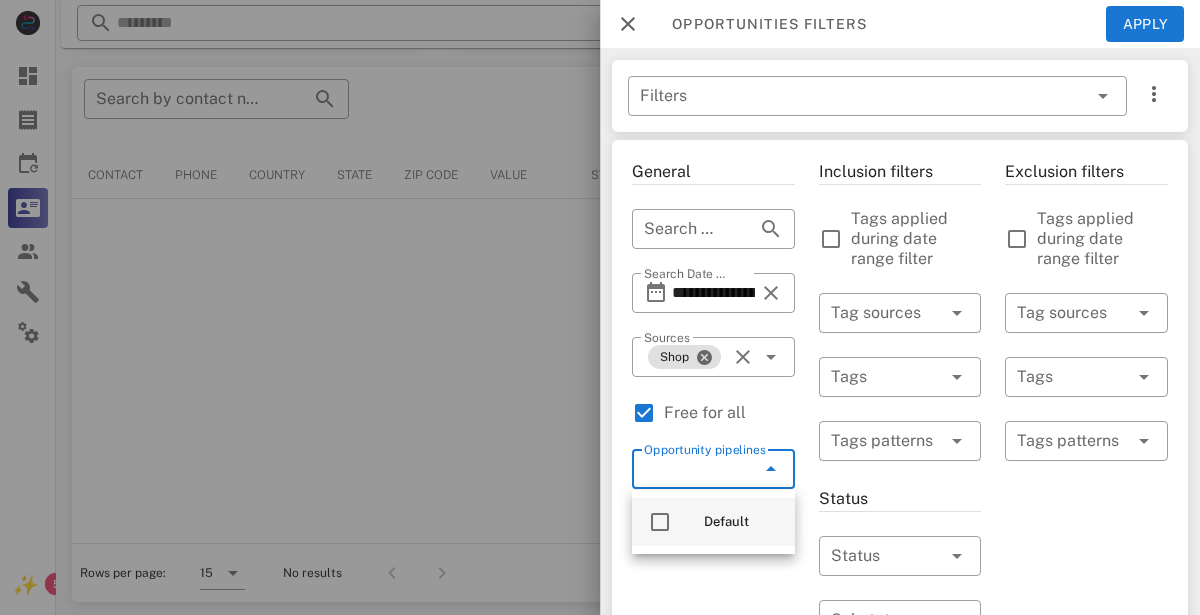 click at bounding box center (660, 522) 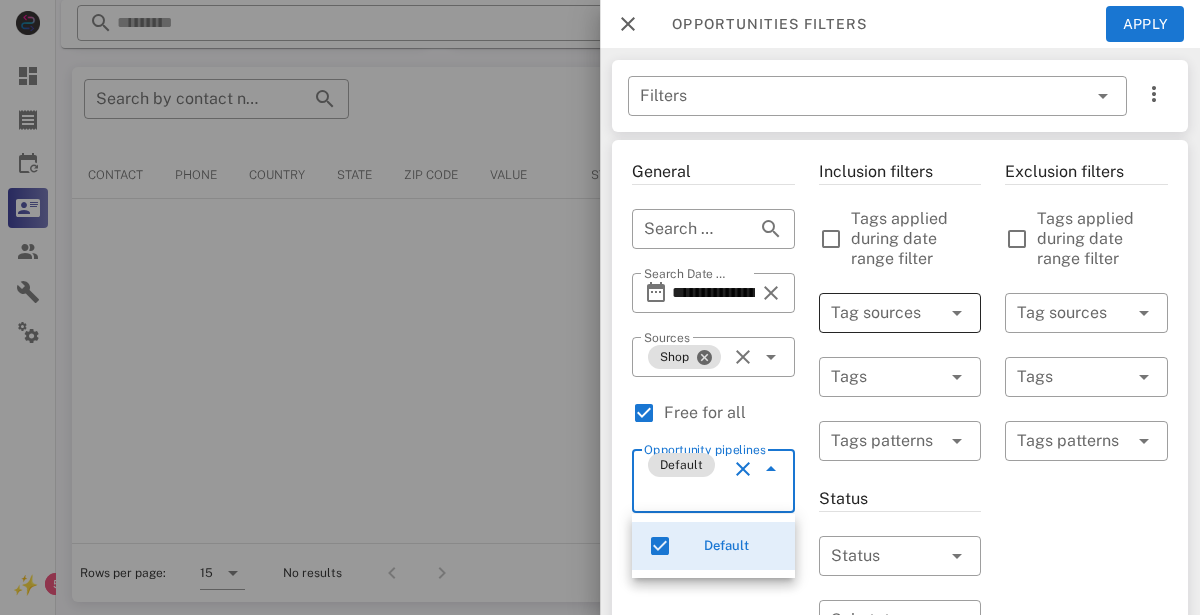 click at bounding box center [872, 313] 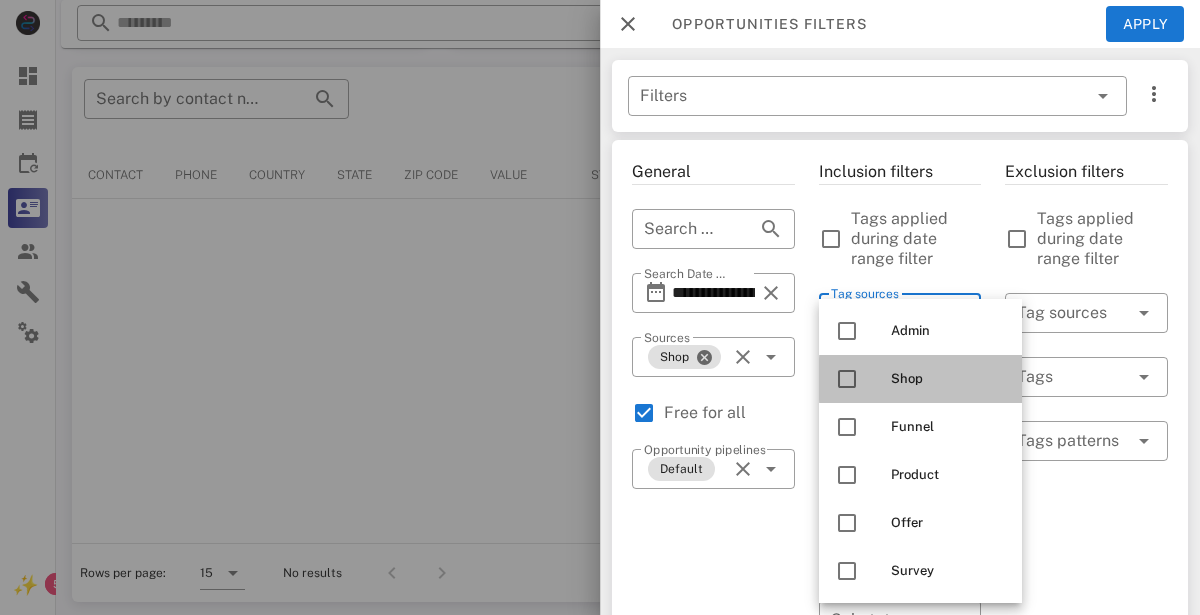 click on "Shop" at bounding box center (948, 379) 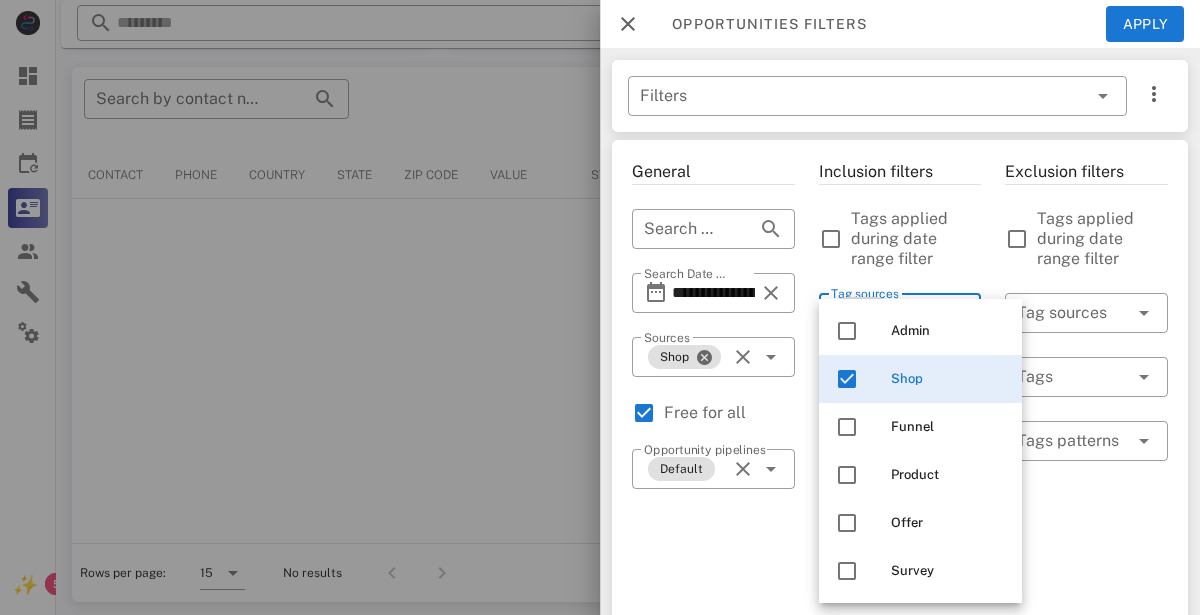 click on "Exclusion filters Tags applied during date range filter ​ Tag sources ​ Tags ​ Tags patterns" at bounding box center (1086, 755) 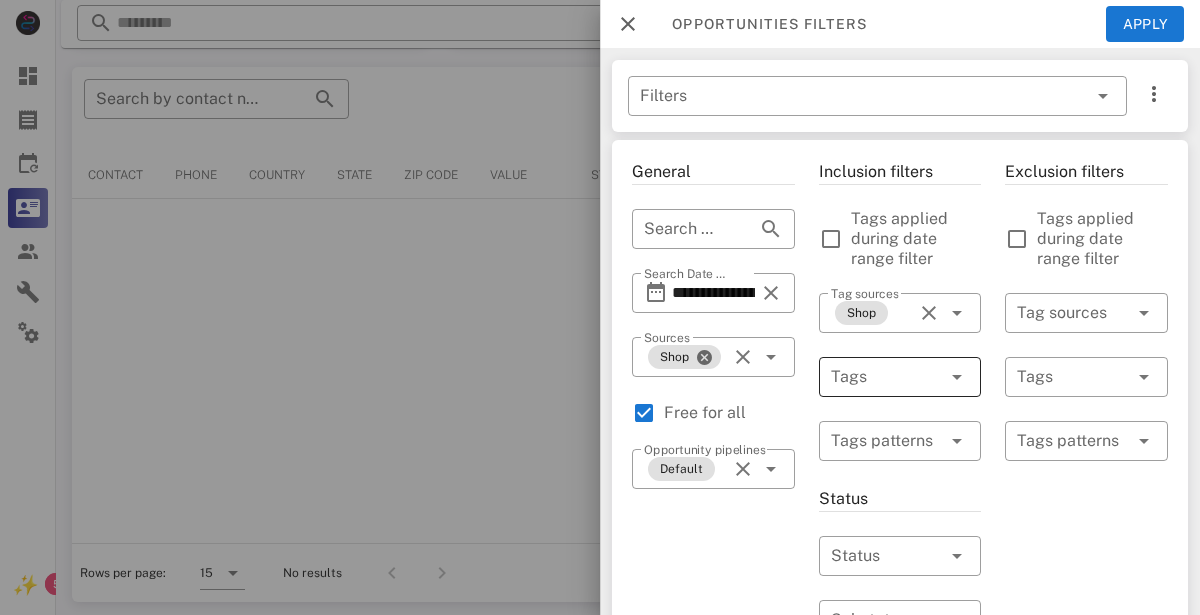 click on "Tags" at bounding box center [900, 377] 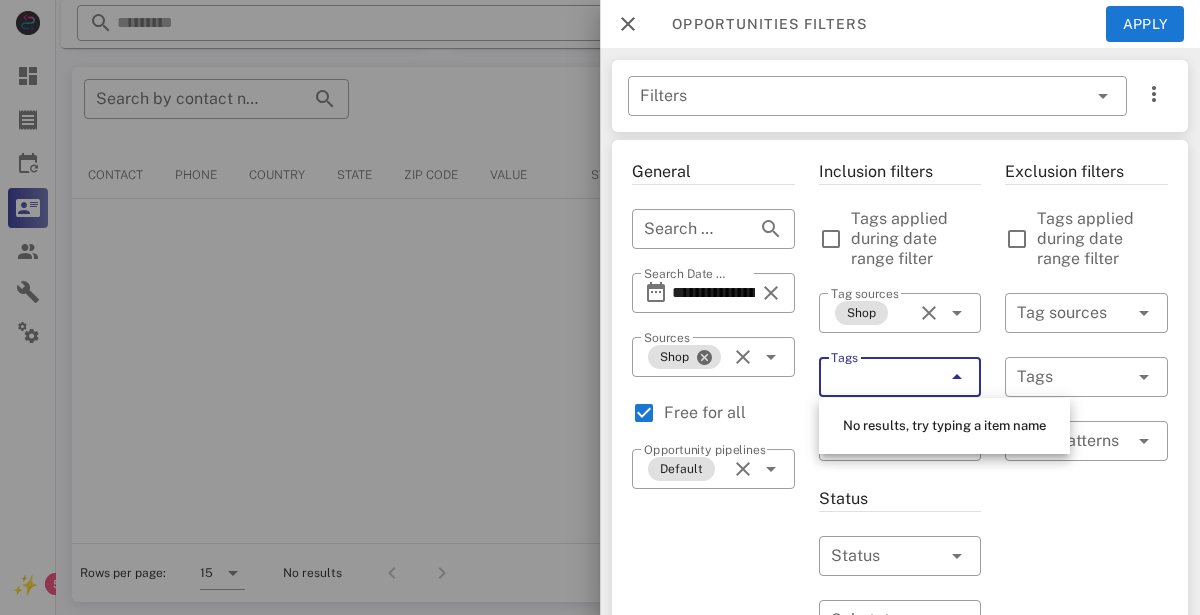 click on "Inclusion filters Tags applied during date range filter ​ Tag sources Shop ​ Tags ​ Tags patterns Status ​ Status ​ Substatus Location ​ Country ​ States ​ Zip code Activation ​ Min Activations ​ Max Activations Order value ​ Min Value ​ Max Value Include leads Include customers Include cooldown" at bounding box center (900, 743) 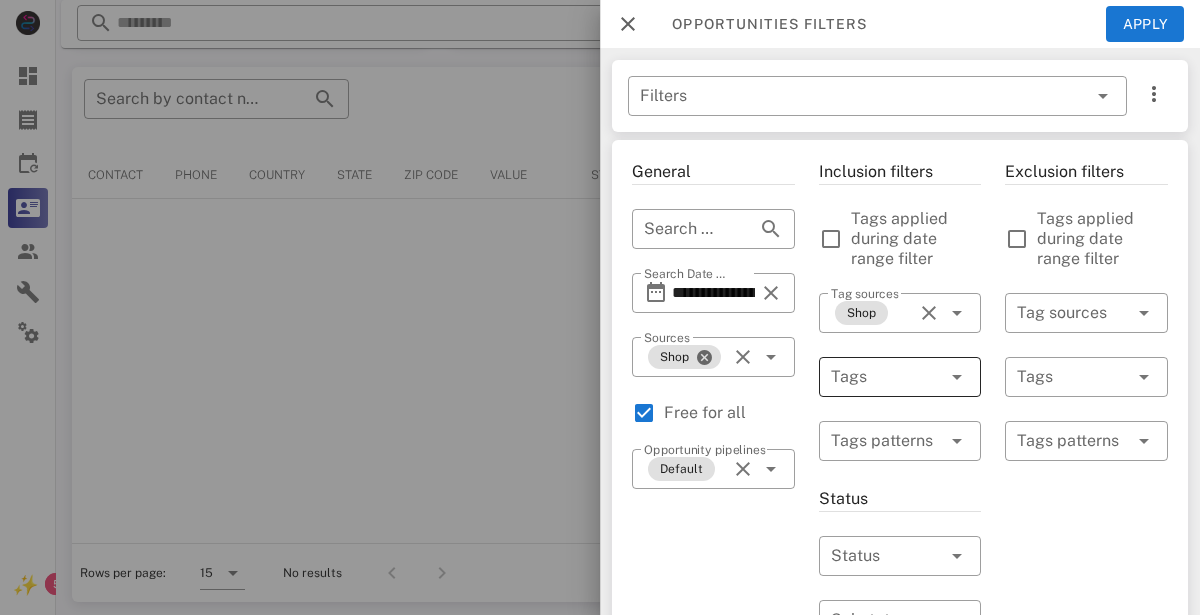 click at bounding box center (872, 377) 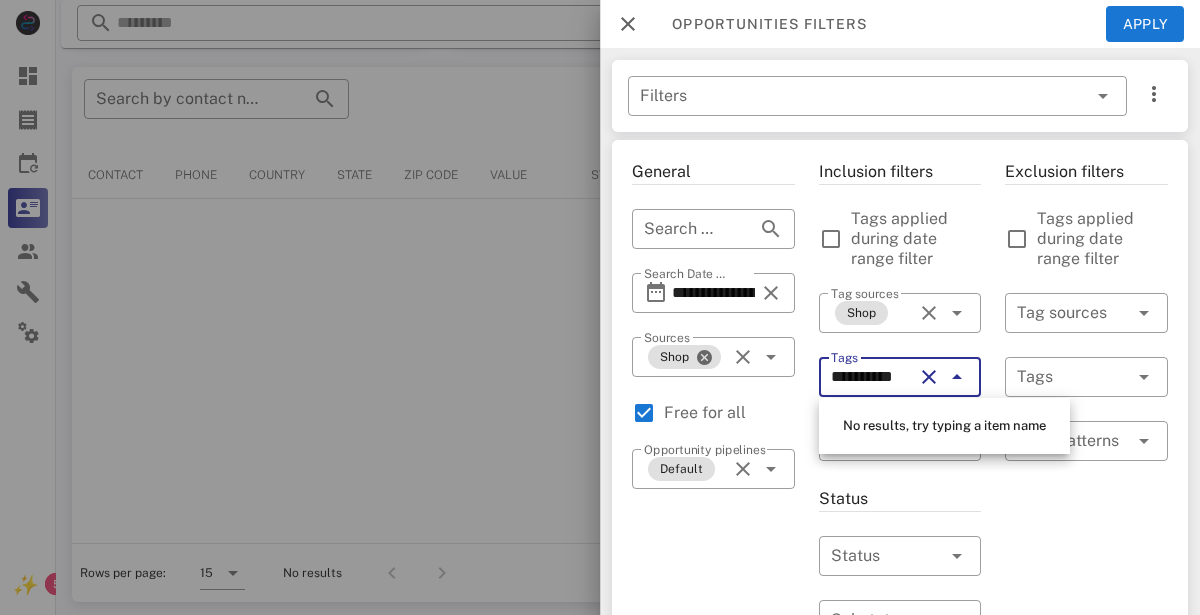 scroll, scrollTop: 0, scrollLeft: 0, axis: both 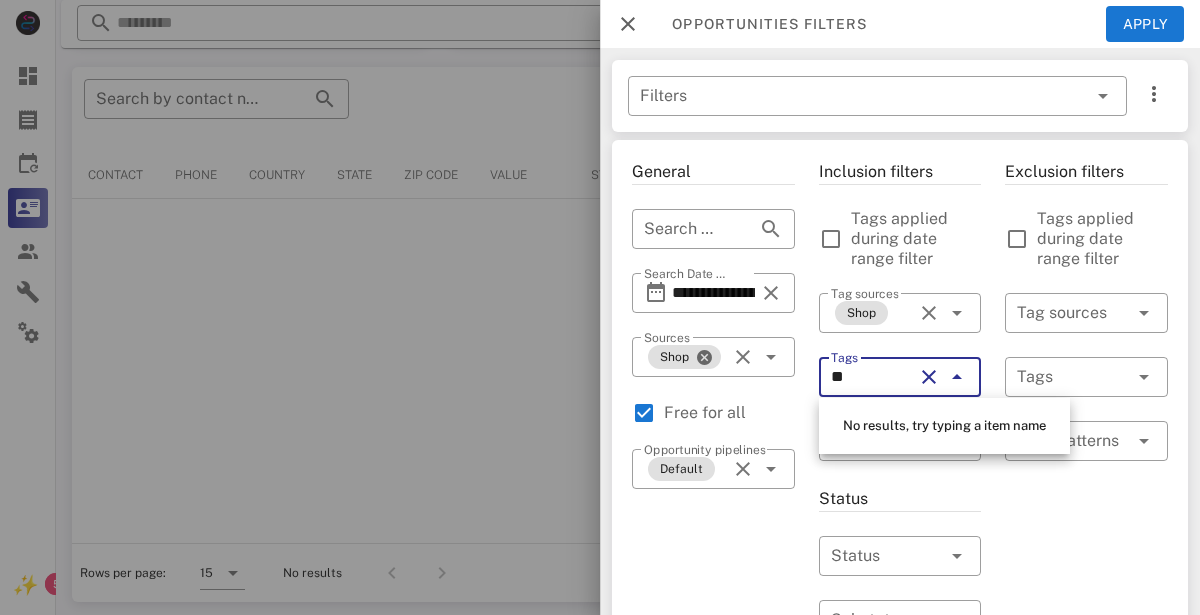 type on "*" 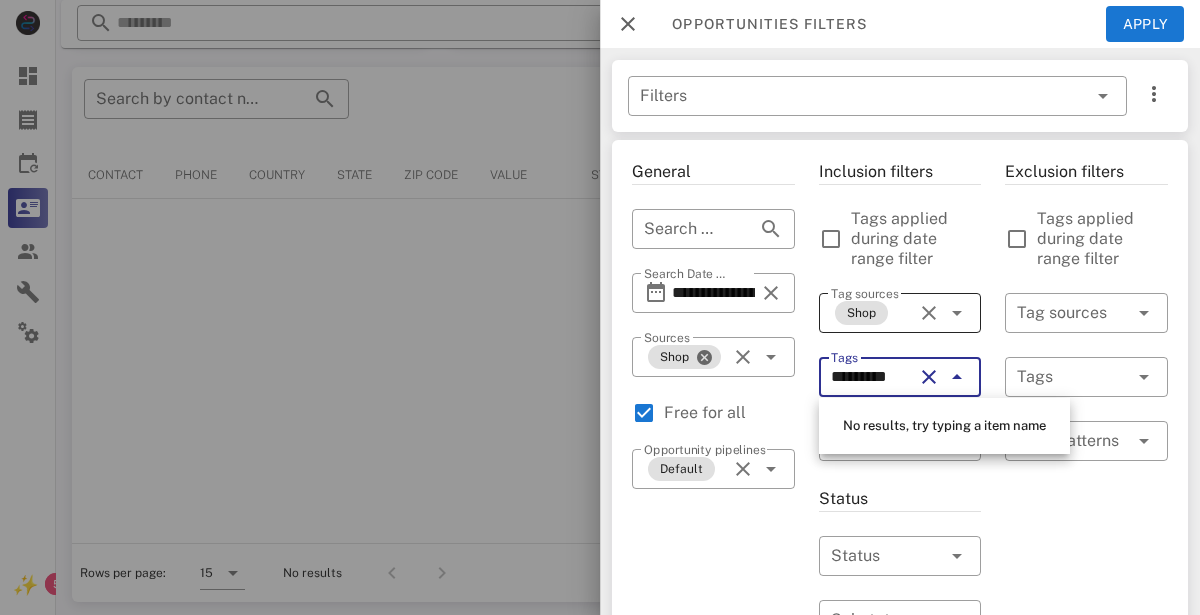 click at bounding box center (929, 313) 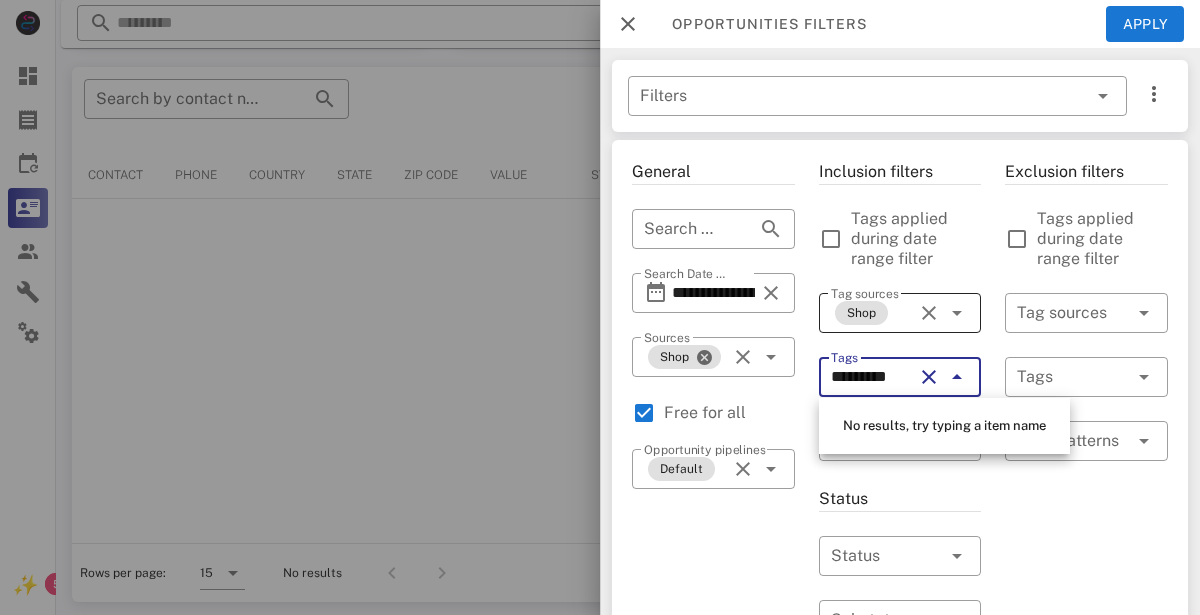 type on "*********" 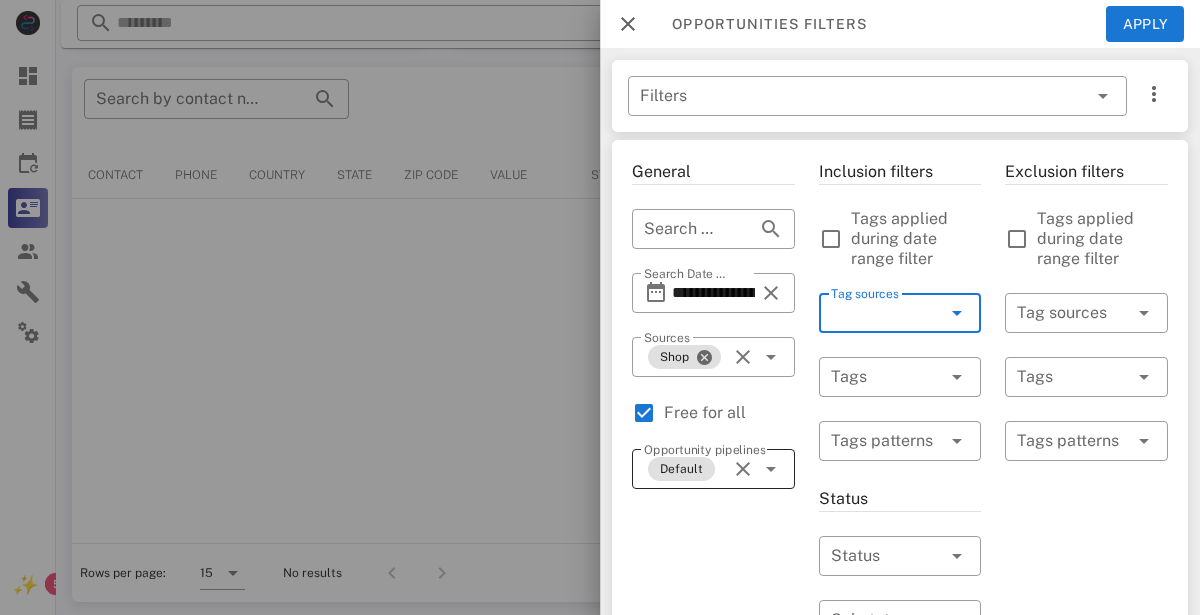 click at bounding box center [743, 469] 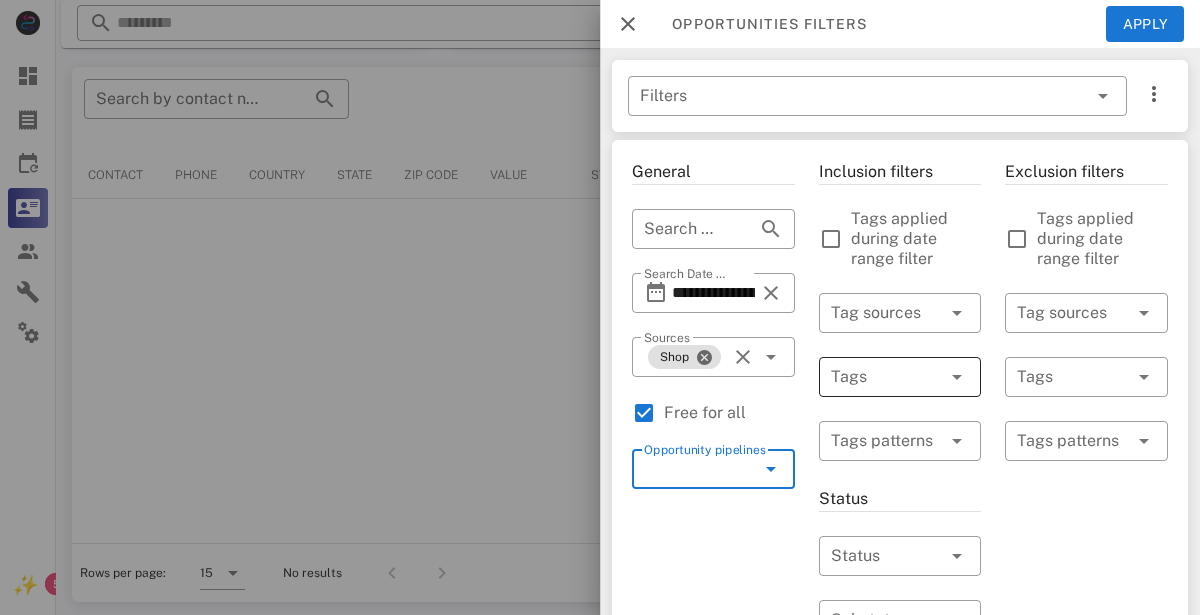 click at bounding box center (872, 377) 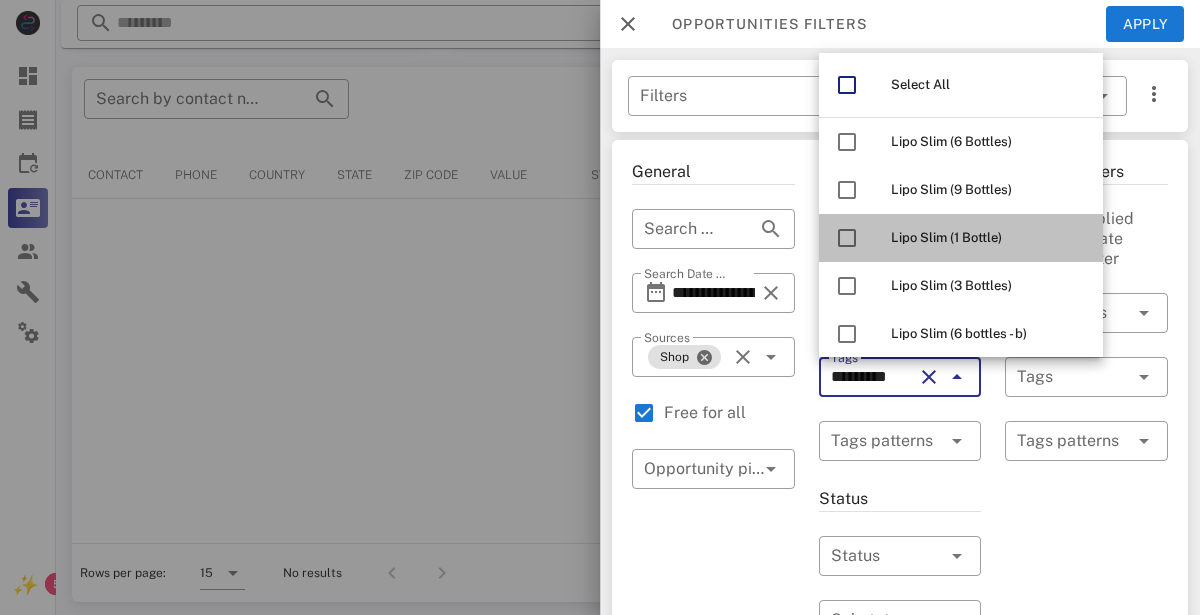 click on "Lipo Slim (1 Bottle)" at bounding box center (946, 237) 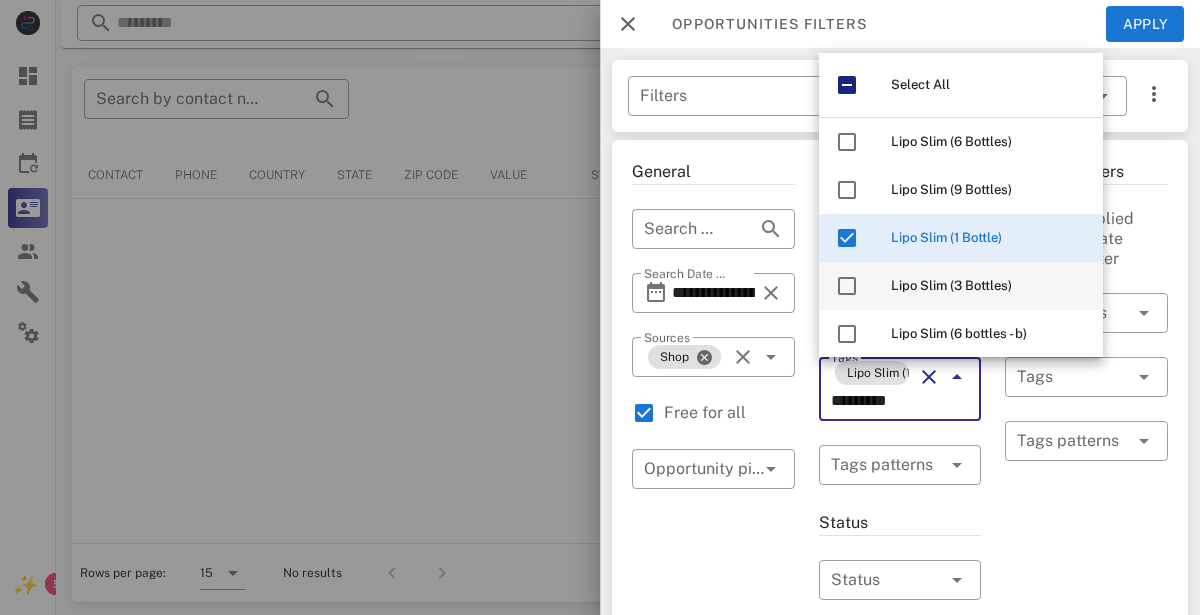click on "Lipo Slim (3 Bottles)" at bounding box center (989, 286) 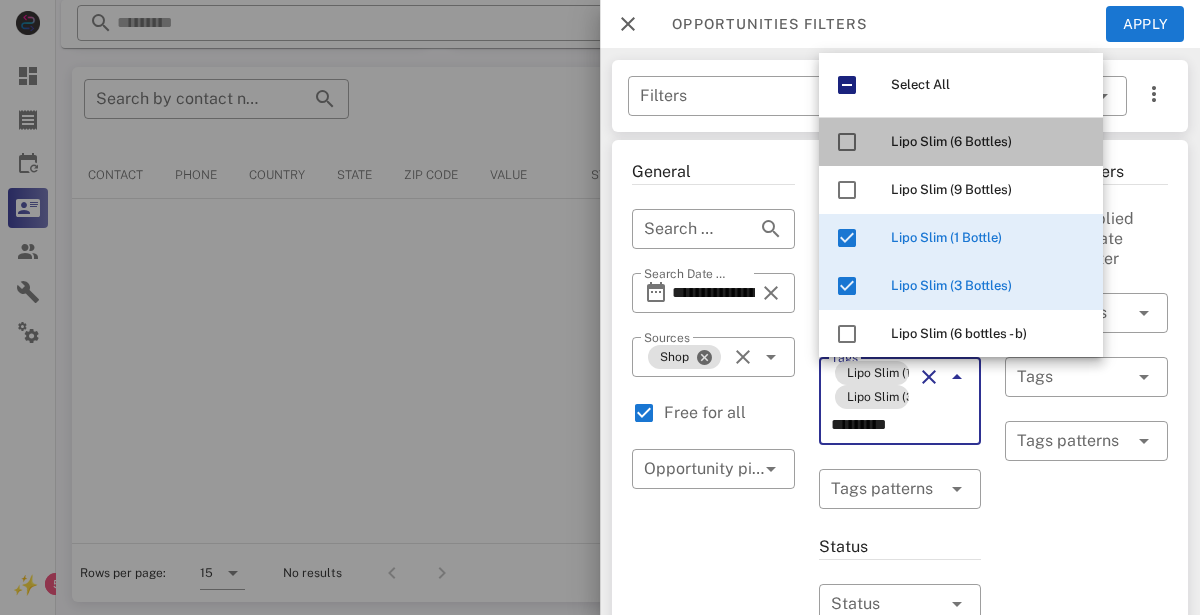 click on "Lipo Slim (6 Bottles)" at bounding box center [989, 142] 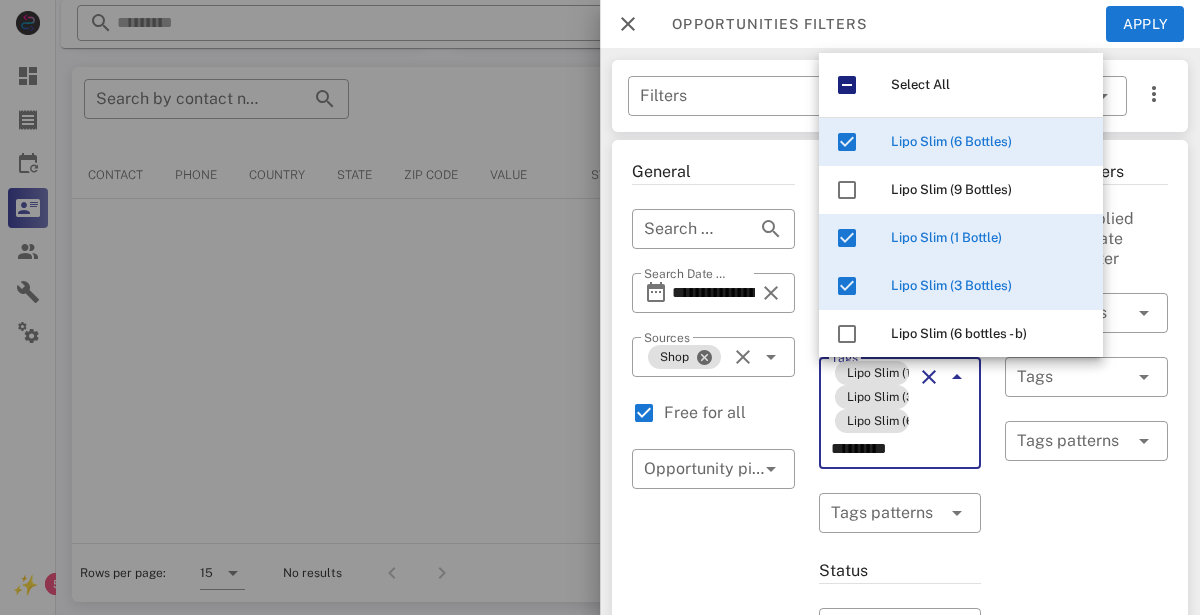 type on "*********" 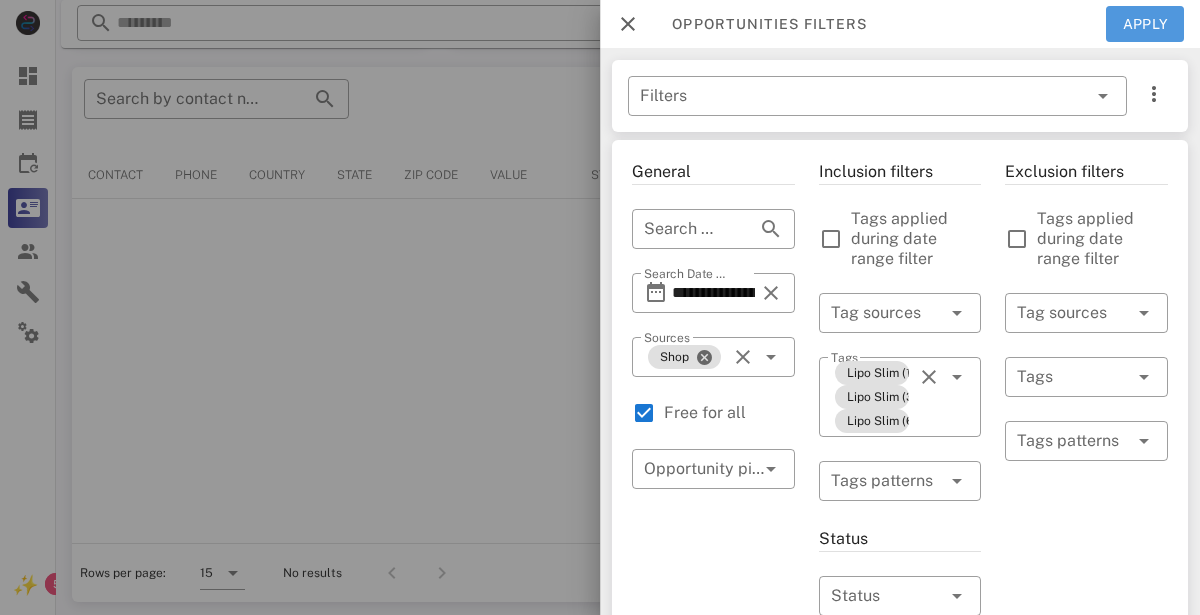 click on "Apply" at bounding box center [1145, 24] 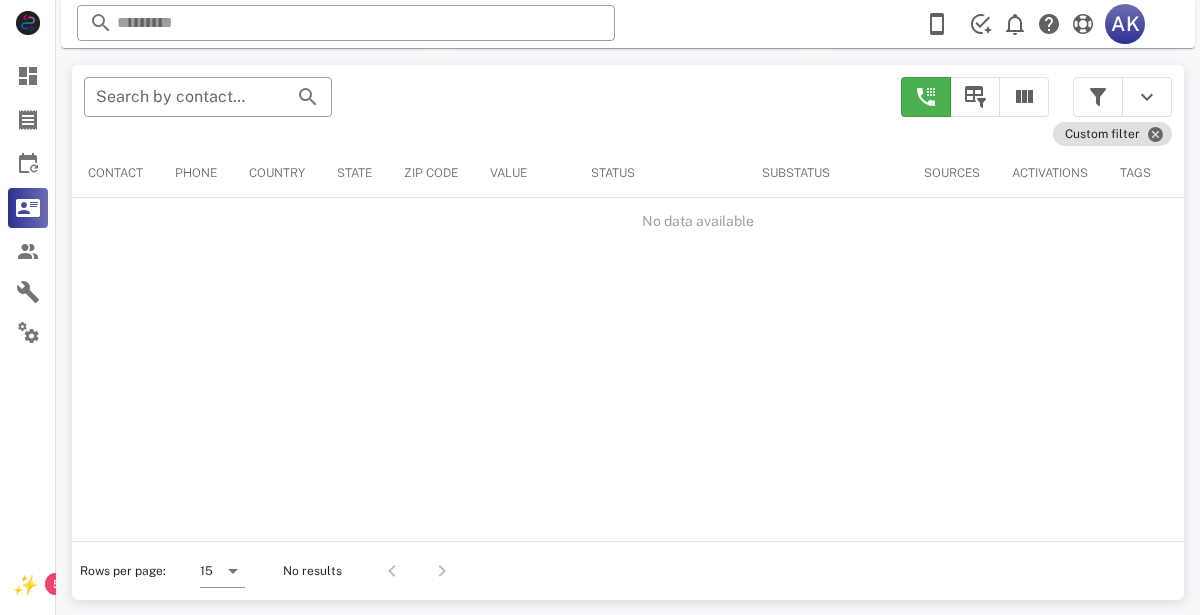 scroll, scrollTop: 377, scrollLeft: 0, axis: vertical 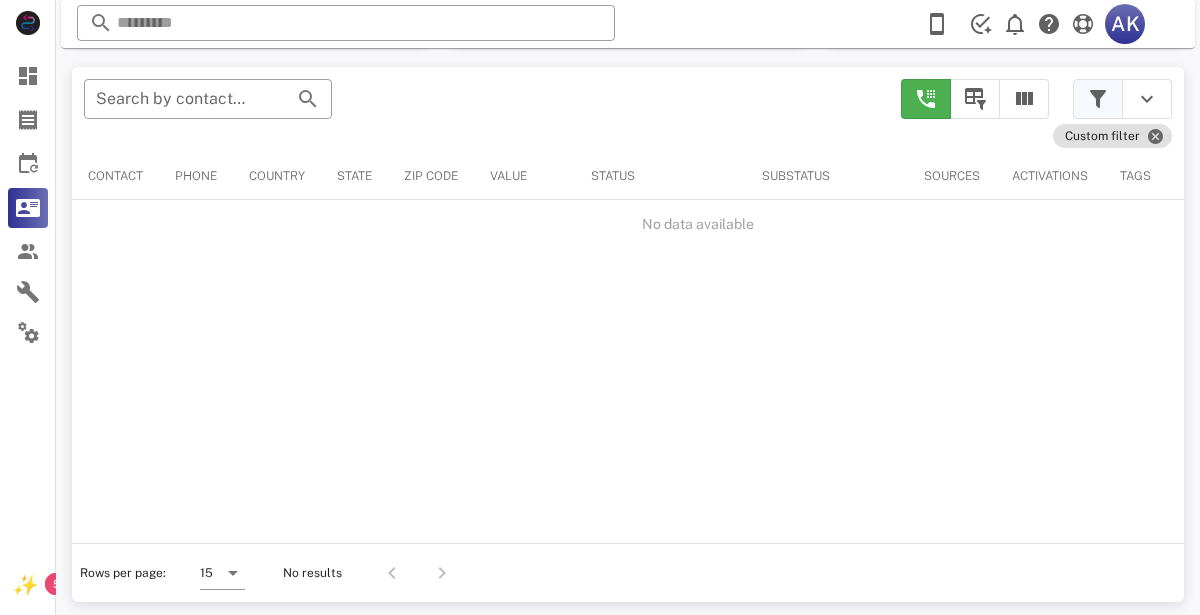 click at bounding box center [1098, 99] 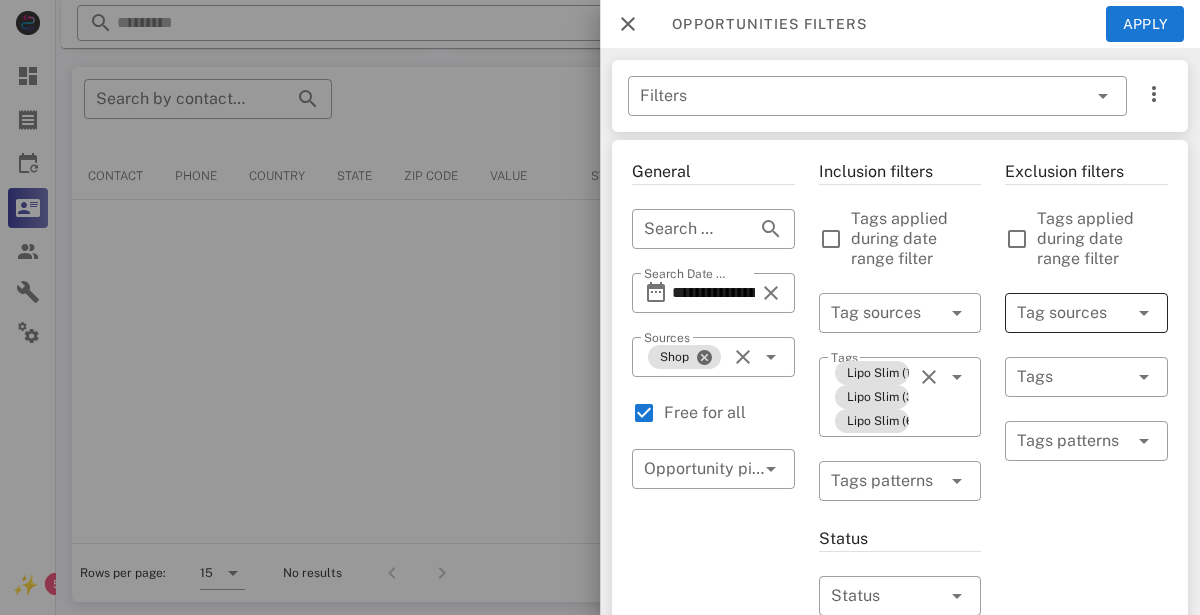 click on "Tag sources" at bounding box center (1086, 313) 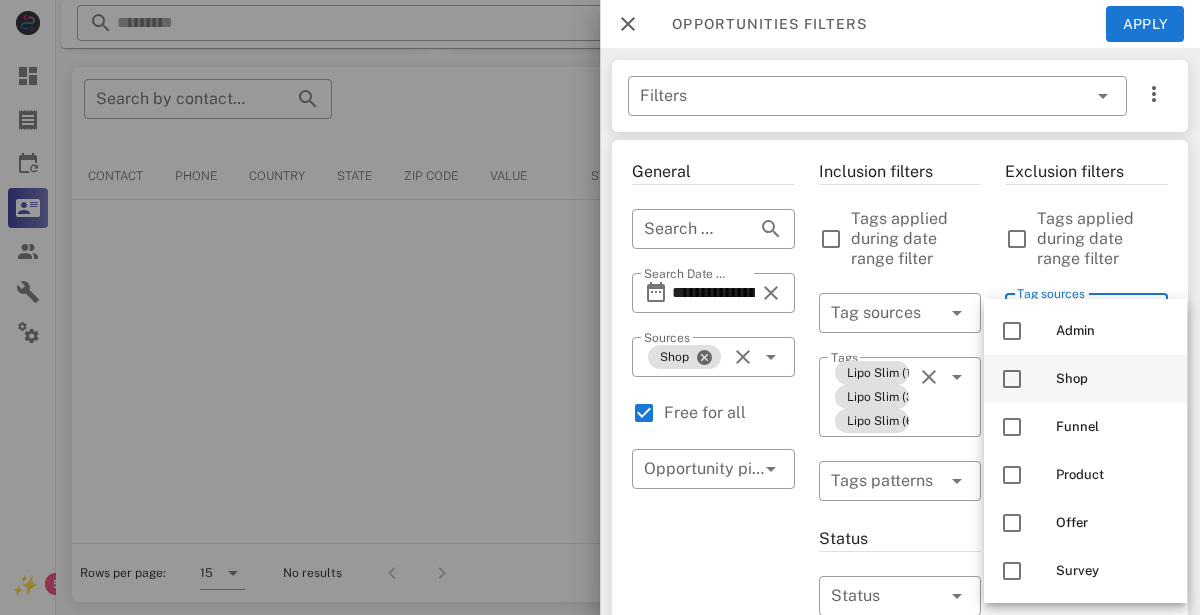 click at bounding box center [1012, 379] 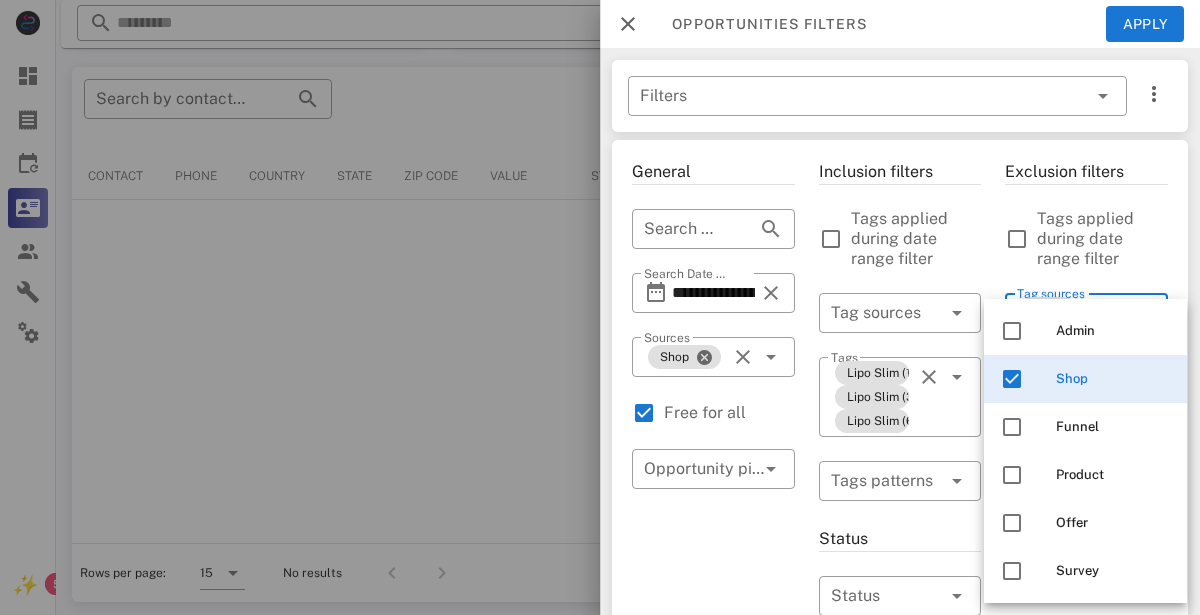 click on "Inclusion filters Tags applied during date range filter ​ Tag sources ​ Tags Lipo Slim (1 Bottle) Lipo Slim (3 Bottles) Lipo Slim (6 Bottles) ​ Tags patterns Status ​ Status ​ Substatus Location ​ Country ​ States ​ Zip code Activation ​ Min Activations ​ Max Activations Order value ​ Min Value ​ Max Value Include leads Include customers Include cooldown" at bounding box center (900, 763) 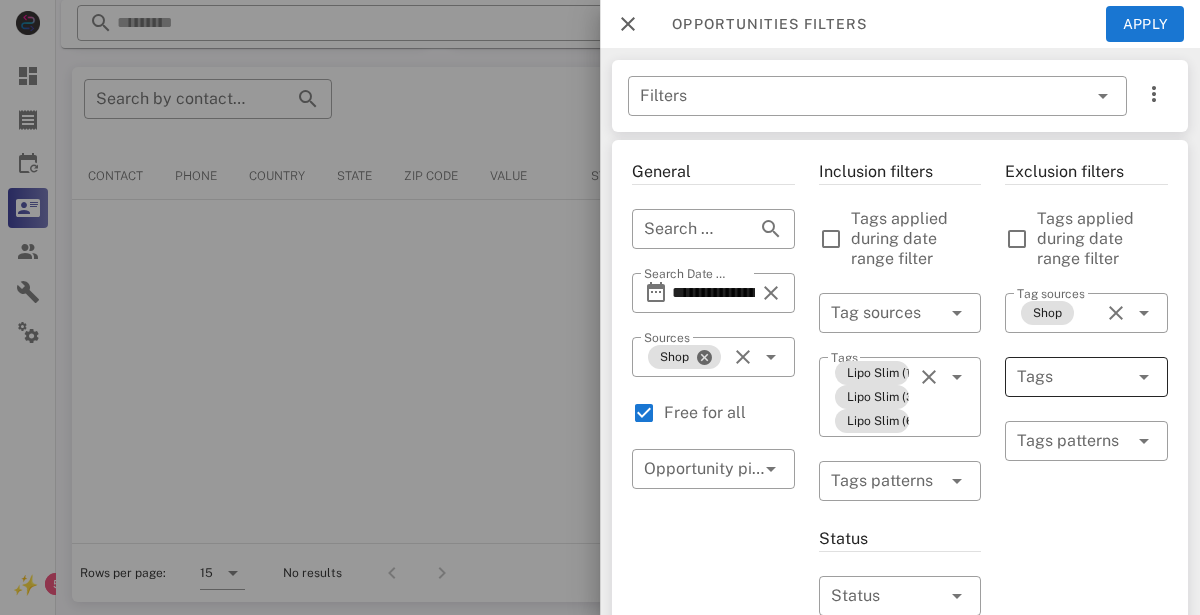 click at bounding box center [1058, 377] 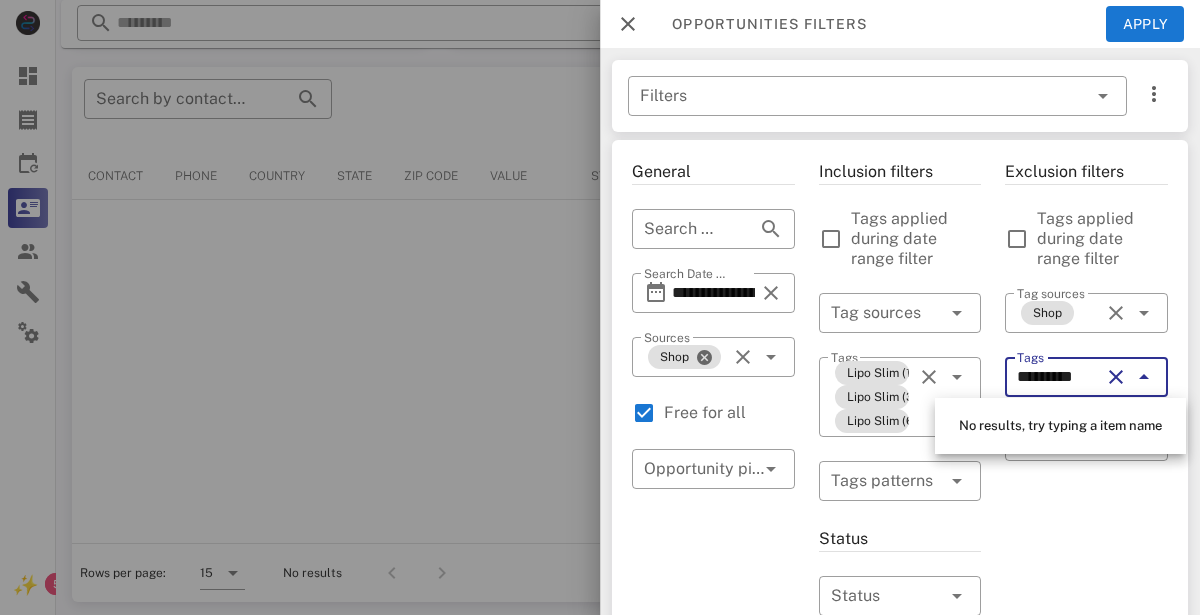 scroll, scrollTop: 0, scrollLeft: 0, axis: both 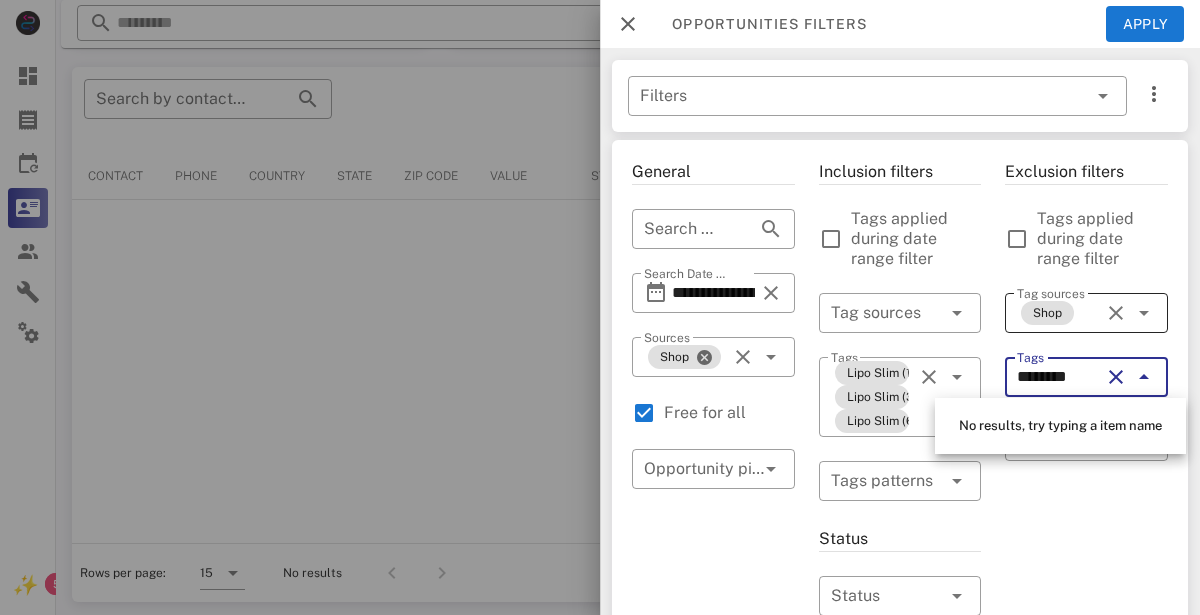 click at bounding box center [1116, 313] 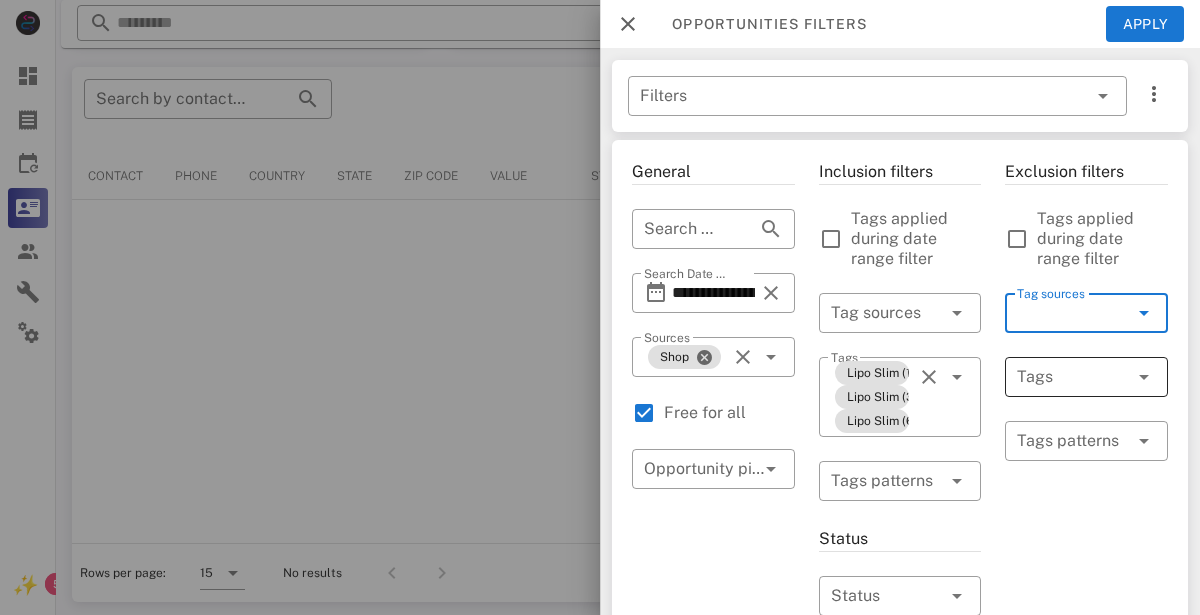 click at bounding box center (1058, 377) 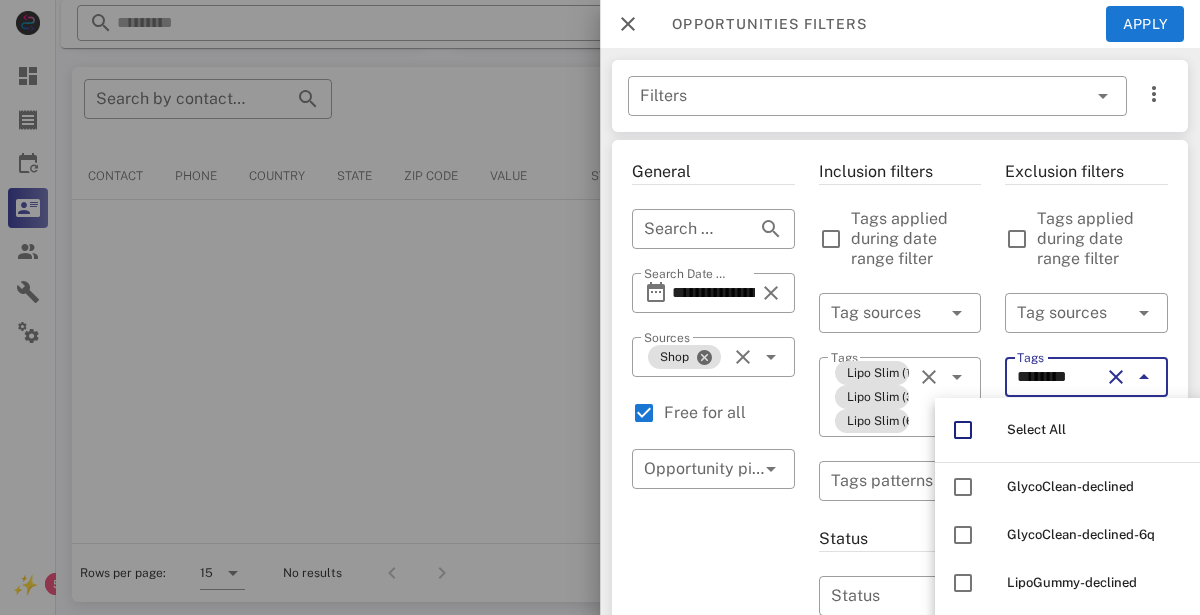 scroll, scrollTop: 24, scrollLeft: 0, axis: vertical 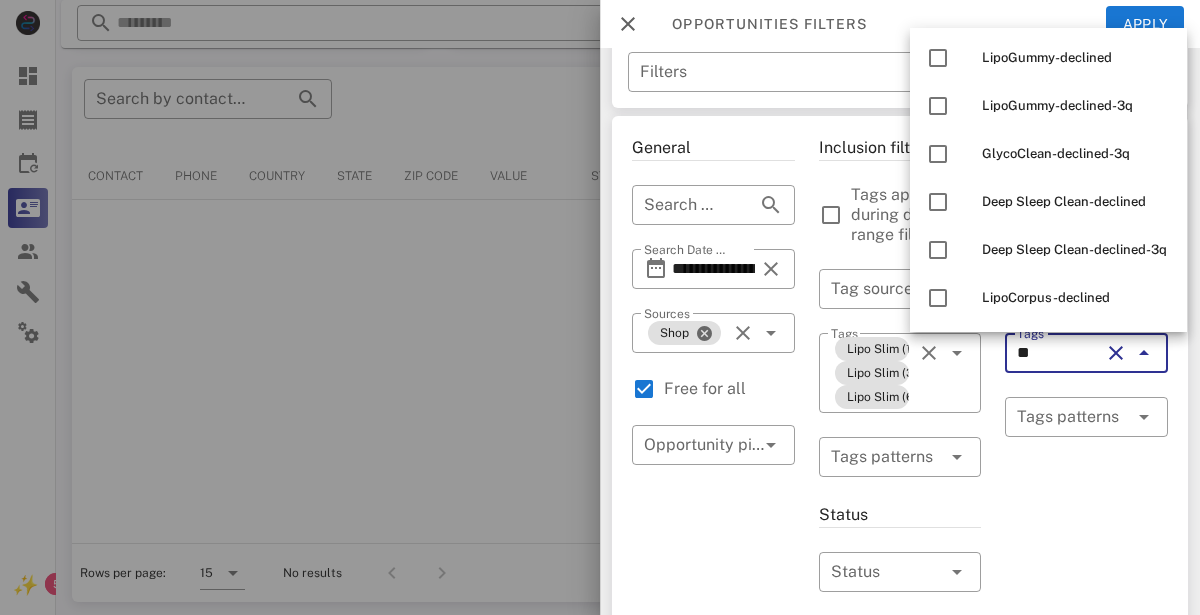 type on "*" 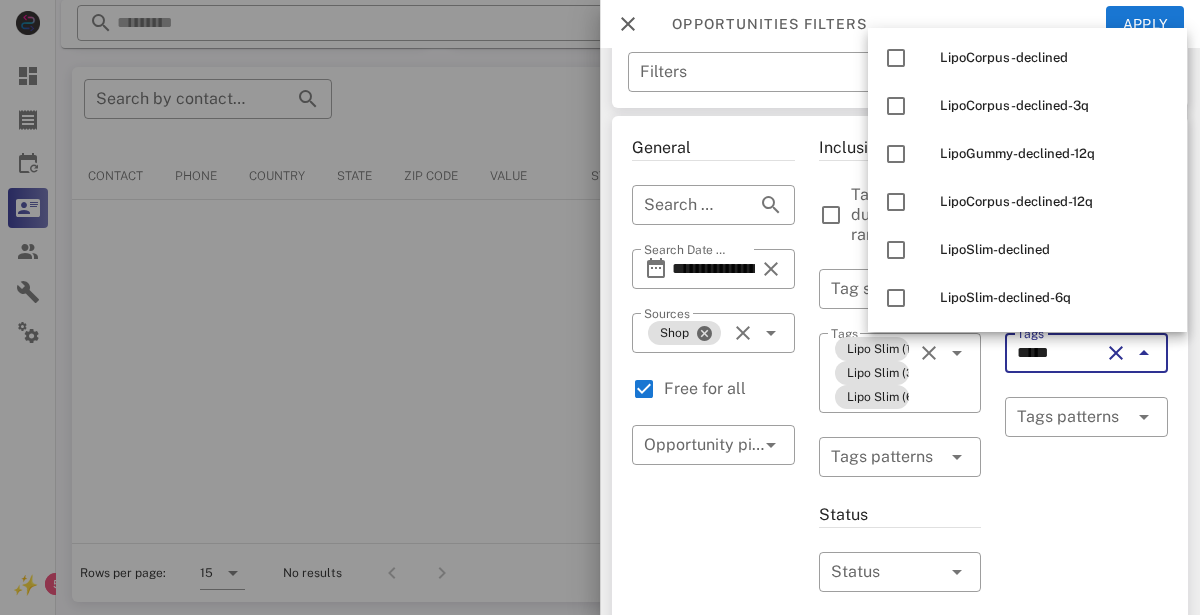 scroll, scrollTop: 0, scrollLeft: 0, axis: both 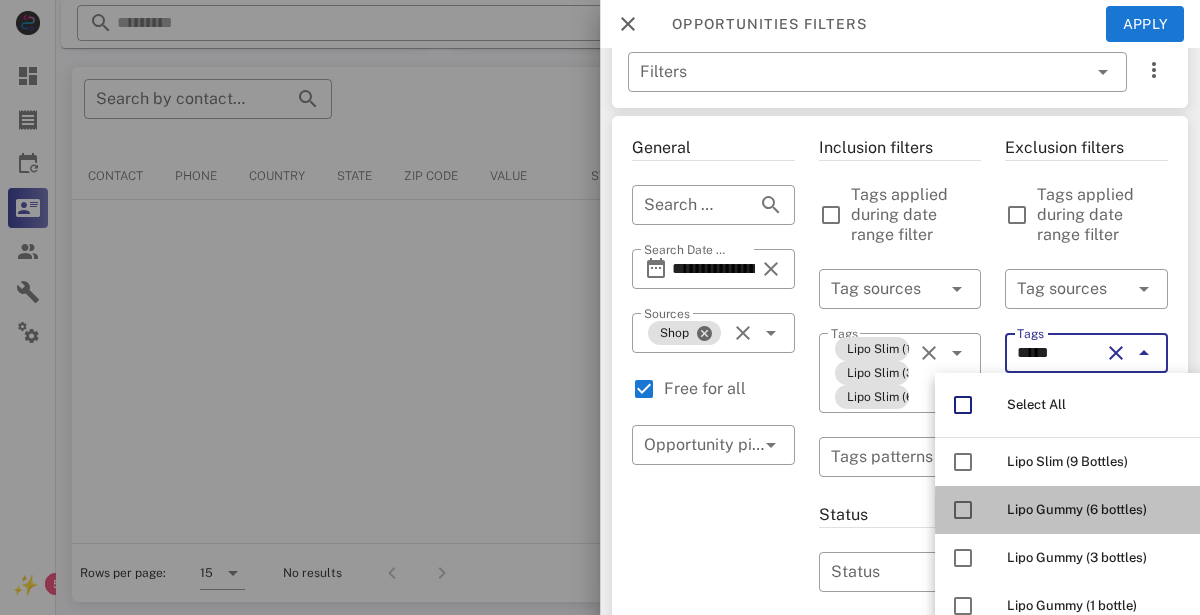 click on "Lipo Gummy (6 bottles)" at bounding box center (1077, 509) 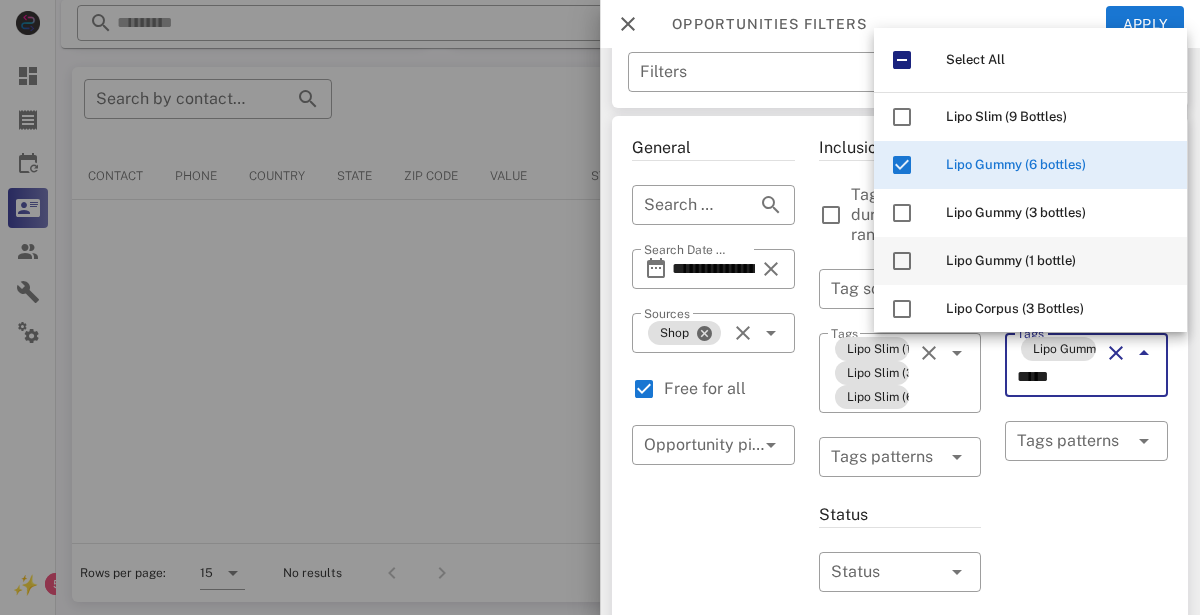 click on "Lipo Gummy (1 bottle)" at bounding box center [1011, 260] 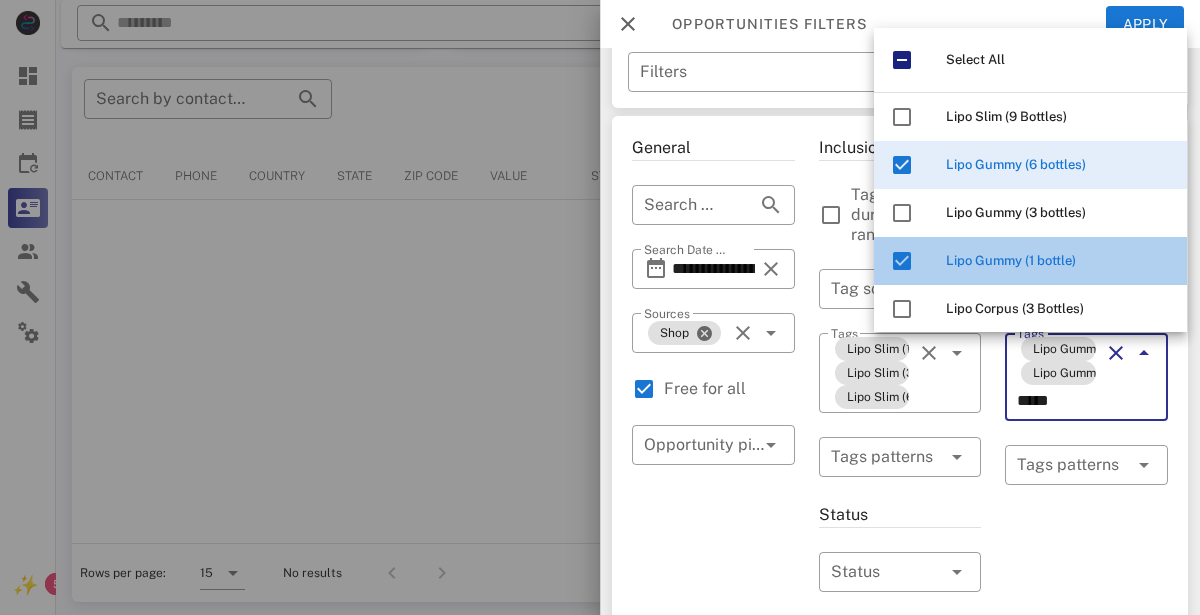 click on "Lipo Gummy (1 bottle)" at bounding box center [1011, 260] 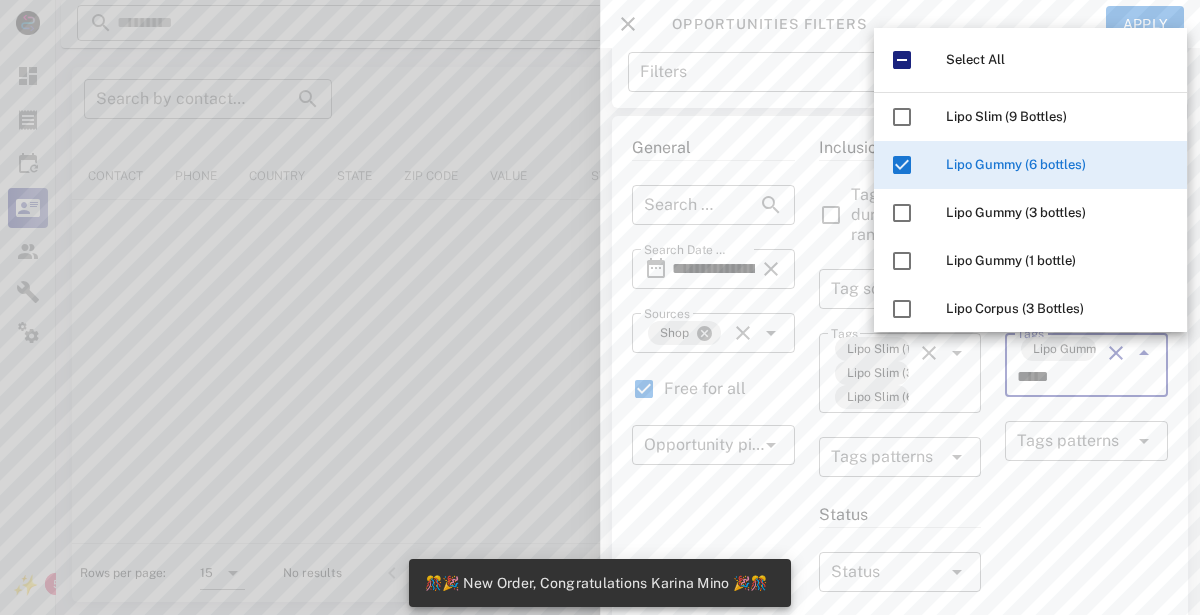 click on "Lipo Gummy (6 bottles)" at bounding box center (1058, 165) 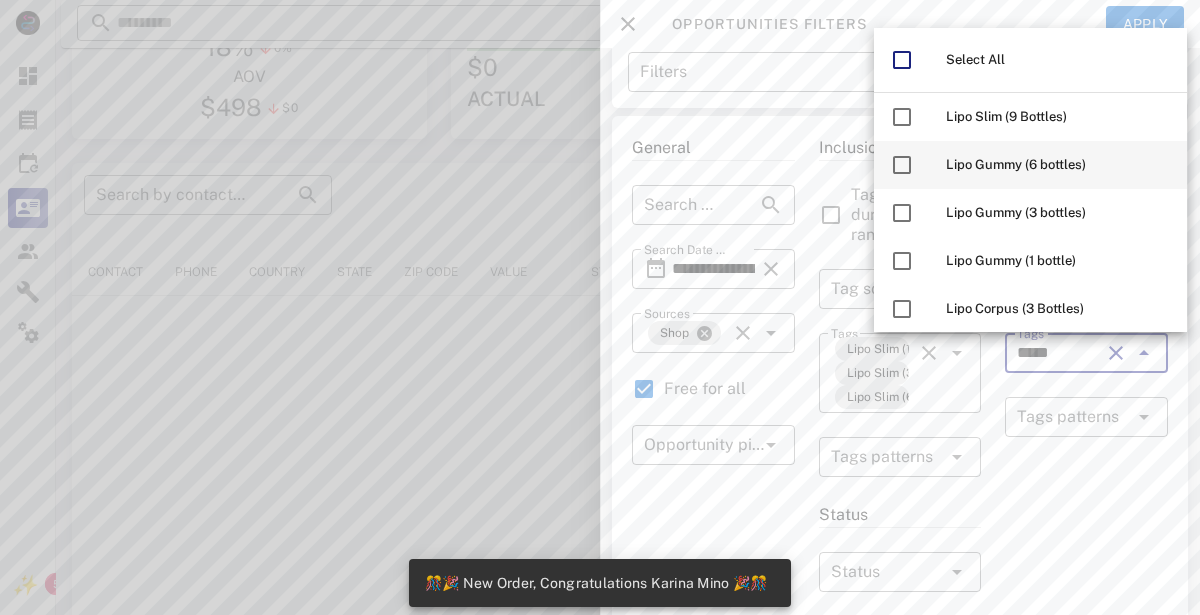scroll, scrollTop: 278, scrollLeft: 0, axis: vertical 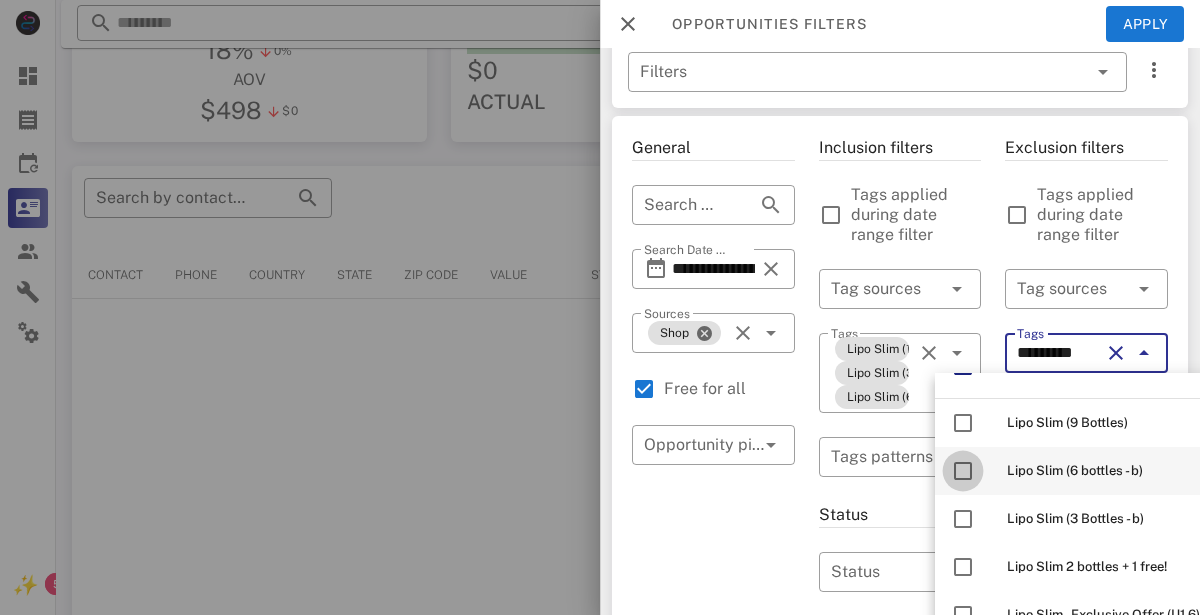 click at bounding box center [963, 471] 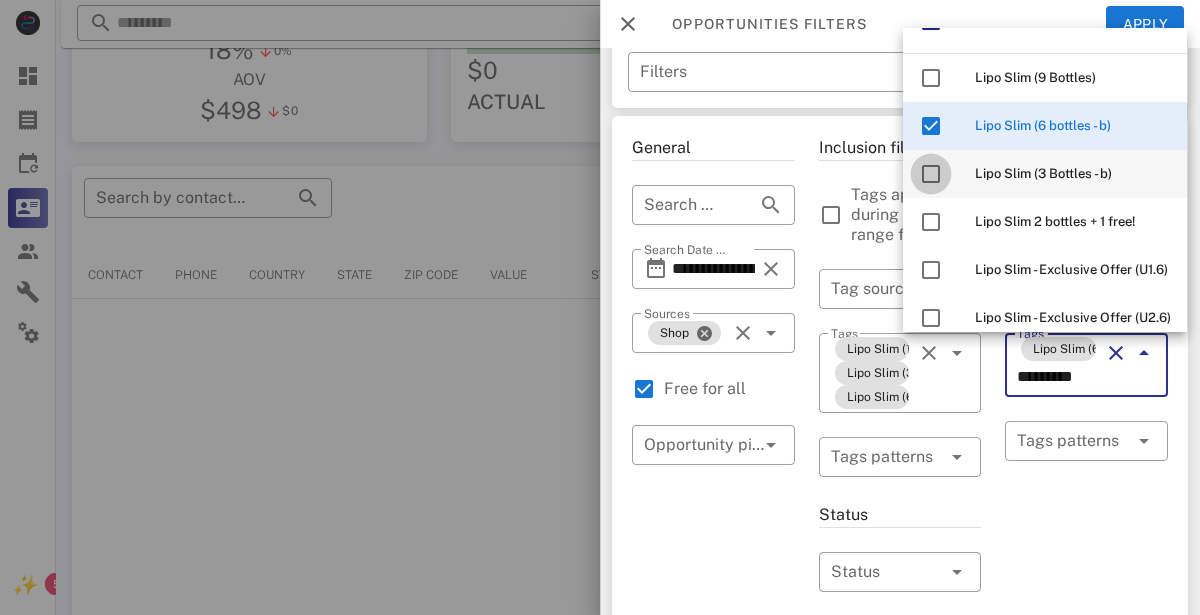 click at bounding box center (931, 174) 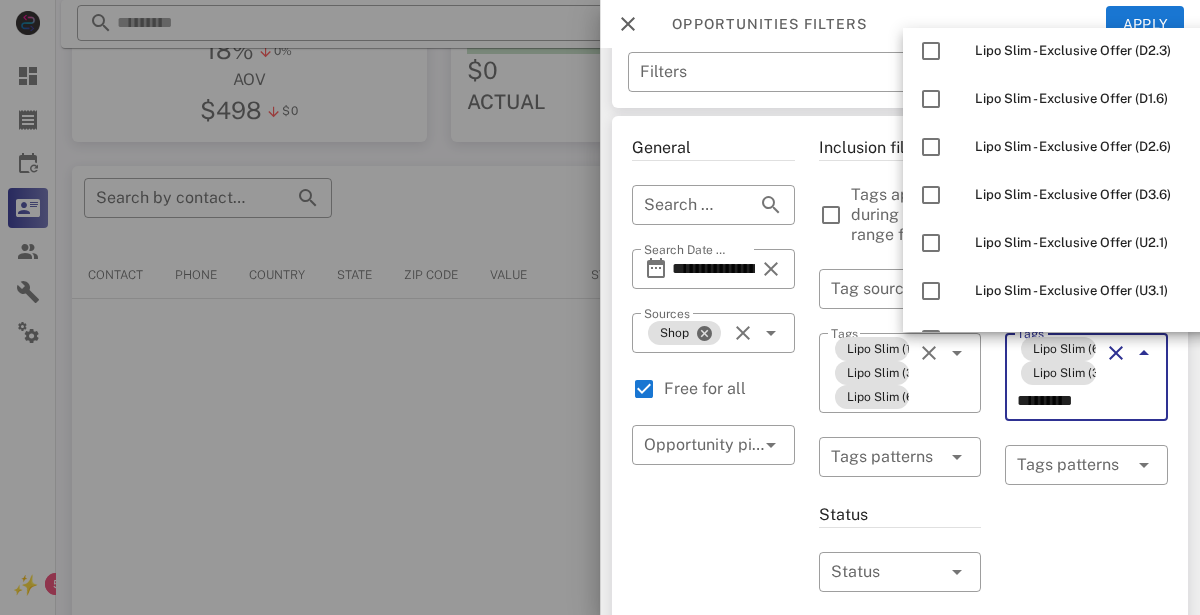 scroll, scrollTop: 560, scrollLeft: 0, axis: vertical 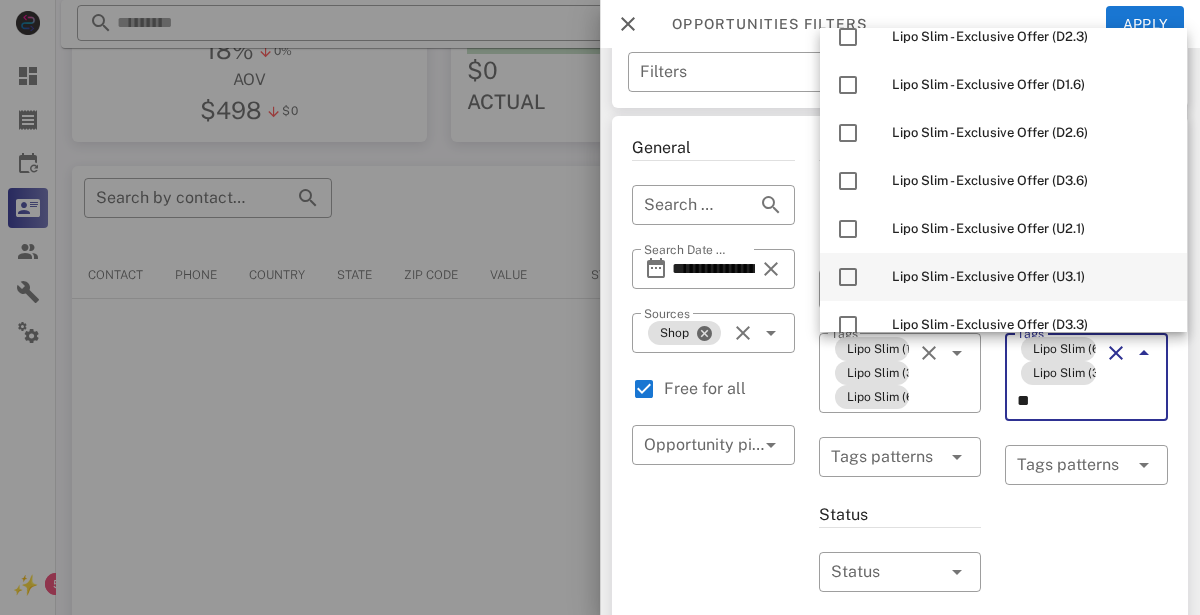 type on "*" 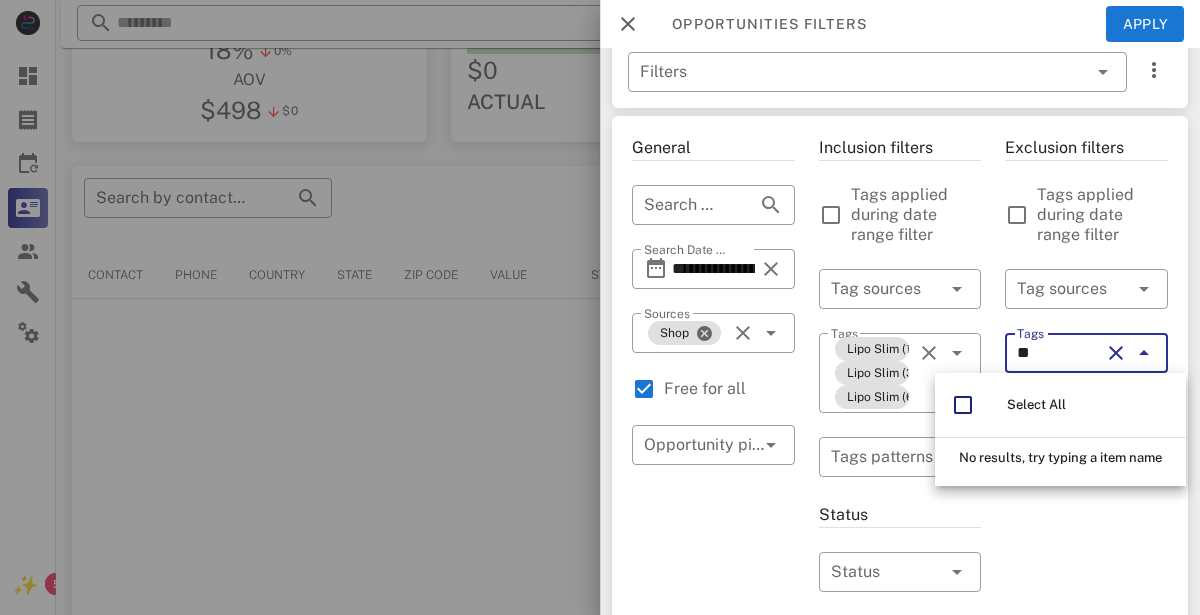 scroll, scrollTop: 0, scrollLeft: 0, axis: both 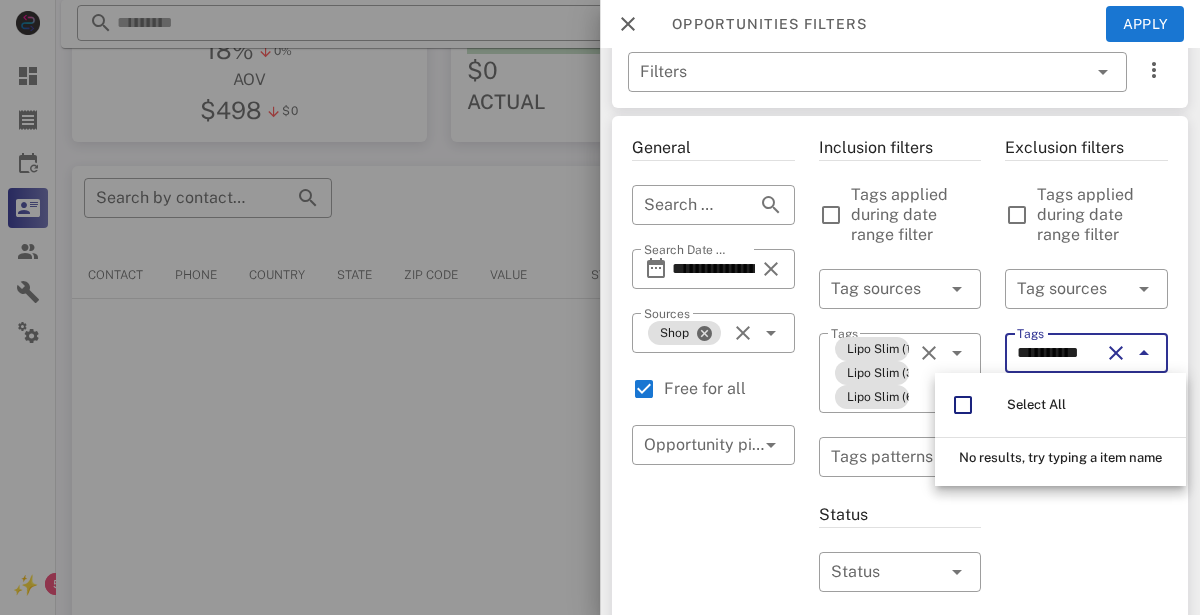 type on "**********" 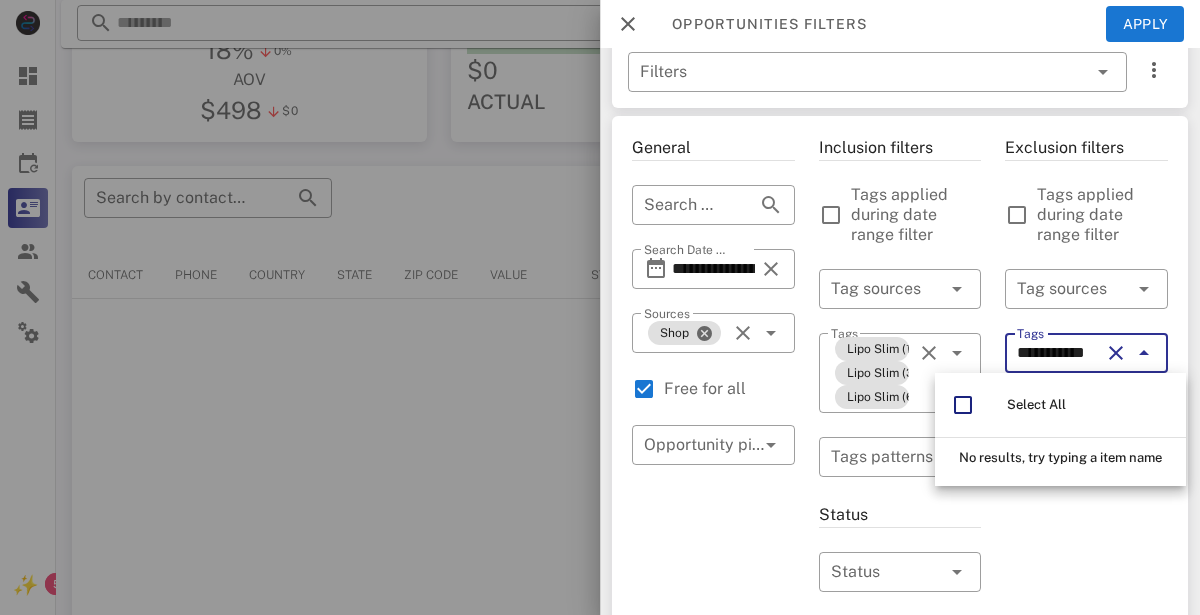 scroll, scrollTop: 0, scrollLeft: 0, axis: both 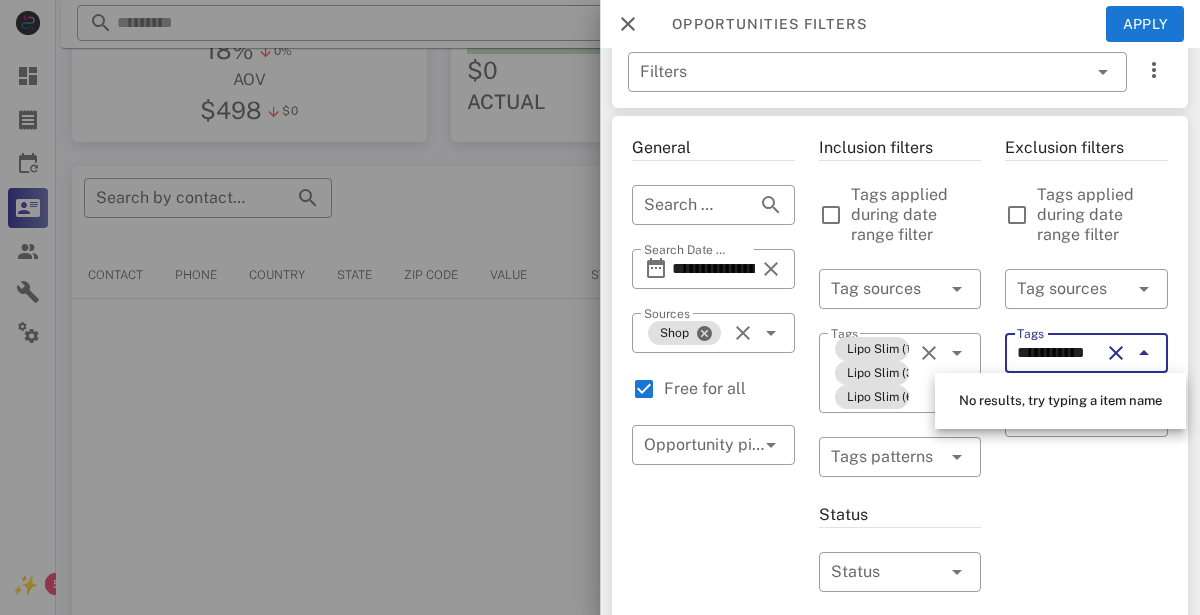 click at bounding box center [1116, 353] 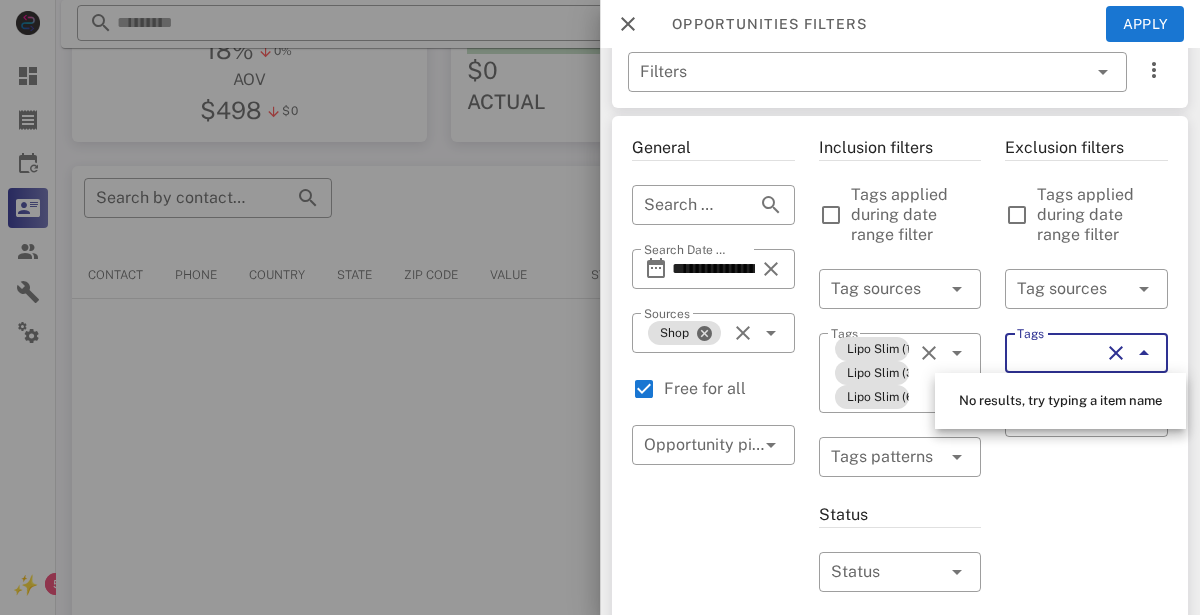 scroll, scrollTop: 0, scrollLeft: 0, axis: both 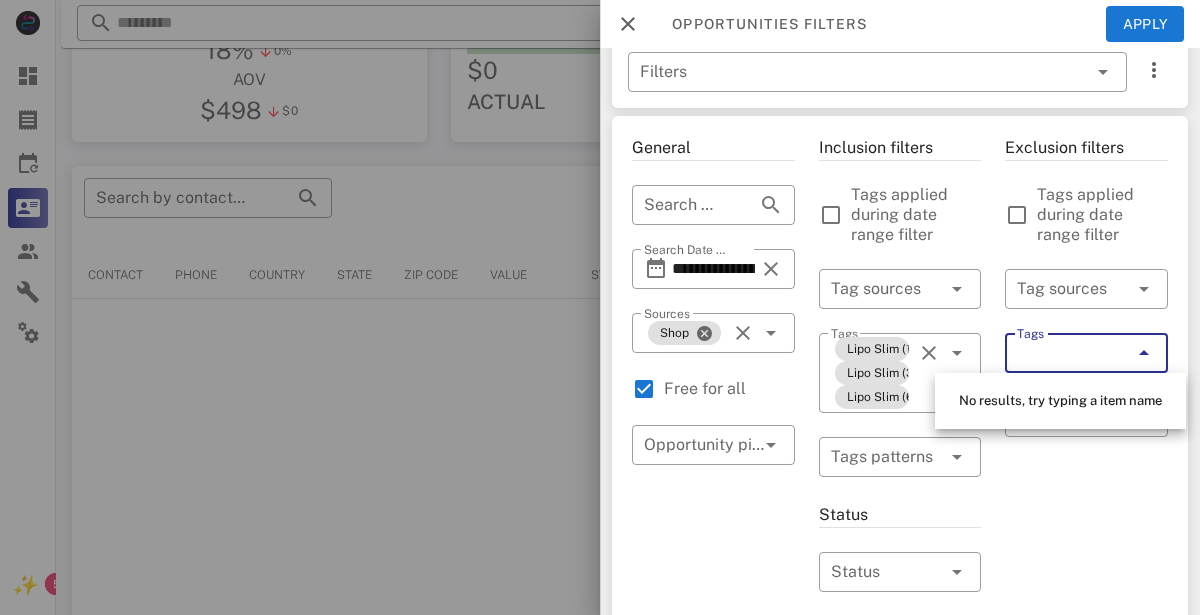type 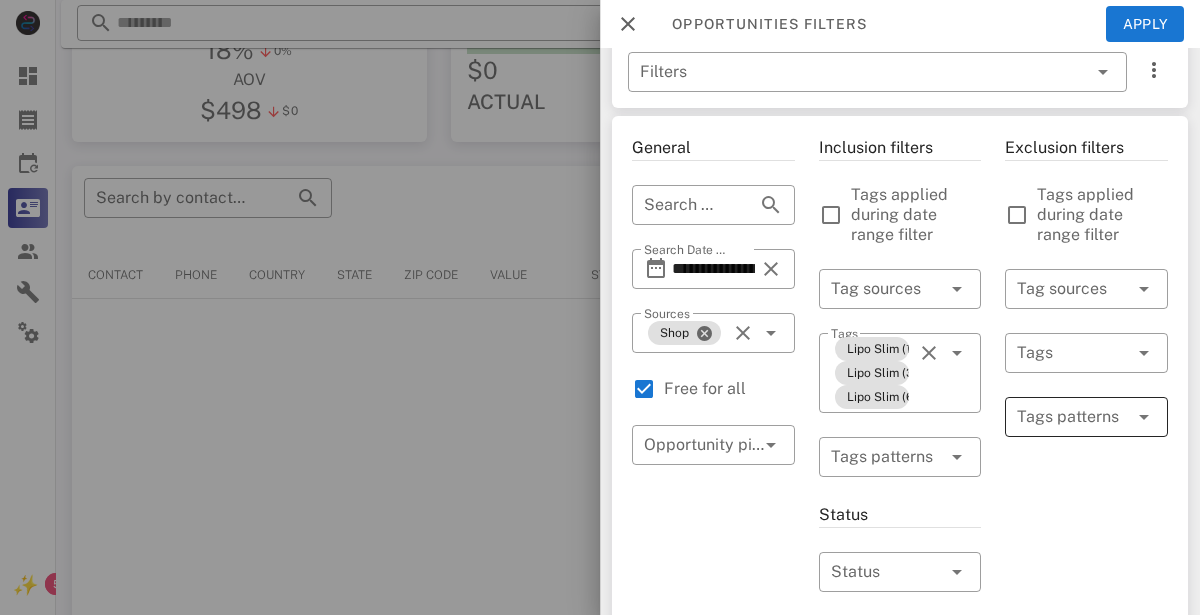 click at bounding box center [1072, 417] 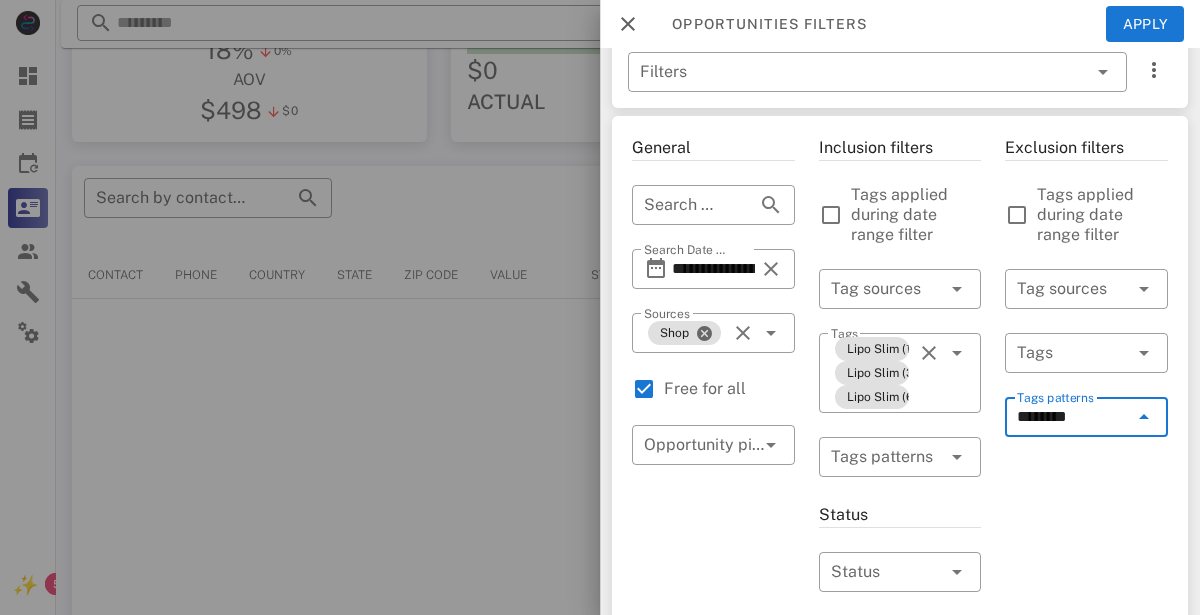type on "*********" 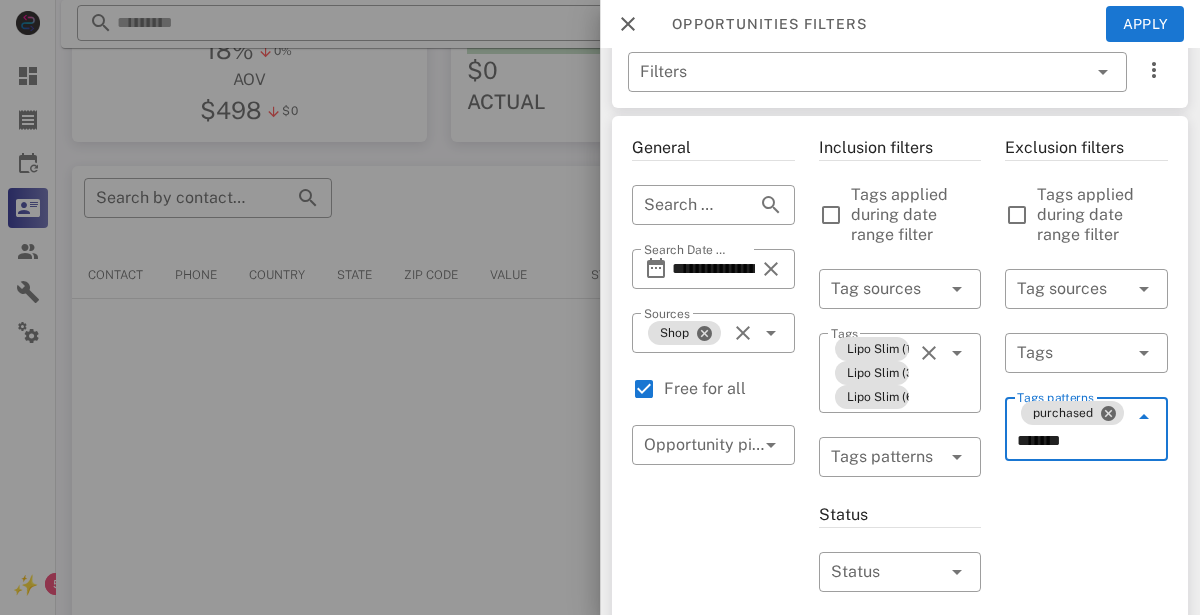 type on "********" 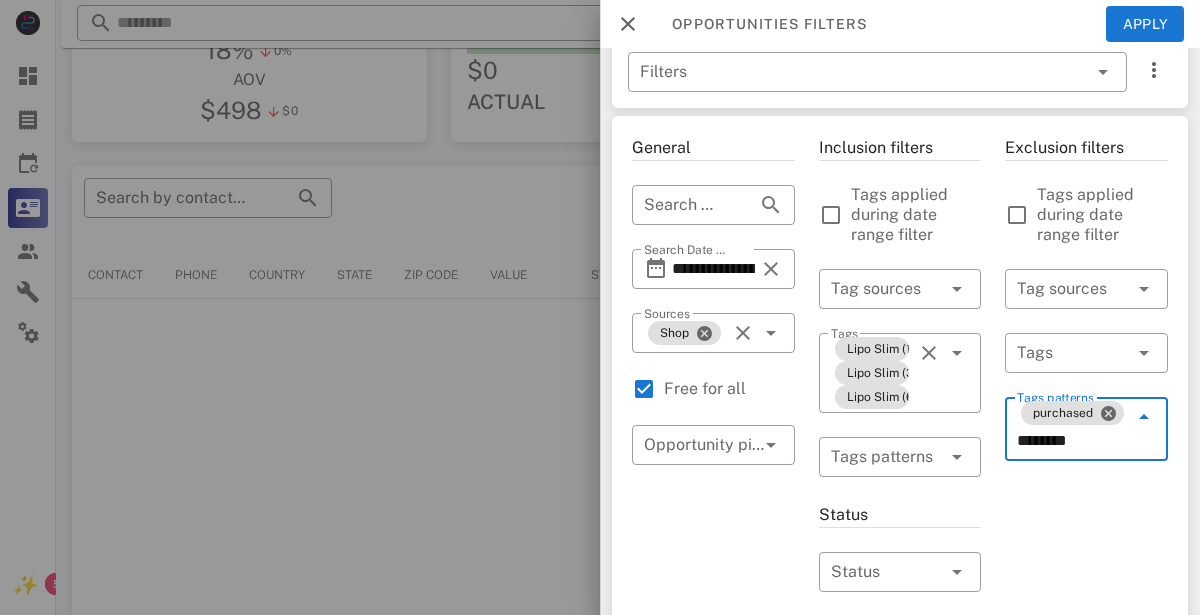 type 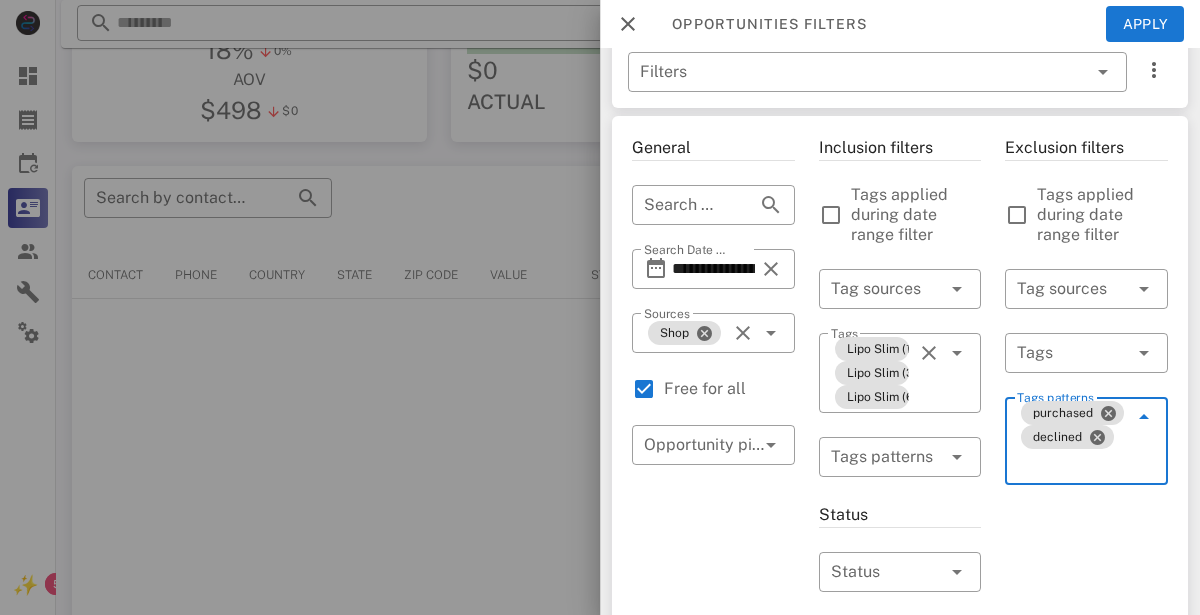 click on "Exclusion filters Tags applied during date range filter ​ Tag sources ​ Tags ​ Tags patterns purchased declined" at bounding box center [1086, 739] 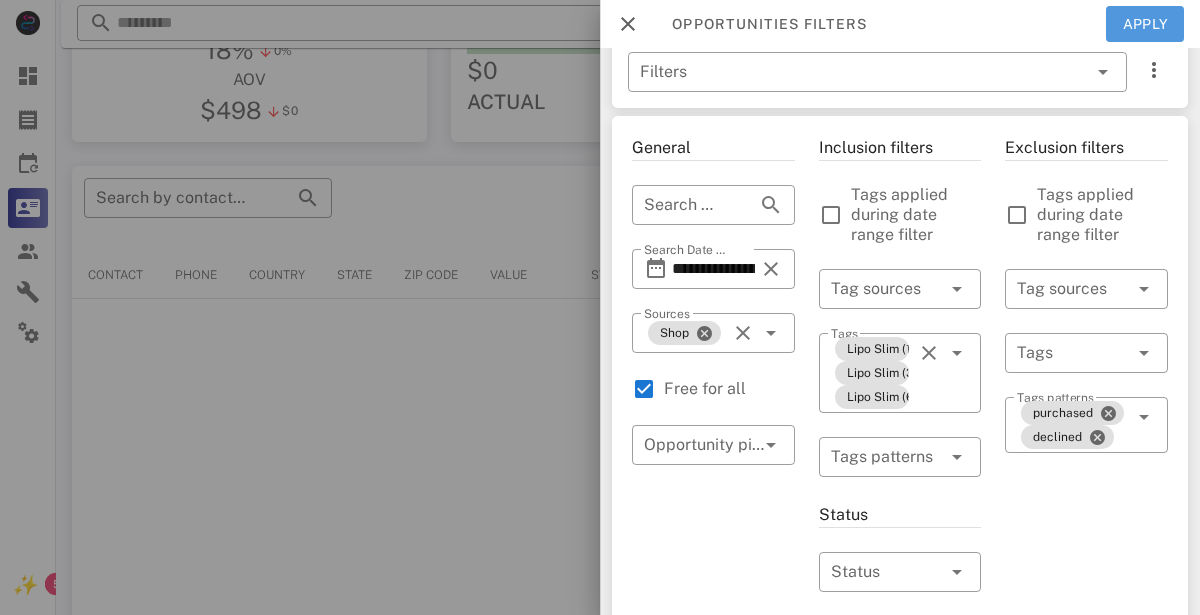 click on "Apply" at bounding box center [1145, 24] 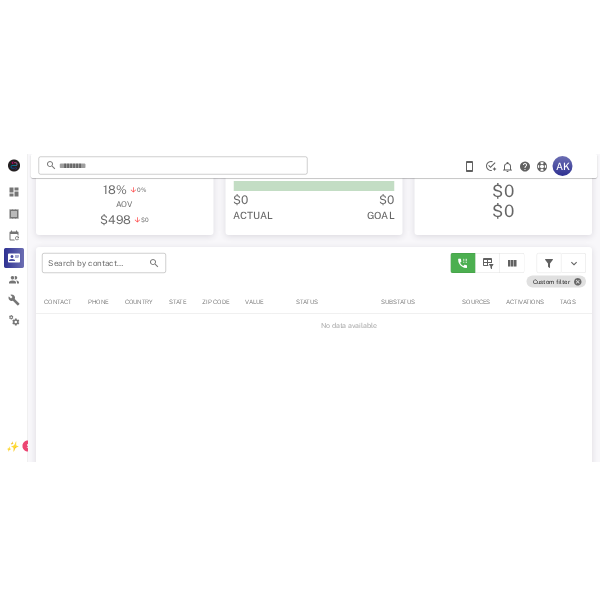 scroll, scrollTop: 278, scrollLeft: 0, axis: vertical 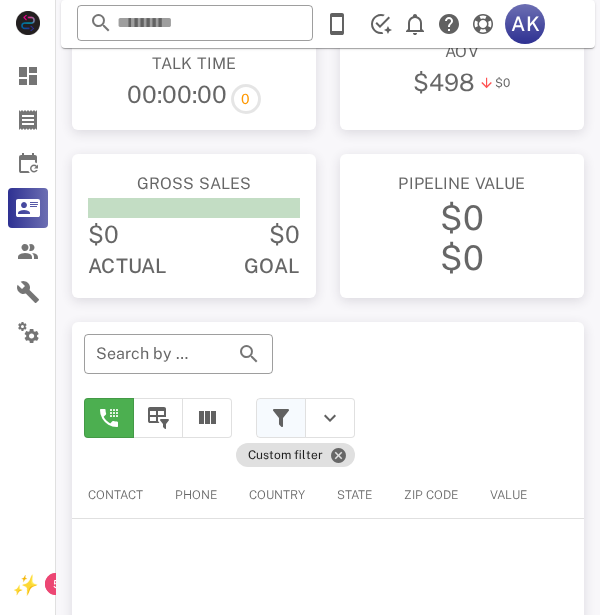 click at bounding box center [281, 418] 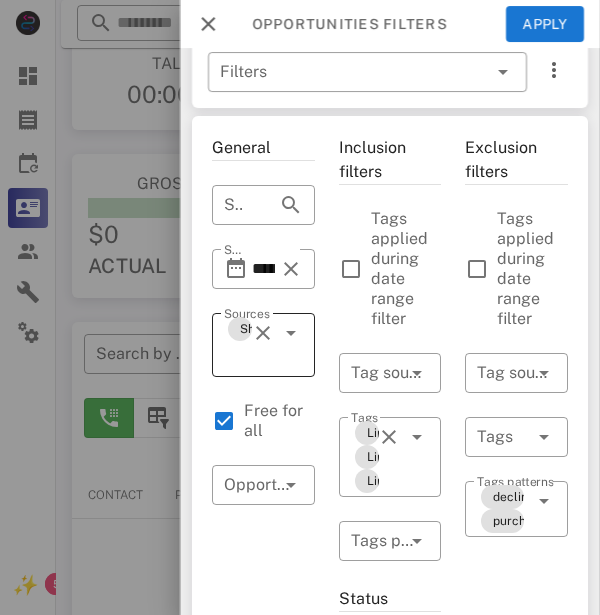 click on "Shop" at bounding box center [235, 345] 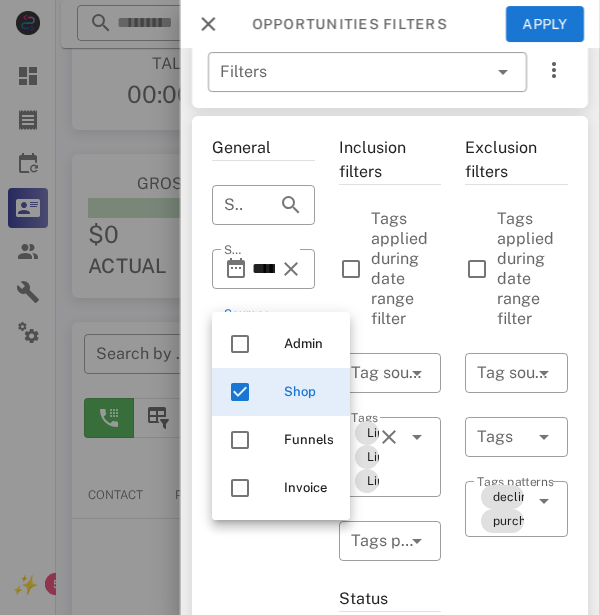 click at bounding box center [240, 392] 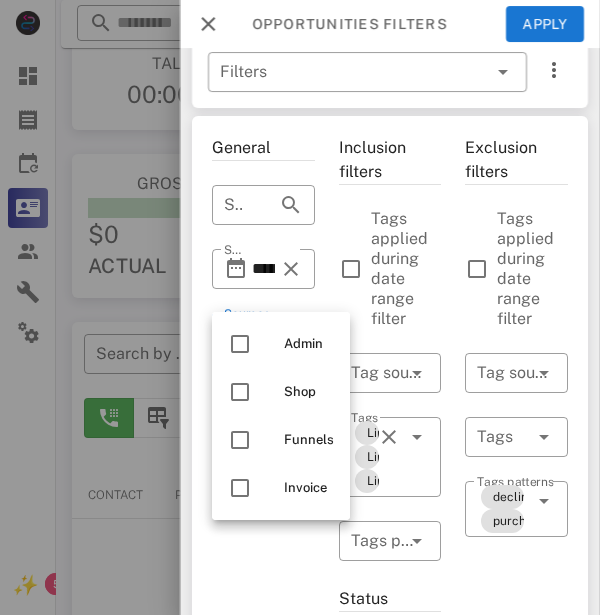 click on "**********" at bounding box center (263, 789) 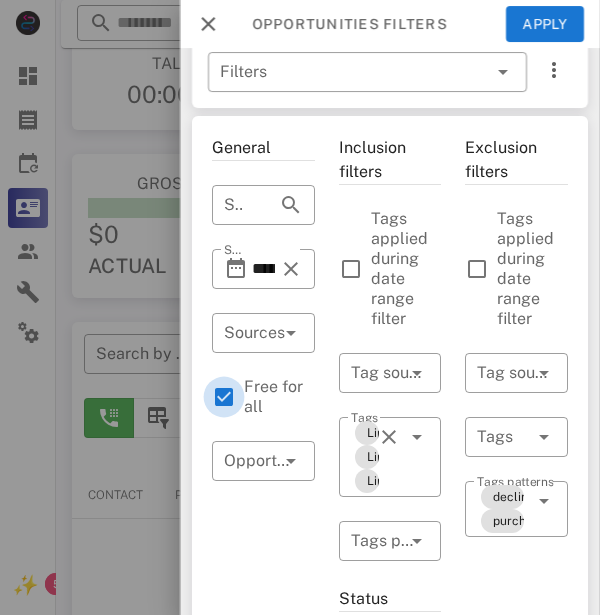 click at bounding box center [224, 397] 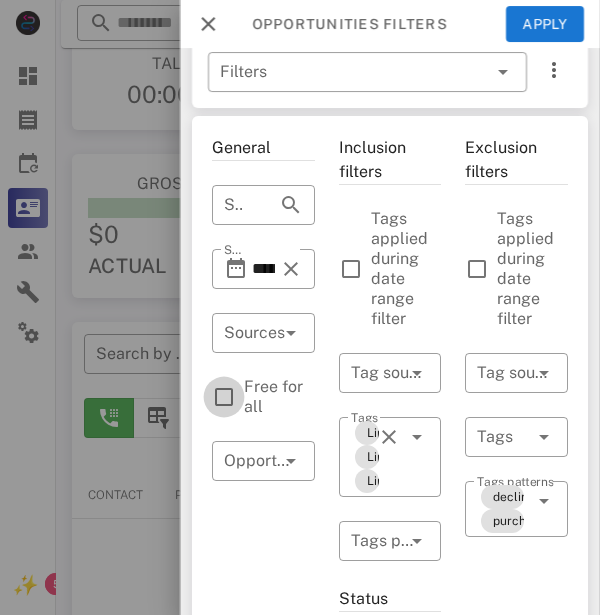 click at bounding box center (224, 397) 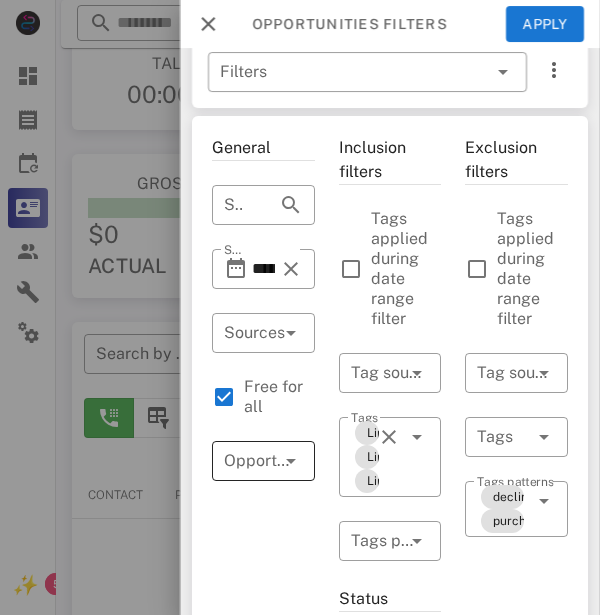 click at bounding box center (263, 461) 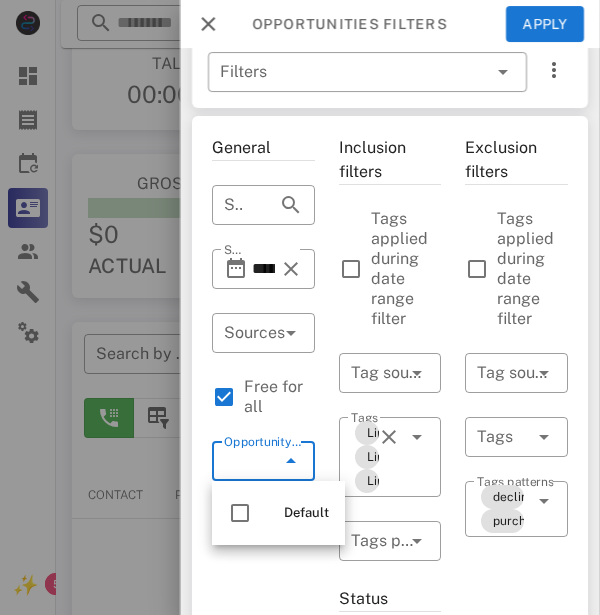 click on "Opportunity pipelines" at bounding box center (256, 461) 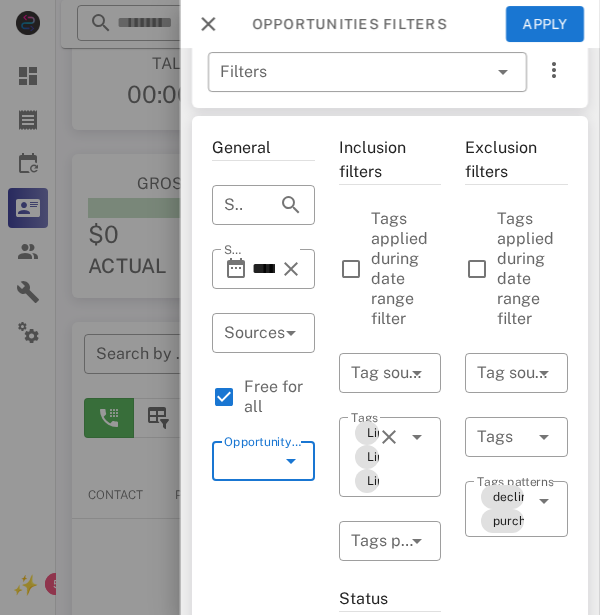 click on "**********" at bounding box center [263, 789] 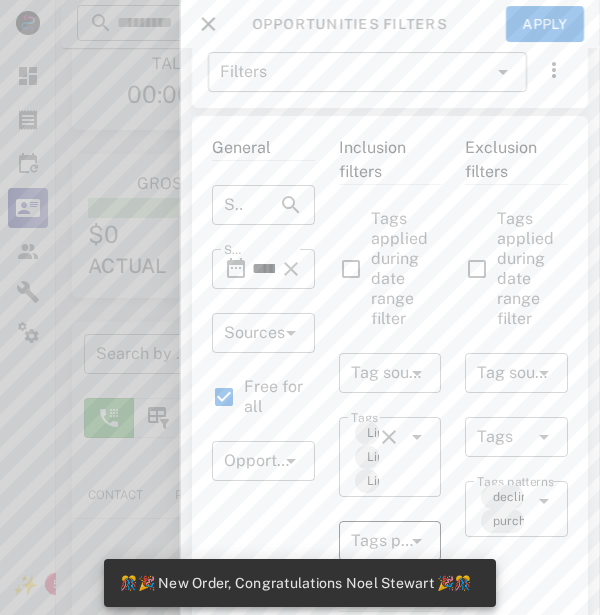 click at bounding box center (376, 541) 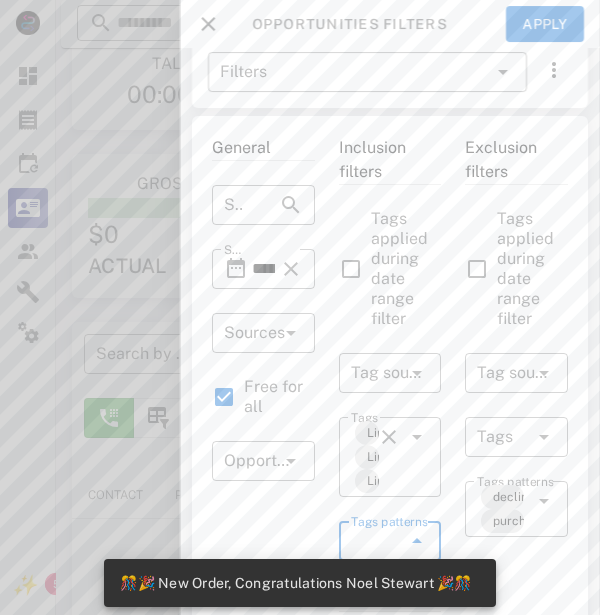 click on "Tags patterns" at bounding box center (383, 541) 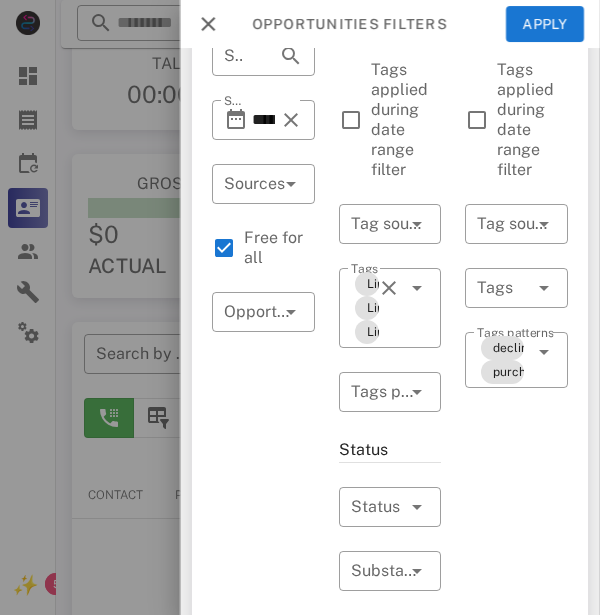 scroll, scrollTop: 177, scrollLeft: 0, axis: vertical 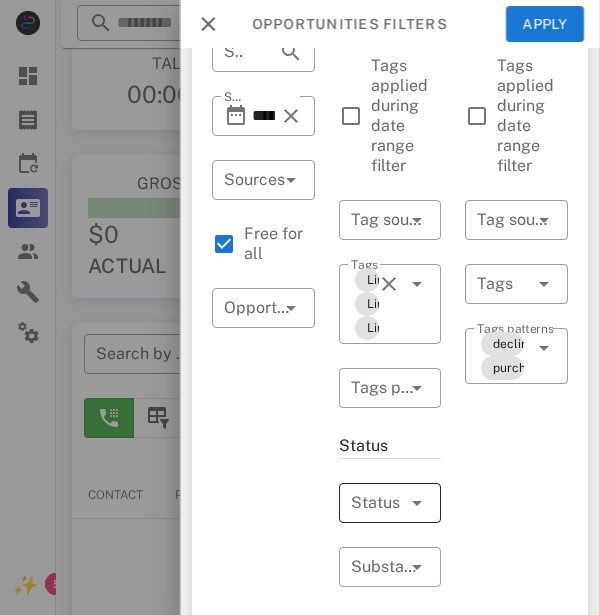 click on "Status" at bounding box center (390, 503) 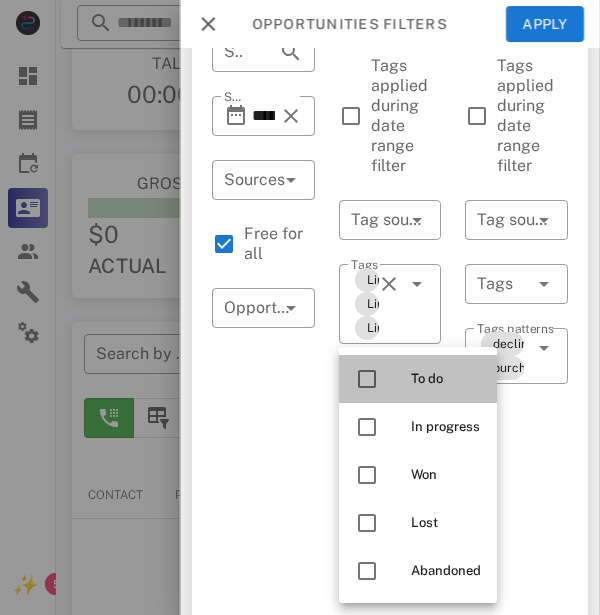 click on "To do" at bounding box center [418, 379] 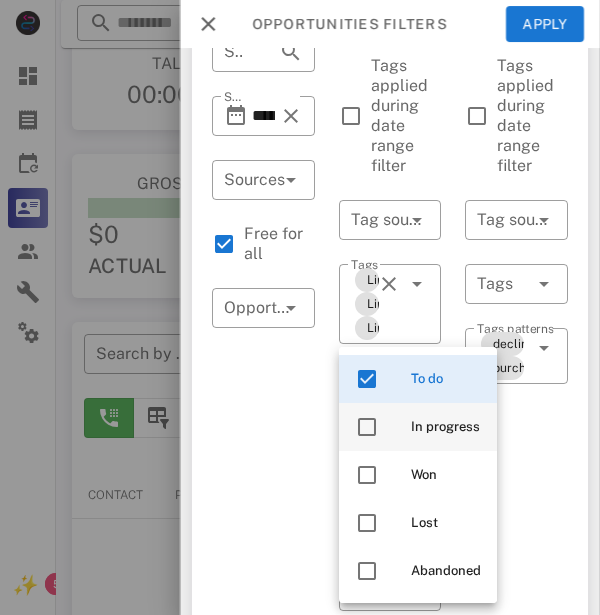 click on "In progress" at bounding box center (418, 427) 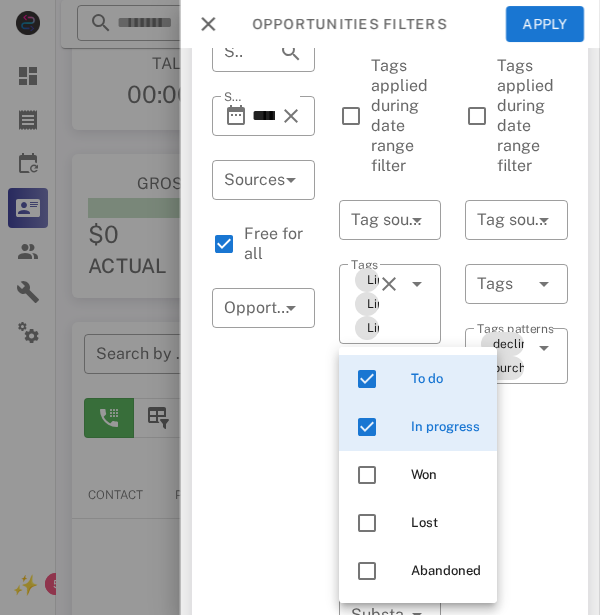 click on "Exclusion filters Tags applied during date range filter ​ Tag sources ​ Tags ​ Tags patterns declined purchased" at bounding box center (516, 660) 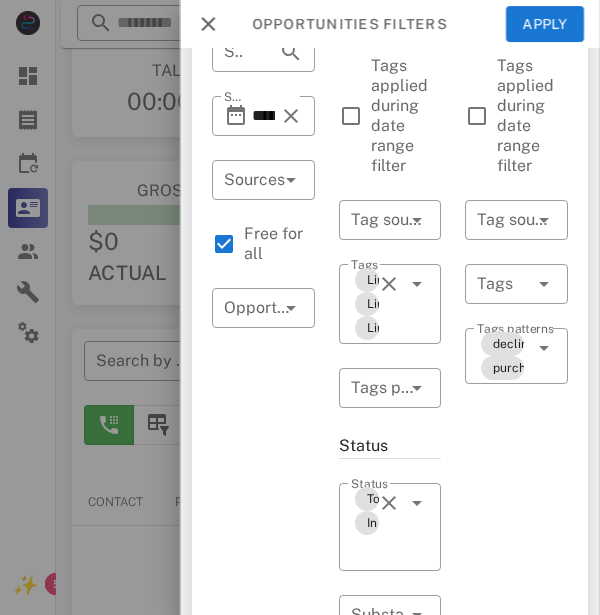 scroll, scrollTop: 271, scrollLeft: 0, axis: vertical 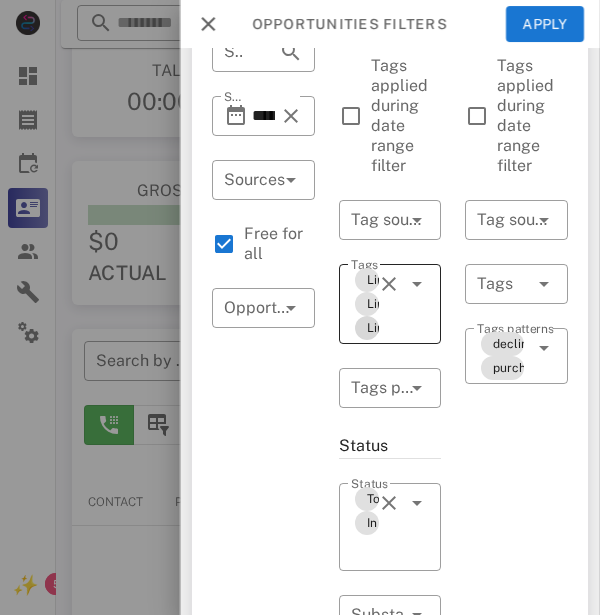 click on "Lipo Slim (6 Bottles)" at bounding box center (367, 328) 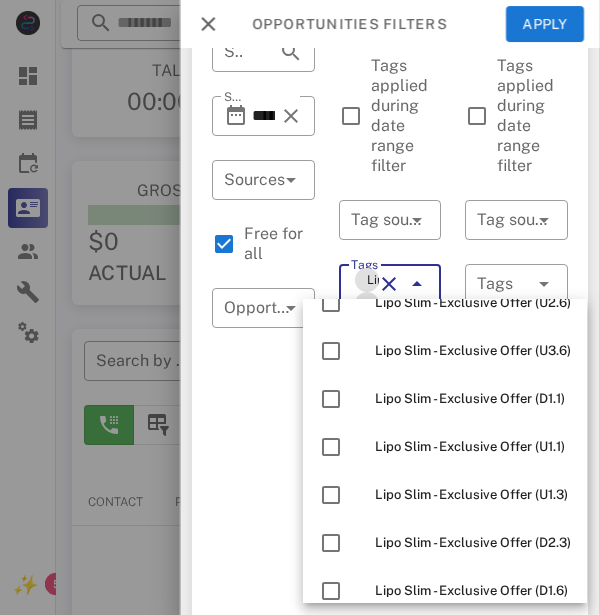 scroll, scrollTop: 0, scrollLeft: 0, axis: both 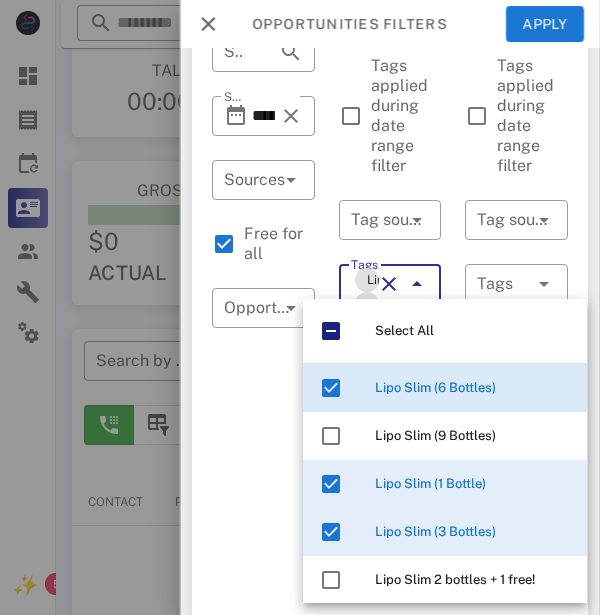 click on "**********" at bounding box center (263, 676) 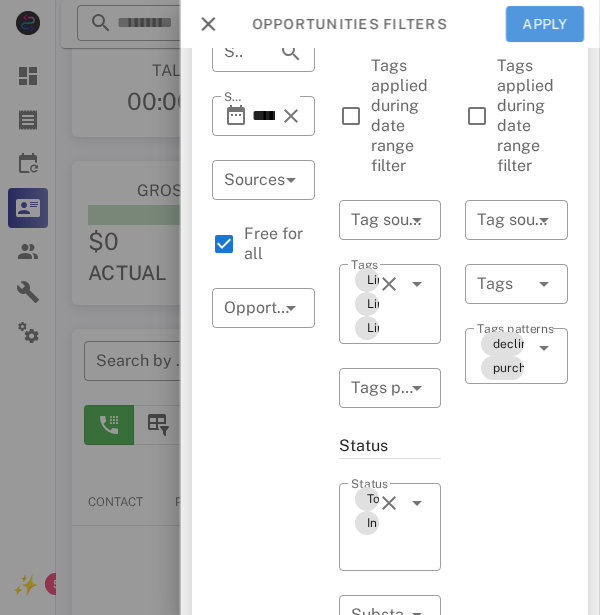 click on "Apply" at bounding box center [545, 24] 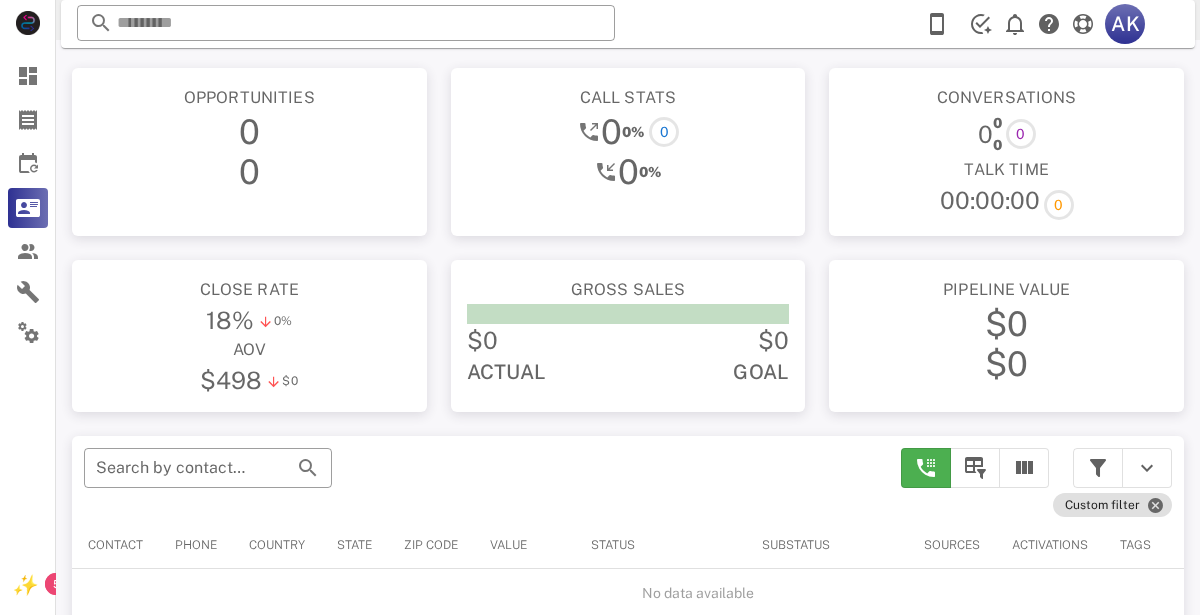 scroll, scrollTop: 0, scrollLeft: 0, axis: both 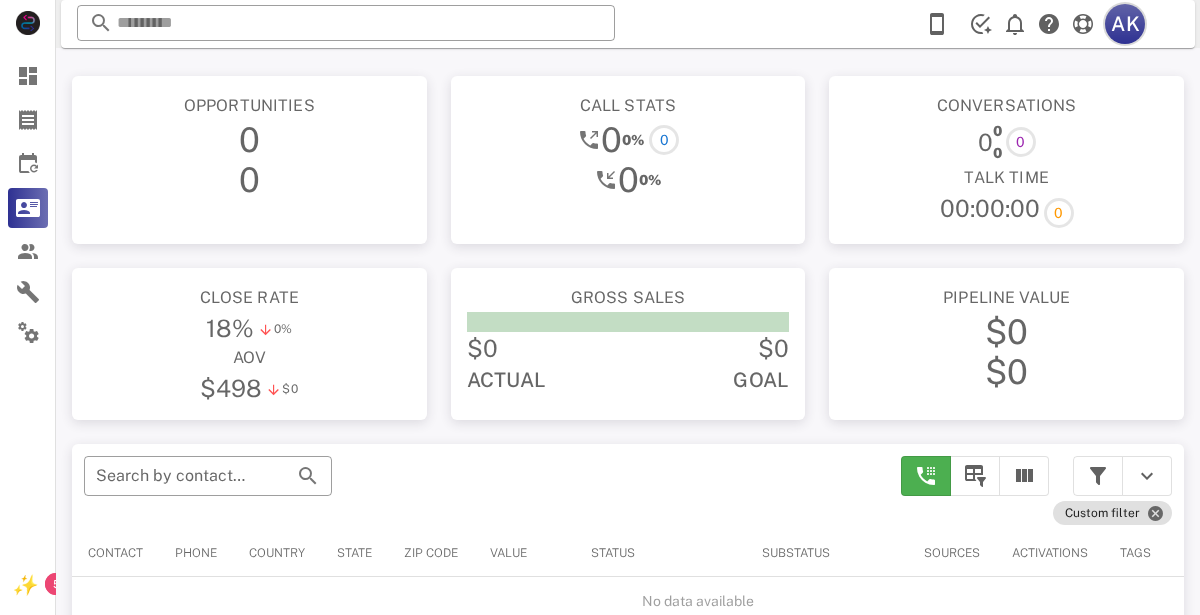 click on "AK" at bounding box center [1125, 24] 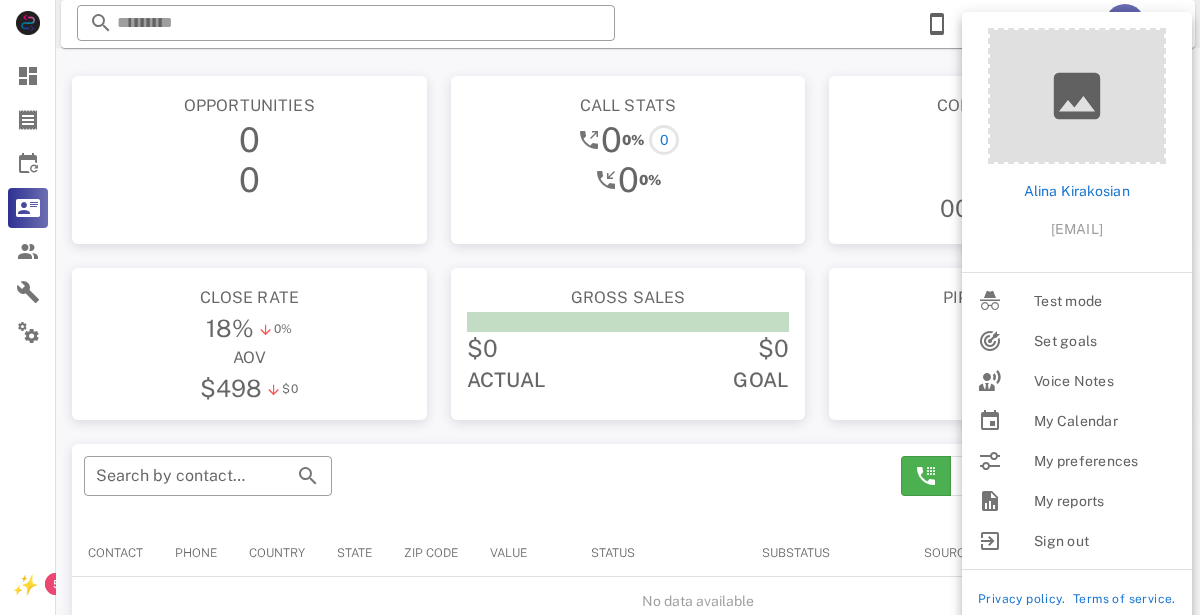 click on "​ AK Reload browser Accept" at bounding box center (628, 24) 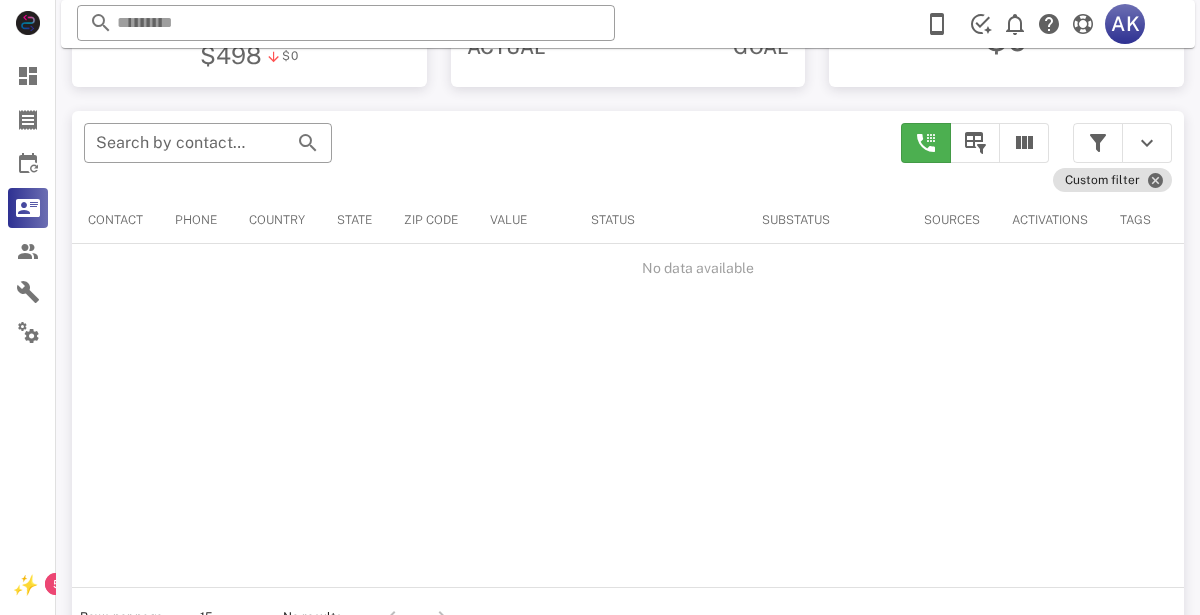 scroll, scrollTop: 346, scrollLeft: 0, axis: vertical 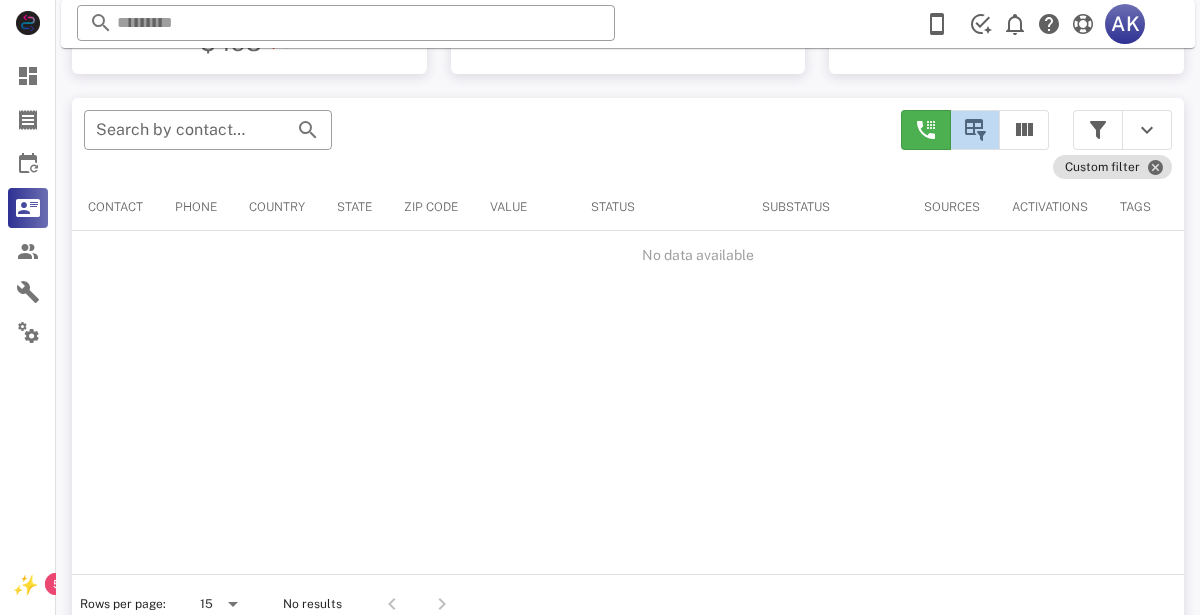 click at bounding box center (975, 130) 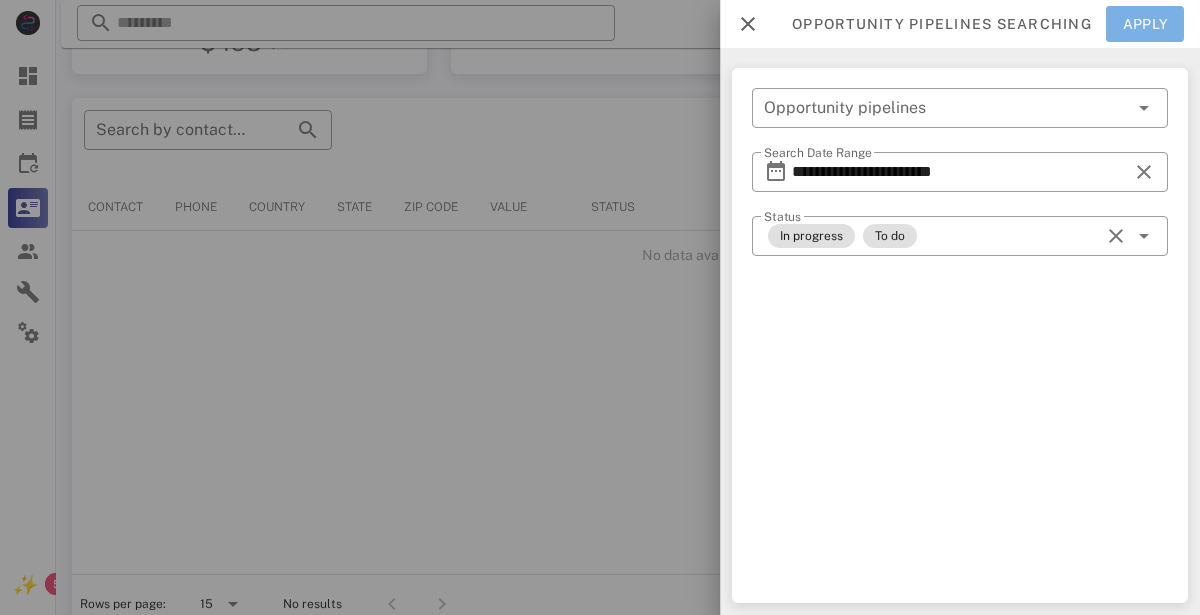 click on "Apply" at bounding box center [1145, 24] 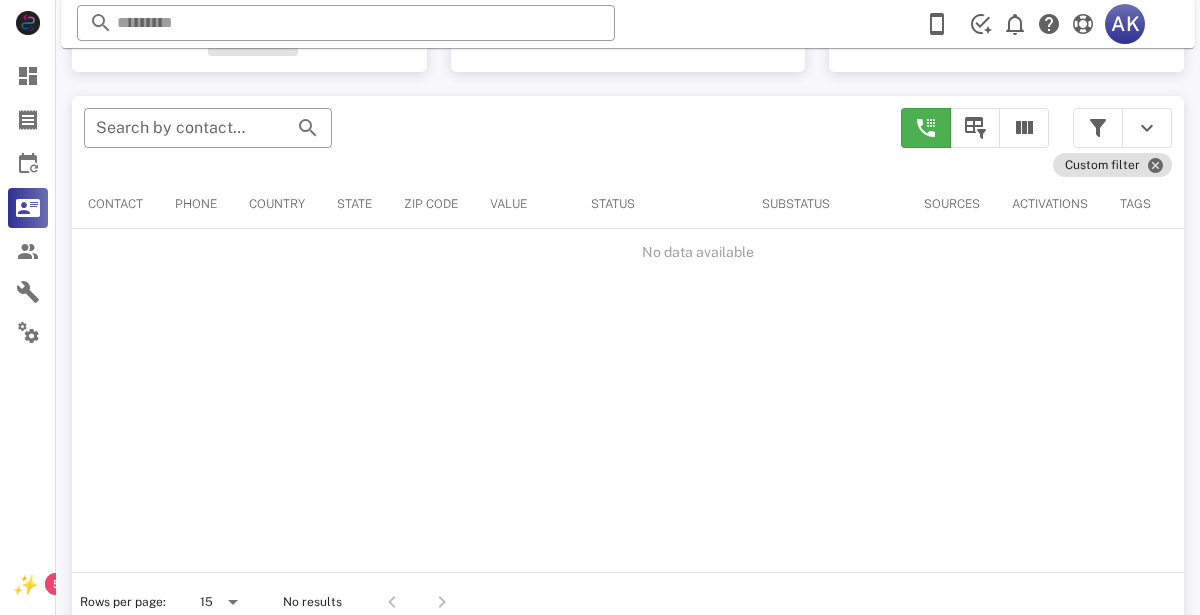 scroll, scrollTop: 346, scrollLeft: 0, axis: vertical 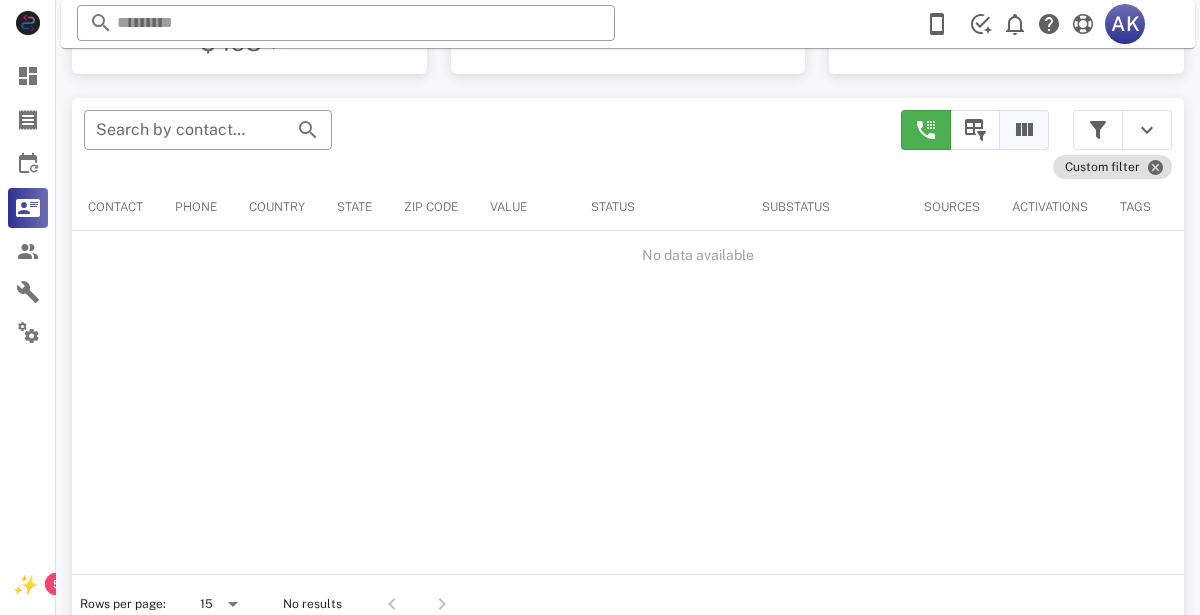 click at bounding box center [1024, 130] 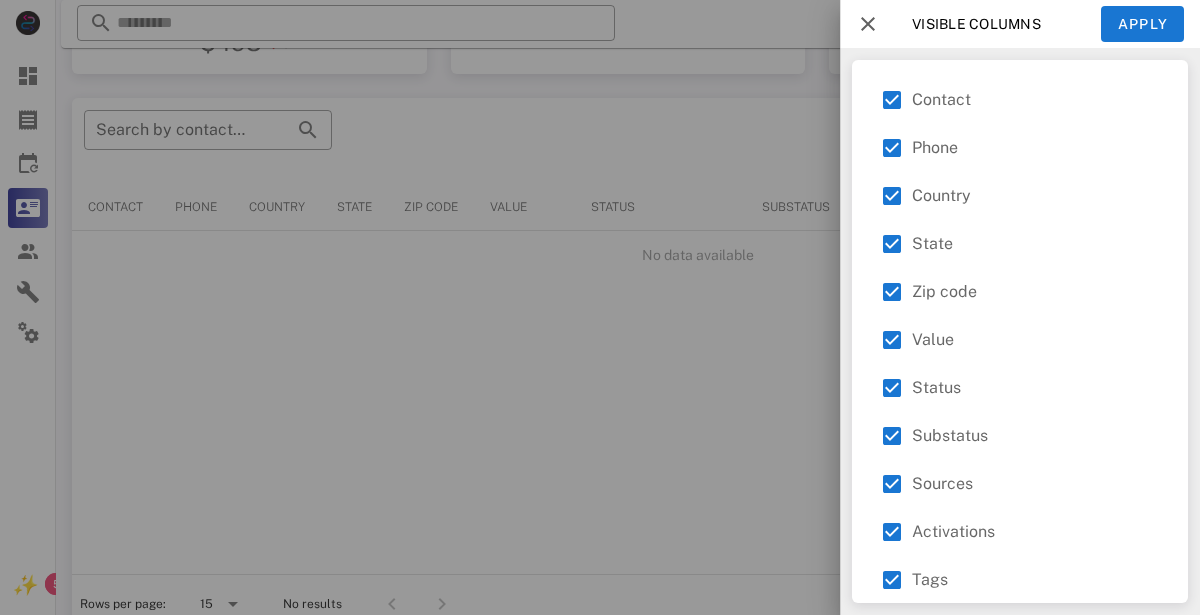 click at bounding box center (600, 307) 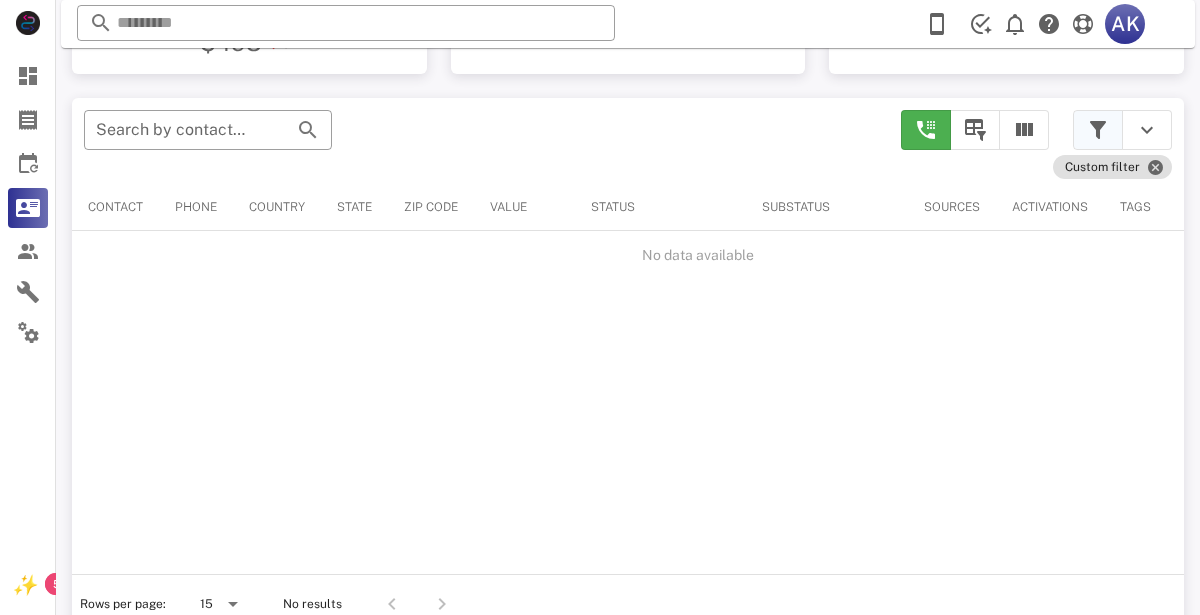click at bounding box center (1098, 130) 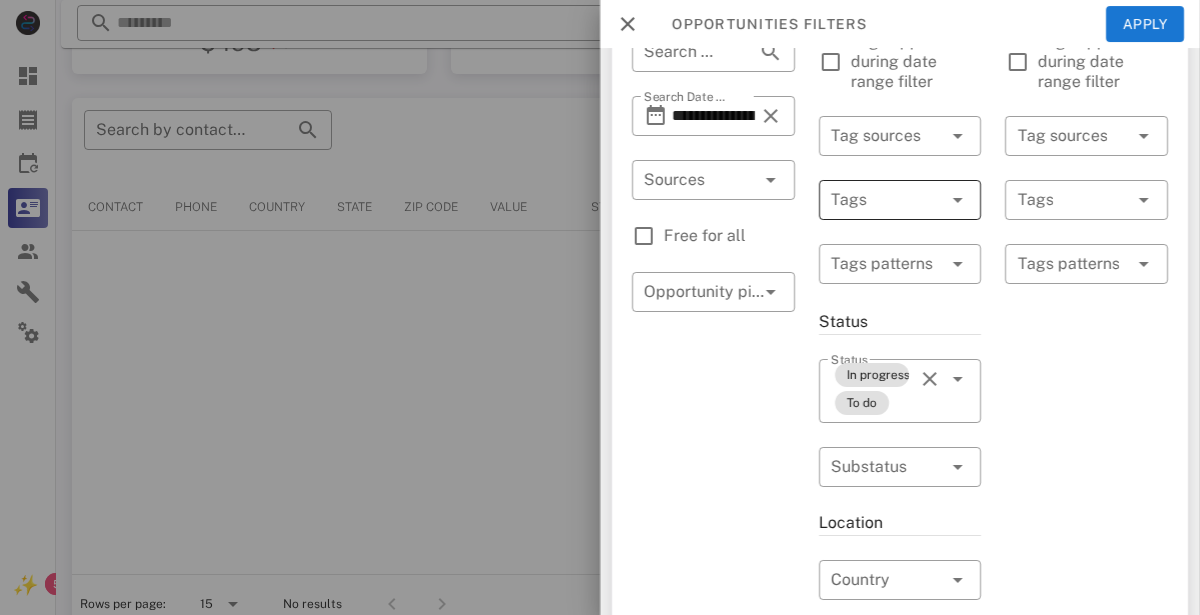 click at bounding box center (872, 200) 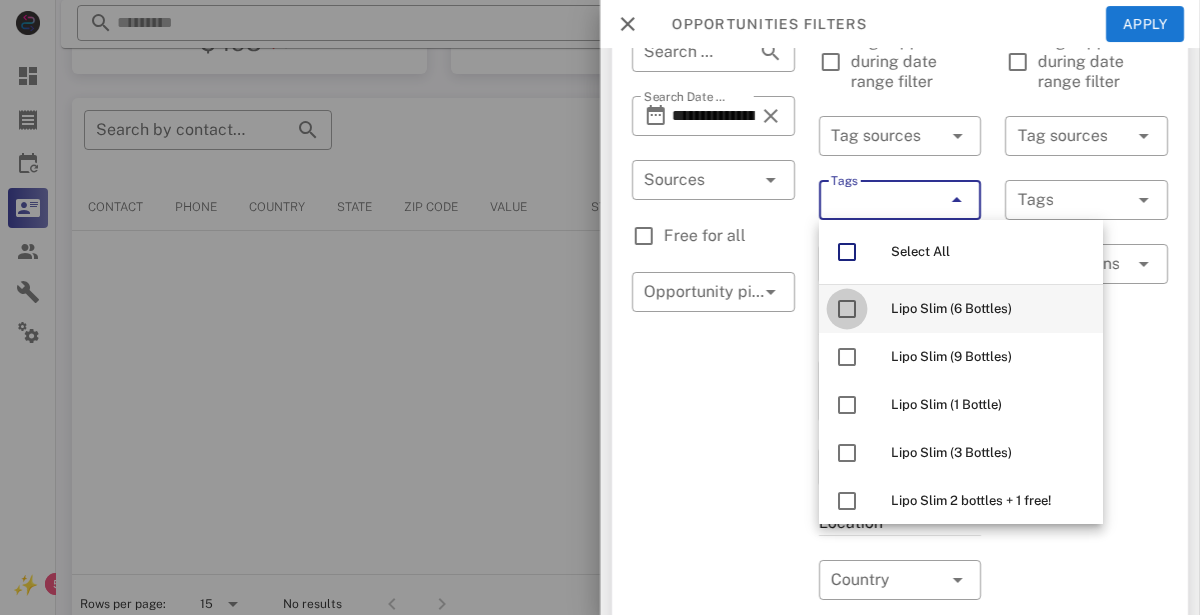 click at bounding box center (847, 309) 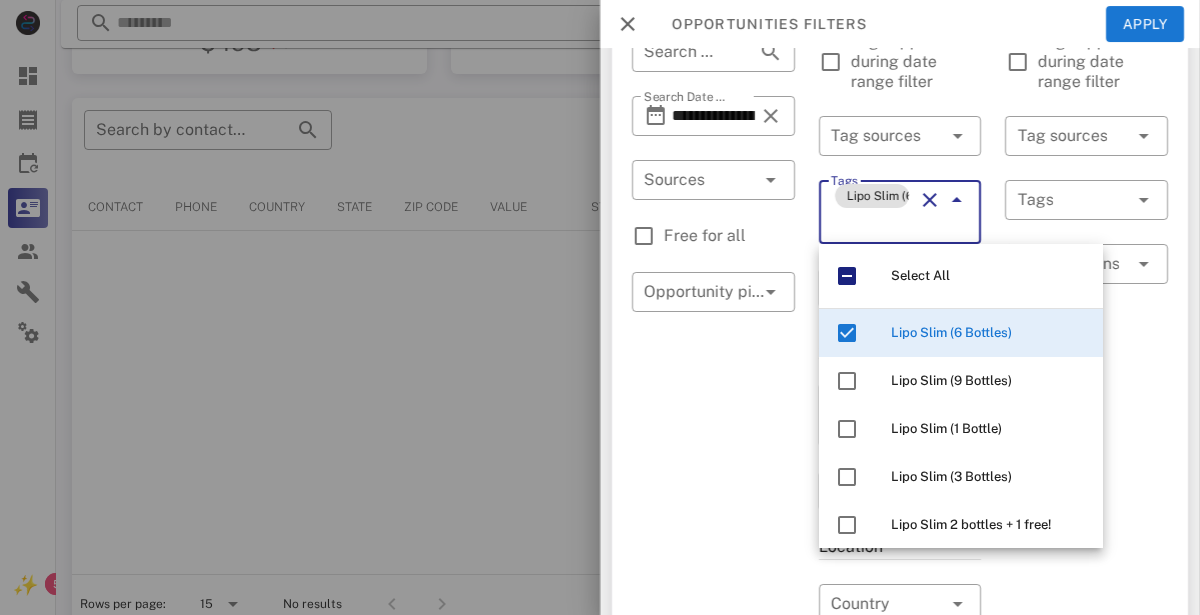 click on "**********" at bounding box center (713, 590) 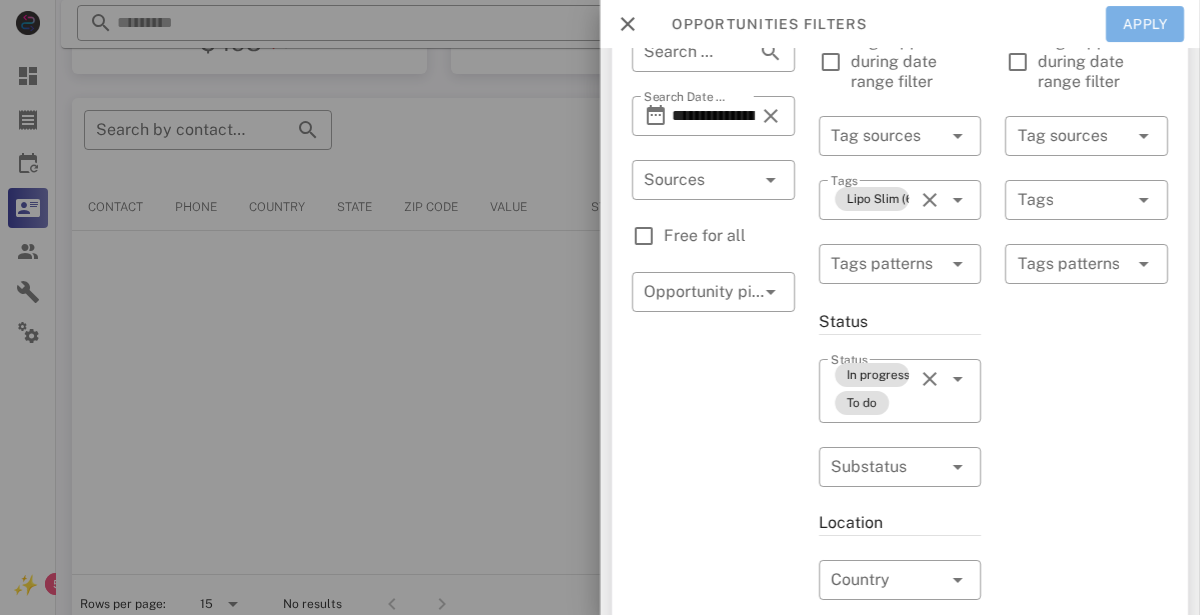 click on "Apply" at bounding box center (1145, 24) 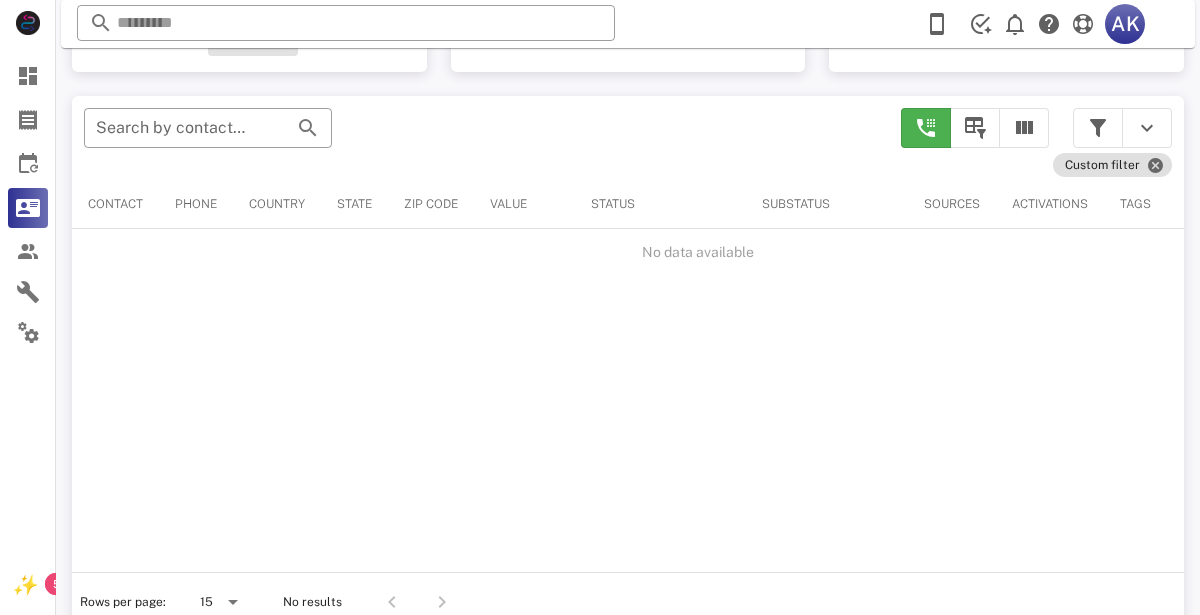 scroll, scrollTop: 346, scrollLeft: 0, axis: vertical 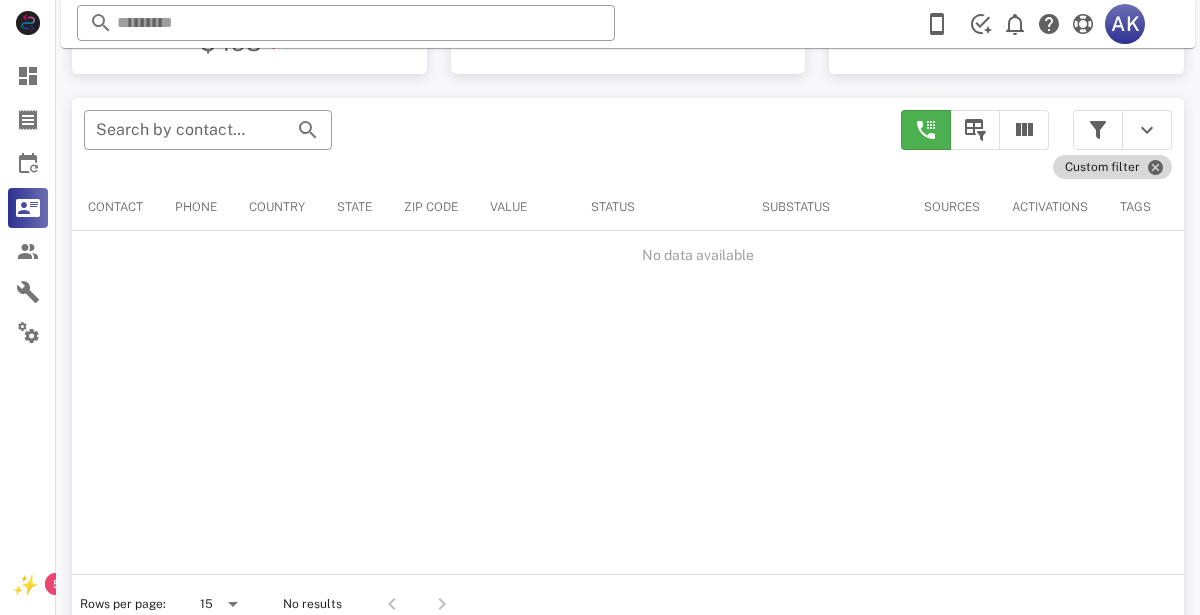 click on "Custom filter" at bounding box center (1112, 167) 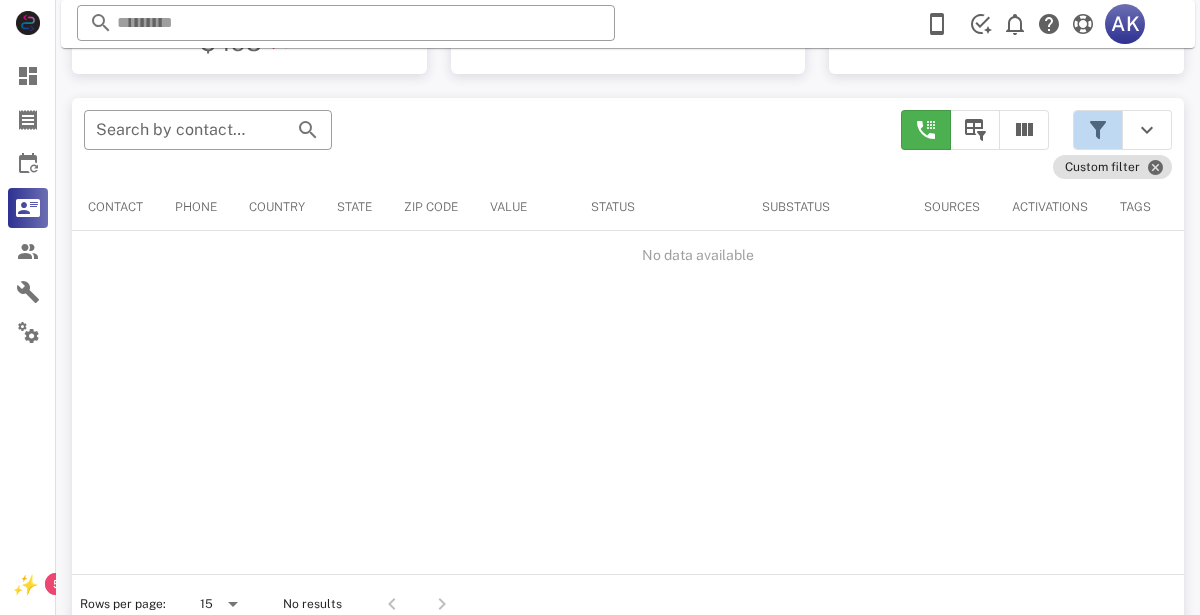 click at bounding box center [1098, 130] 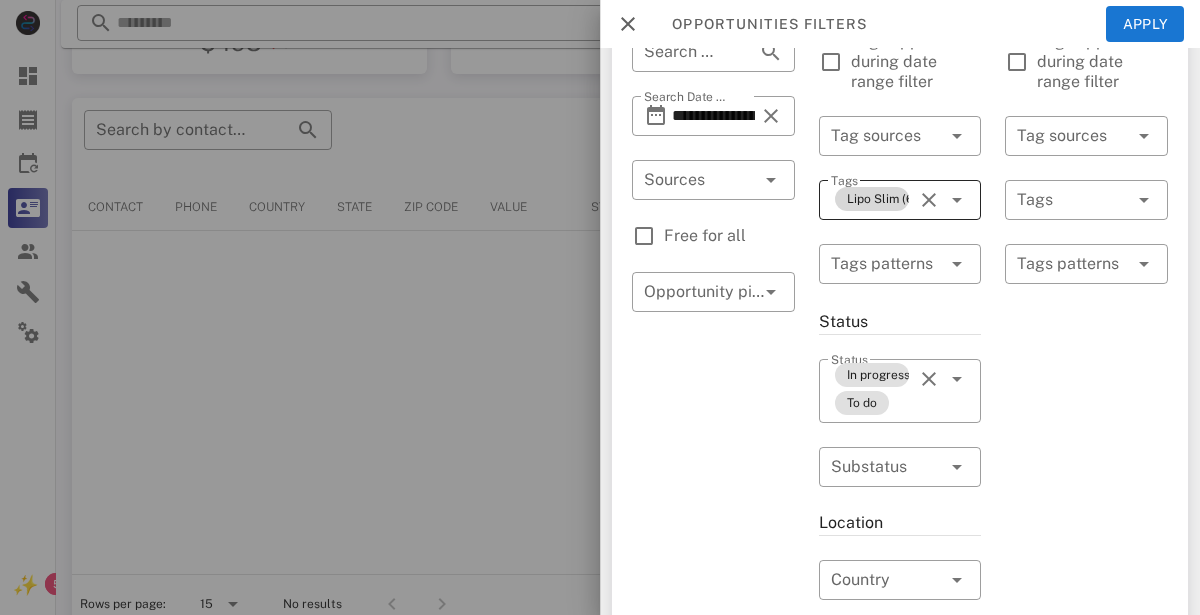 click on "Lipo Slim (6 Bottles)" at bounding box center (872, 199) 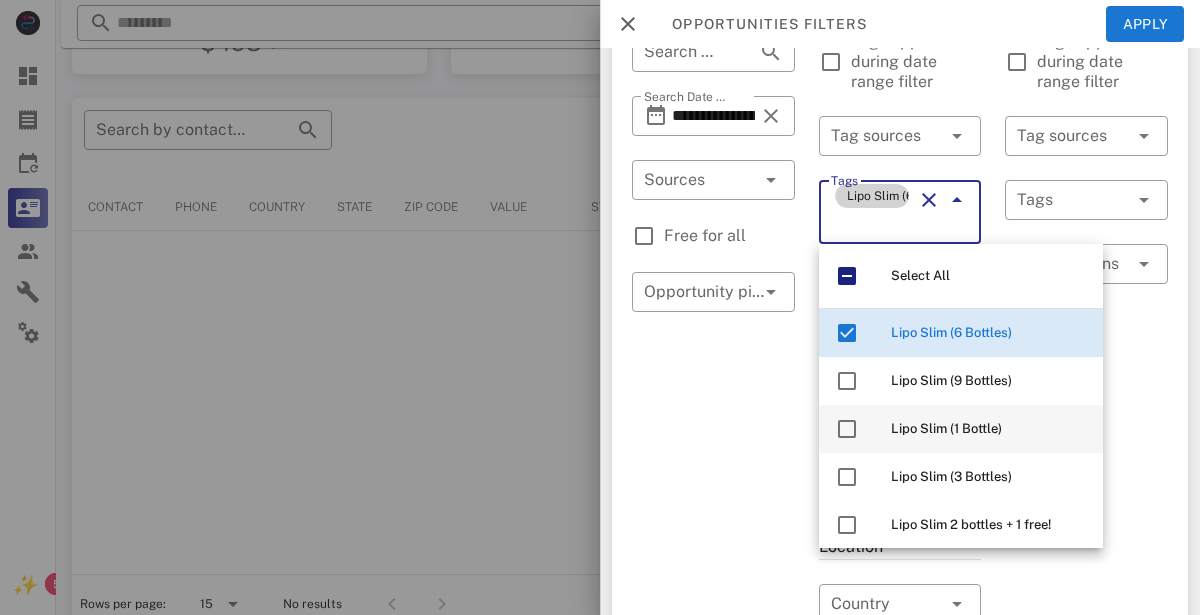 click on "Lipo Slim (1 Bottle)" at bounding box center (961, 429) 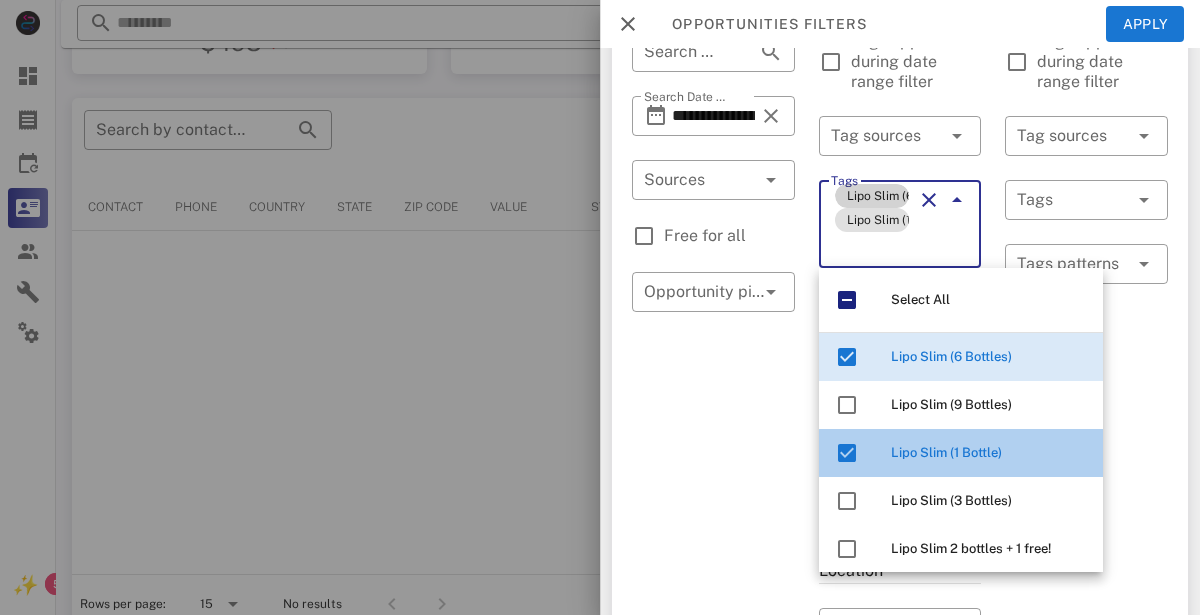scroll, scrollTop: 16, scrollLeft: 0, axis: vertical 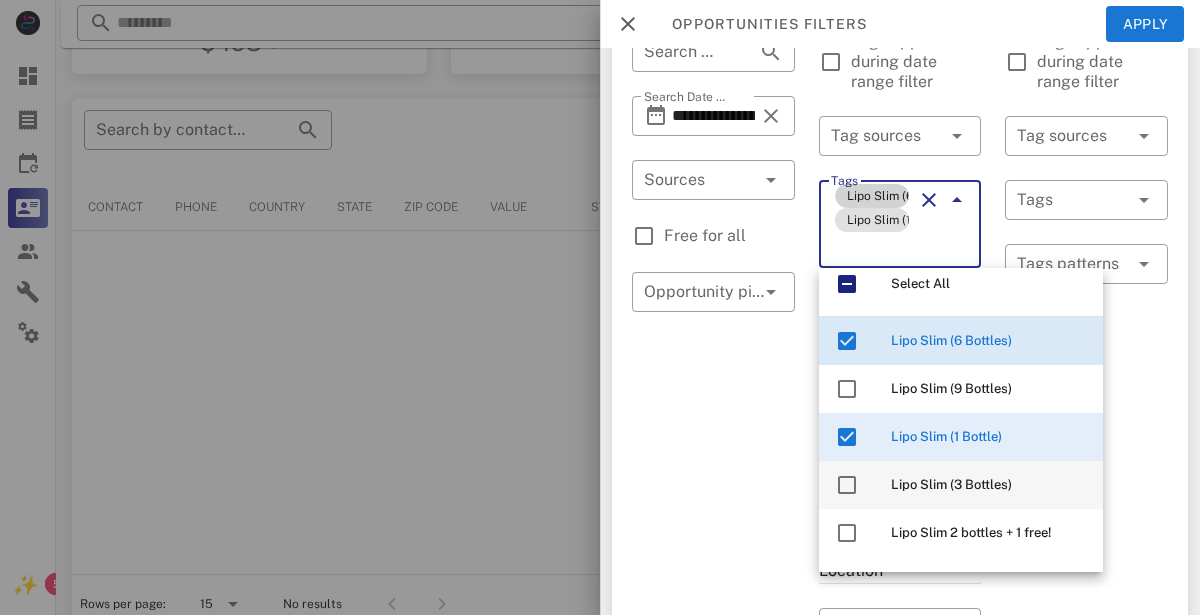 click on "Lipo Slim (3 Bottles)" at bounding box center [961, 485] 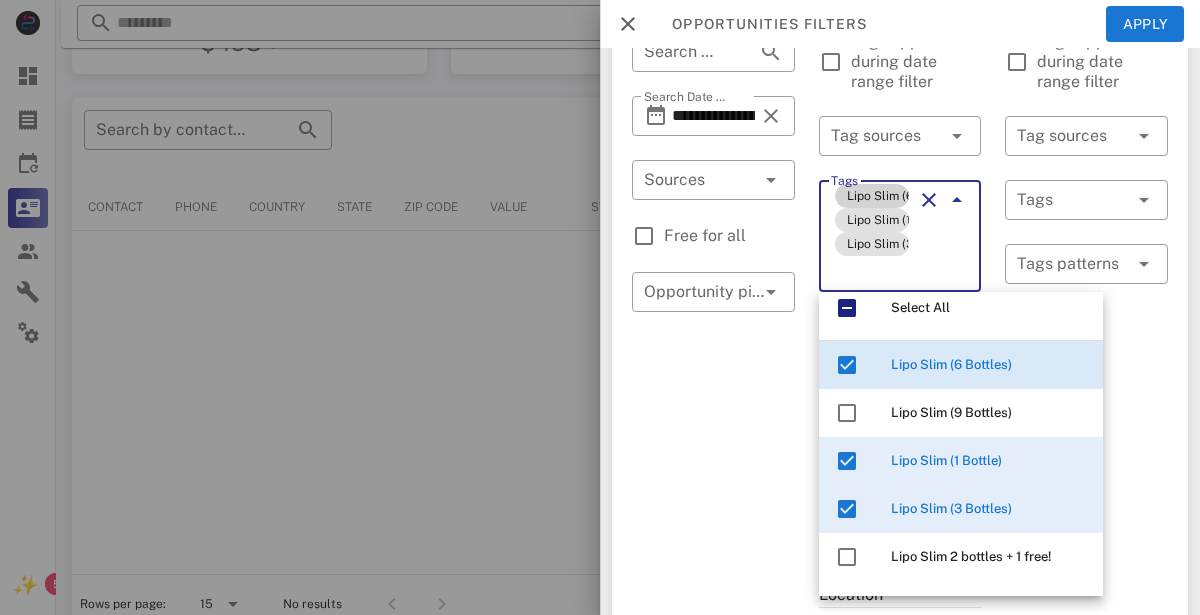 click on "**********" at bounding box center (713, 614) 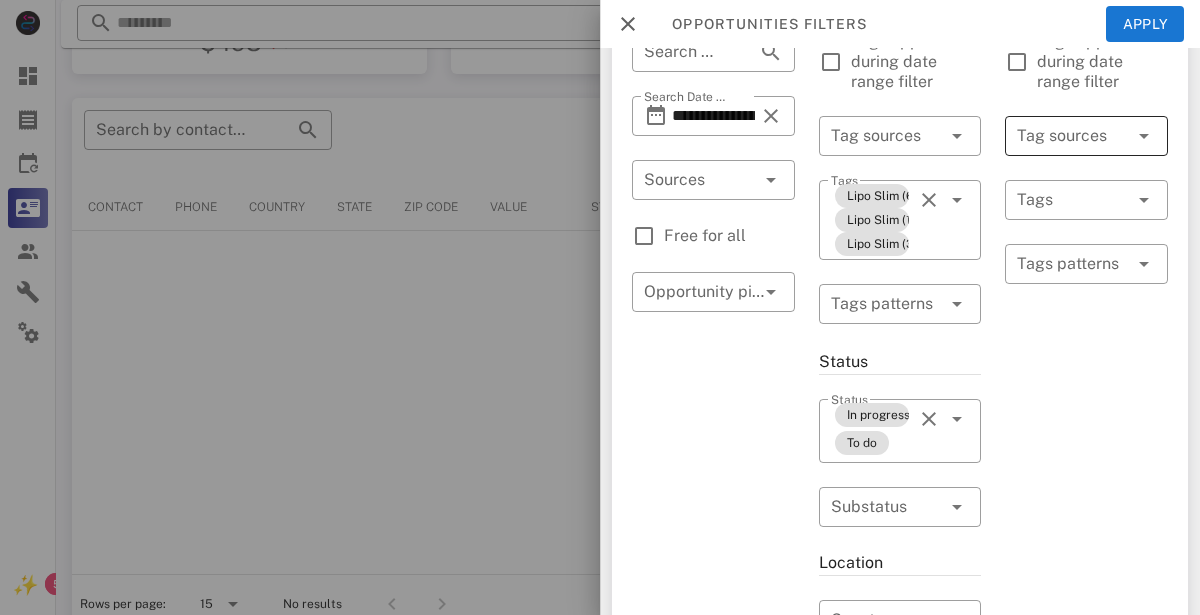 click at bounding box center (1058, 136) 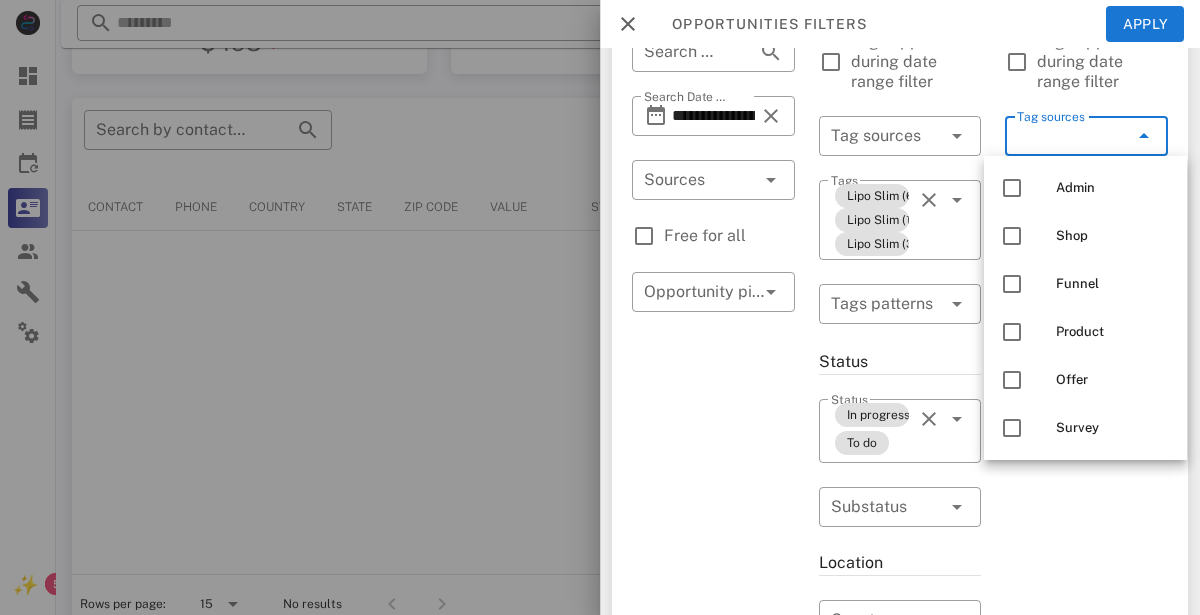 click on "Exclusion filters Tags applied during date range filter ​ Tag sources ​ Tags ​ Tags patterns" at bounding box center [1086, 598] 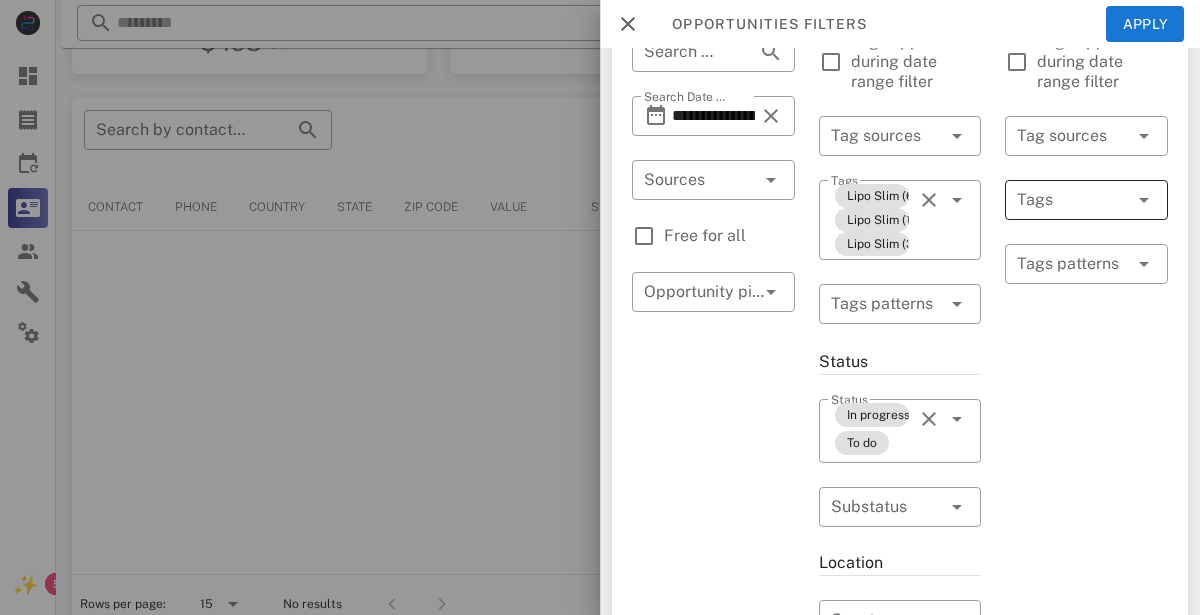 click at bounding box center [1058, 200] 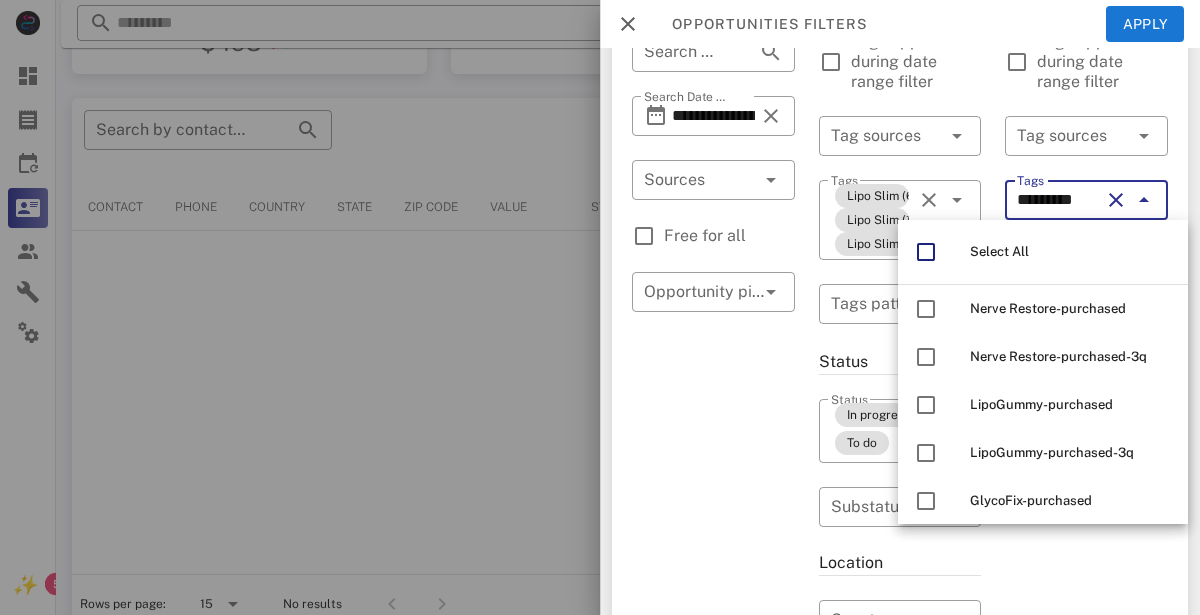 type on "*********" 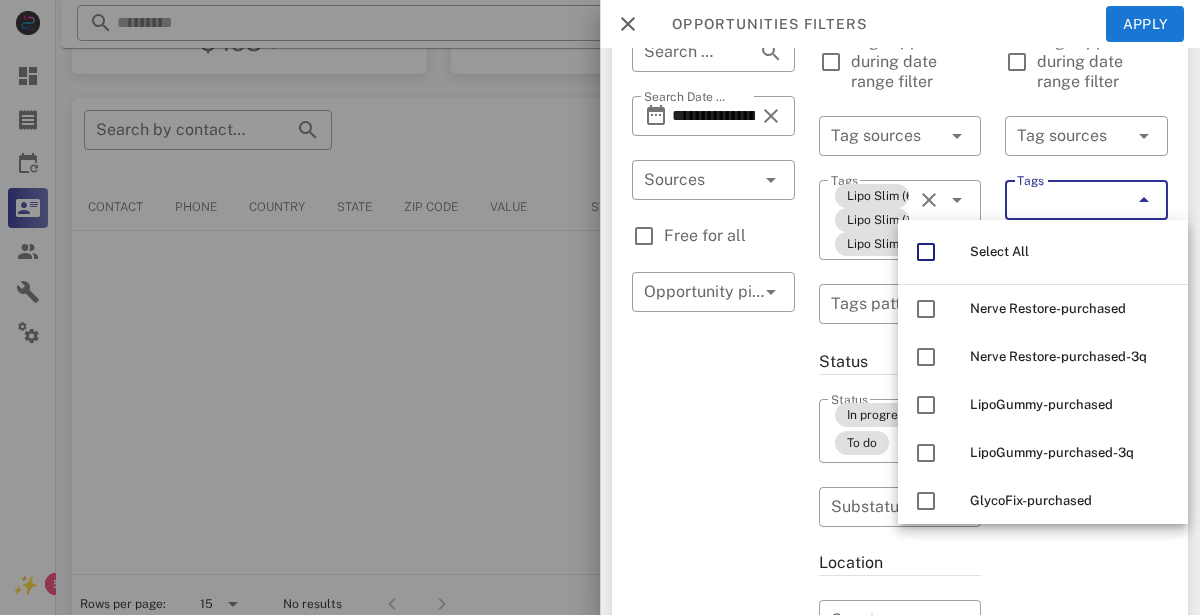 click on "**********" at bounding box center (713, 598) 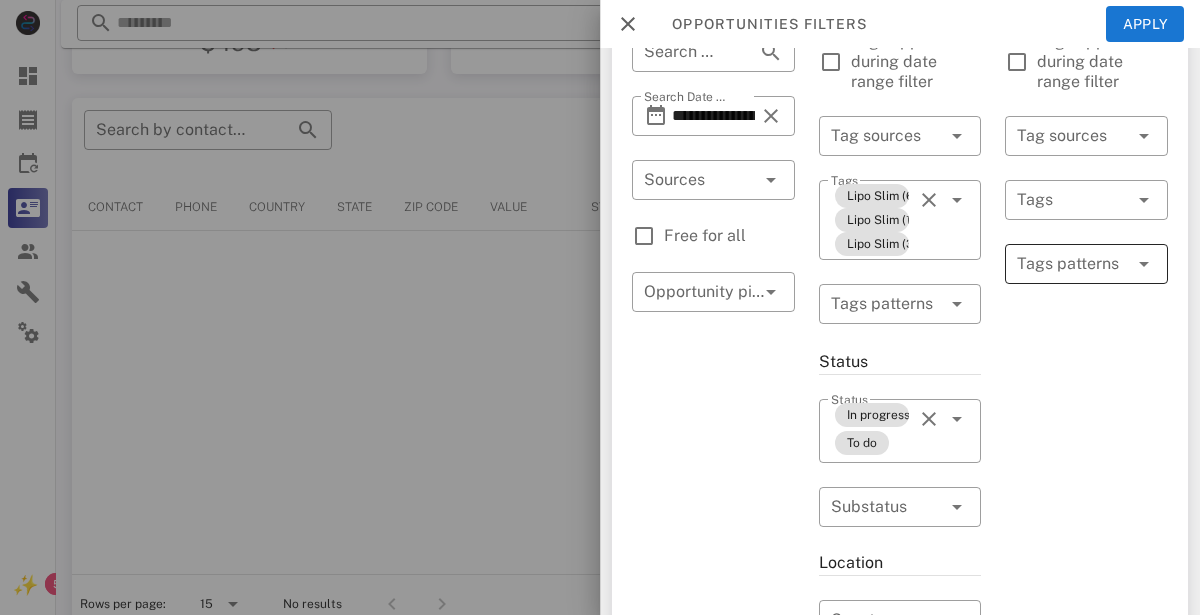 click at bounding box center [1072, 264] 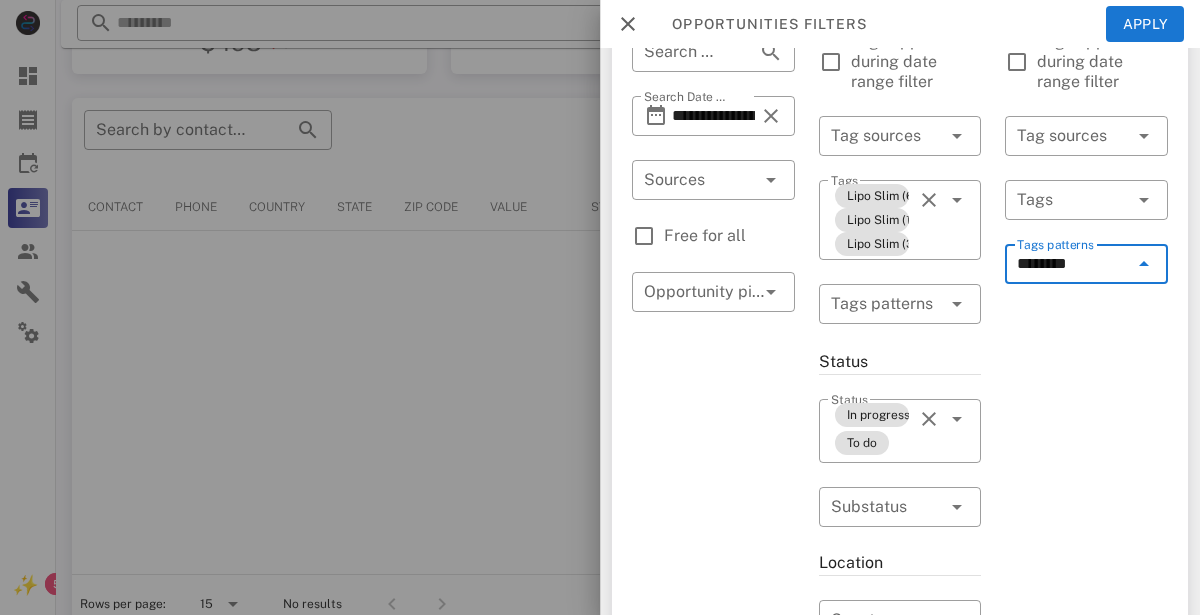 type on "*********" 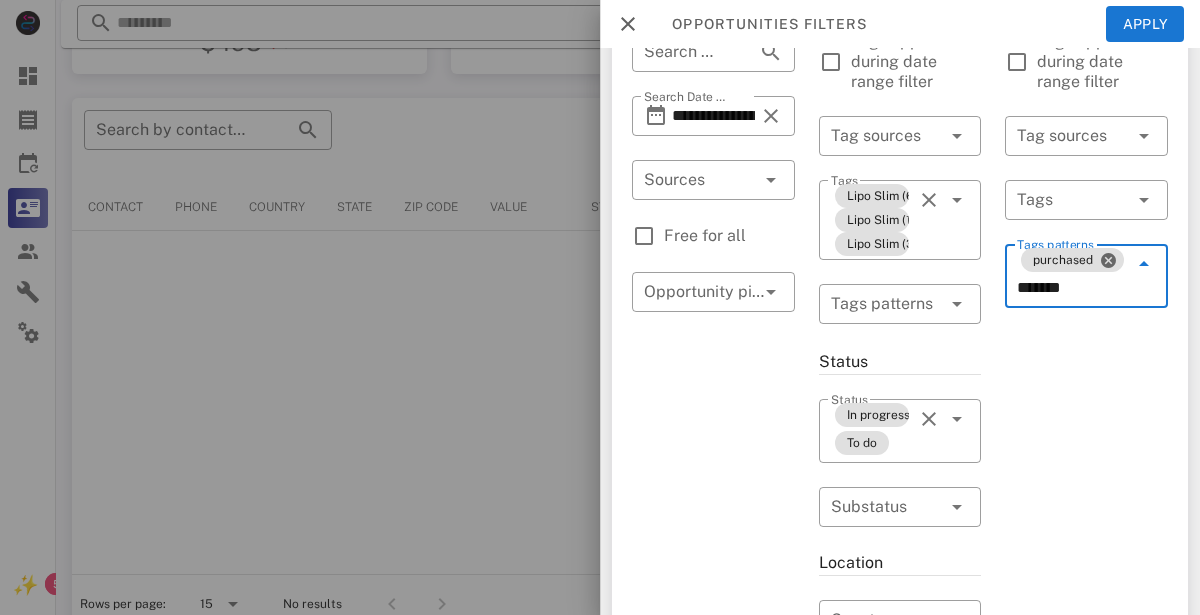 type on "********" 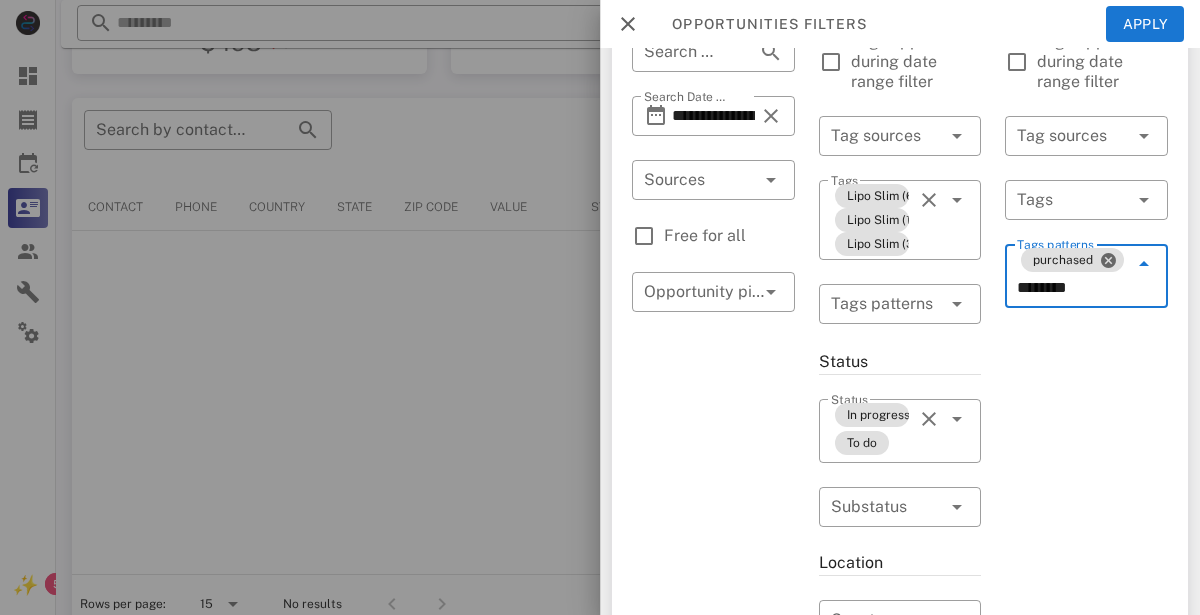 type 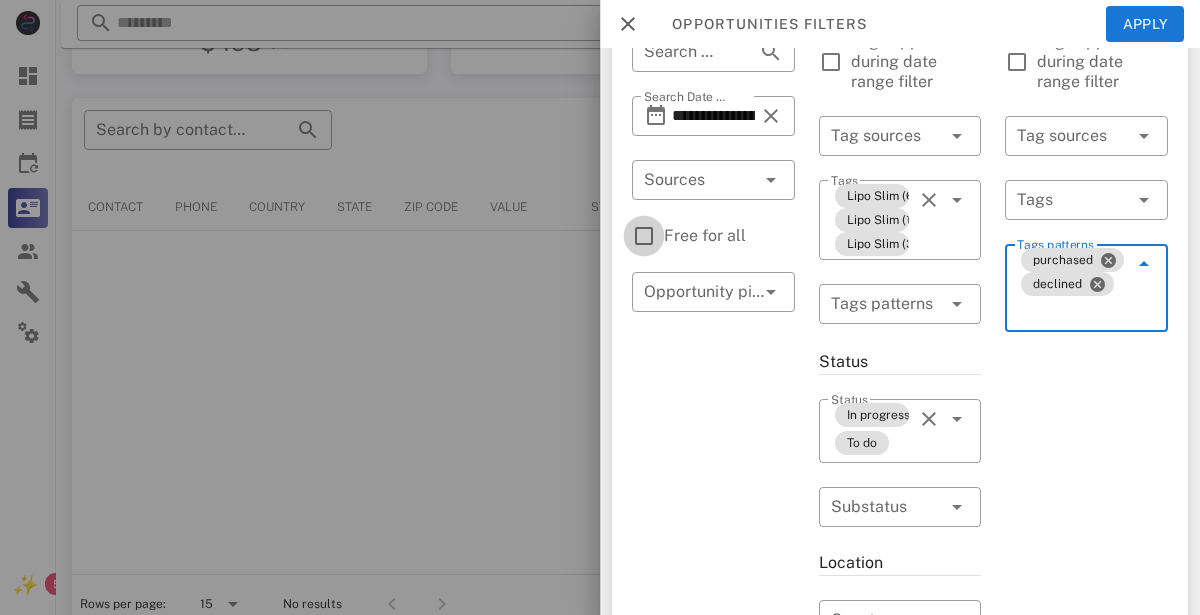 click at bounding box center (644, 236) 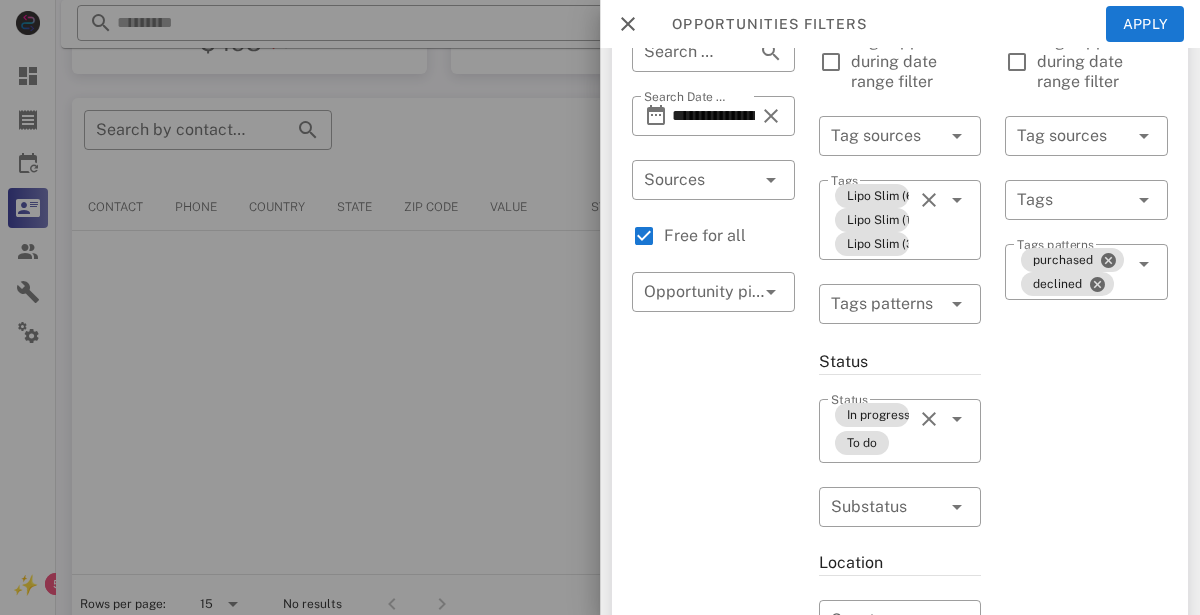 click on "**********" at bounding box center [713, 598] 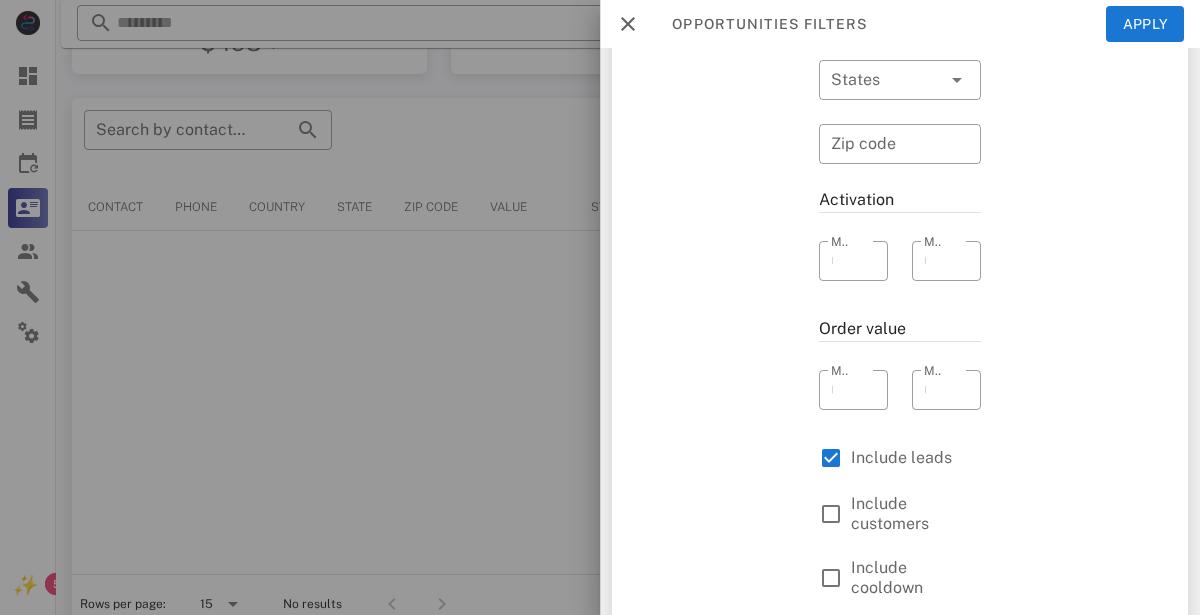 scroll, scrollTop: 0, scrollLeft: 0, axis: both 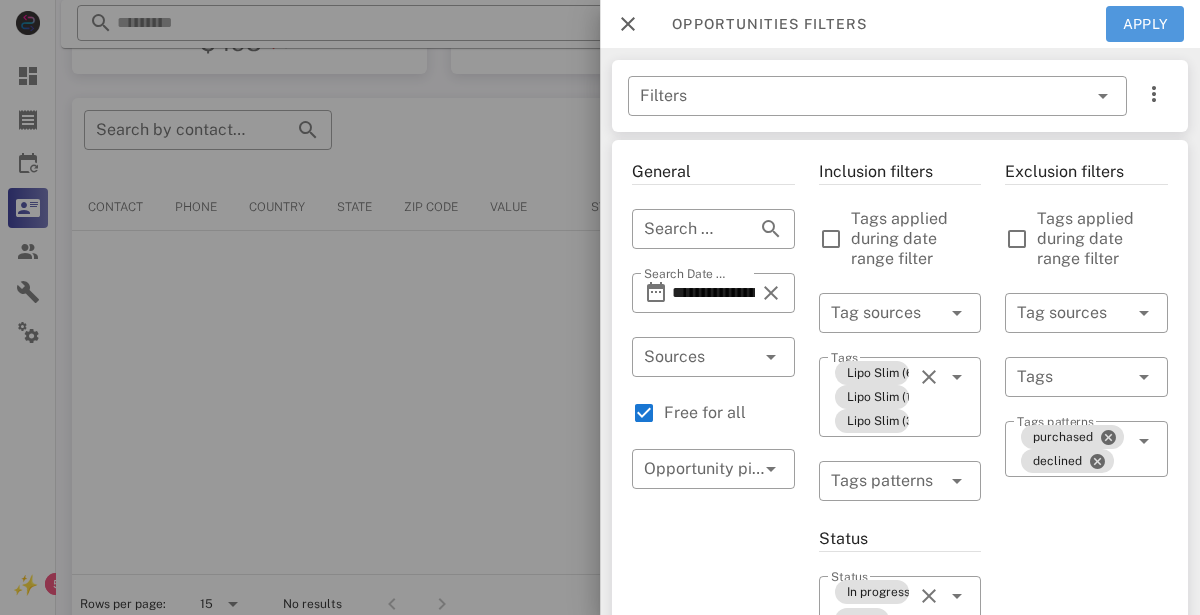 click on "Apply" at bounding box center [1145, 24] 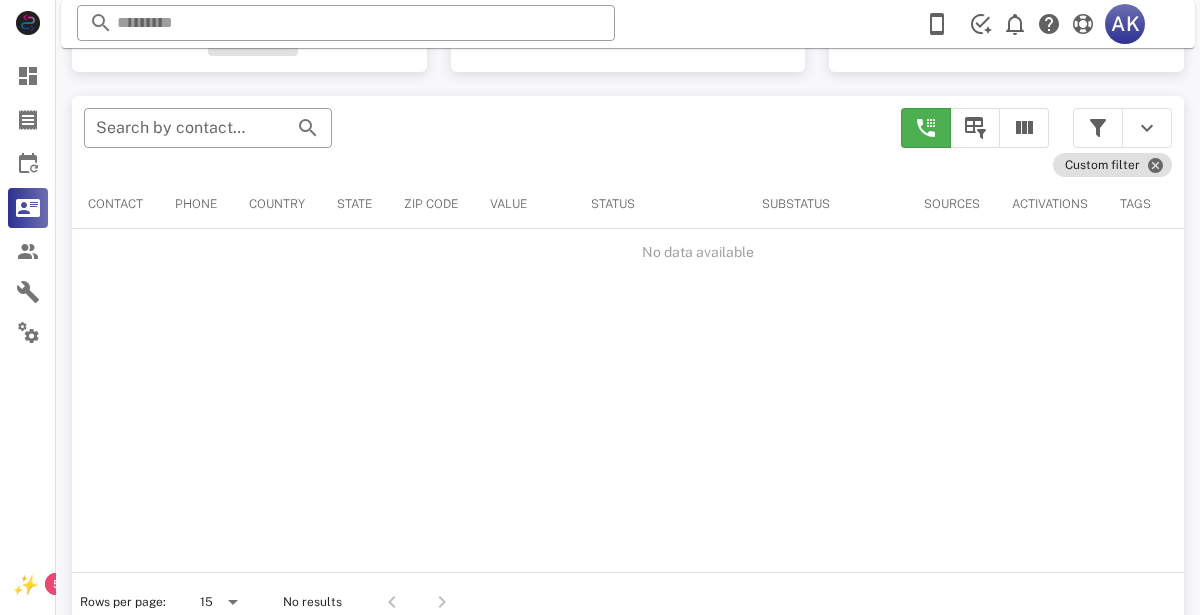 scroll, scrollTop: 346, scrollLeft: 0, axis: vertical 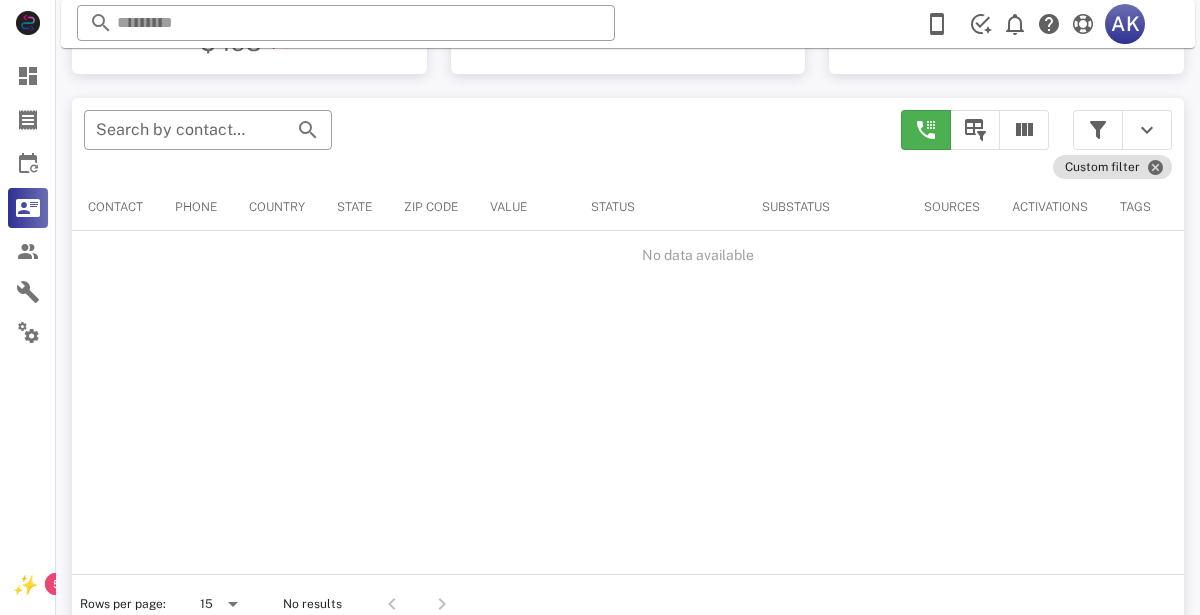 click on "Contact" at bounding box center (115, 207) 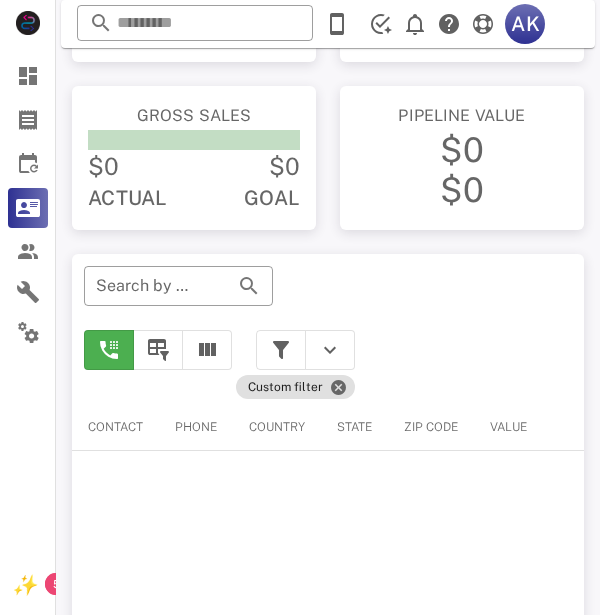 click on "​ Search by contact name, email or phone" at bounding box center (328, 286) 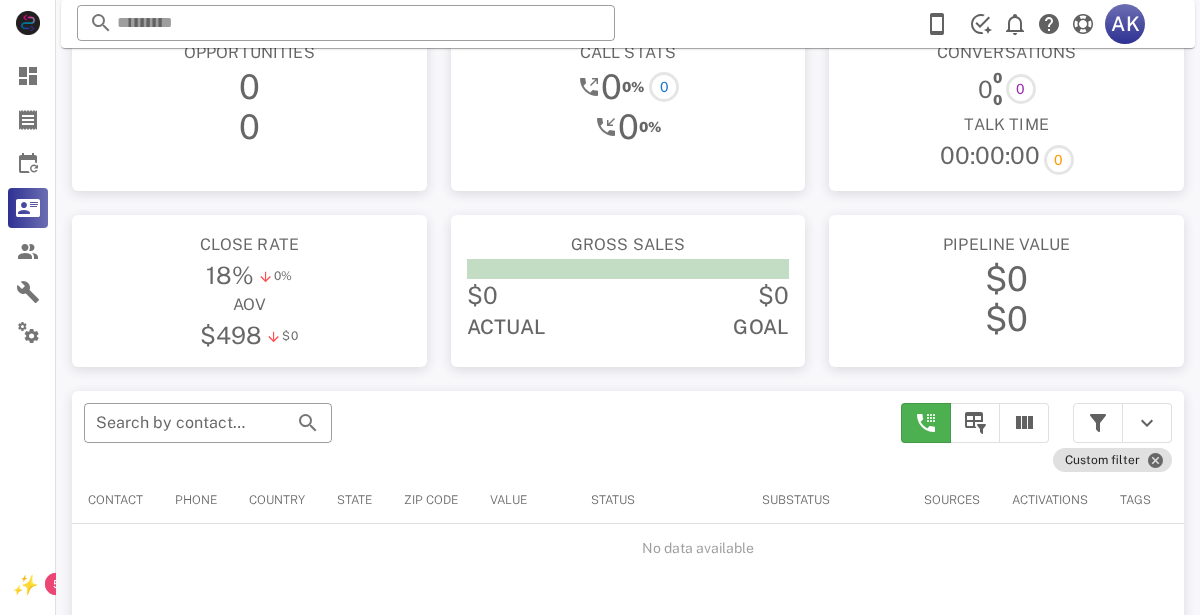 scroll, scrollTop: 0, scrollLeft: 0, axis: both 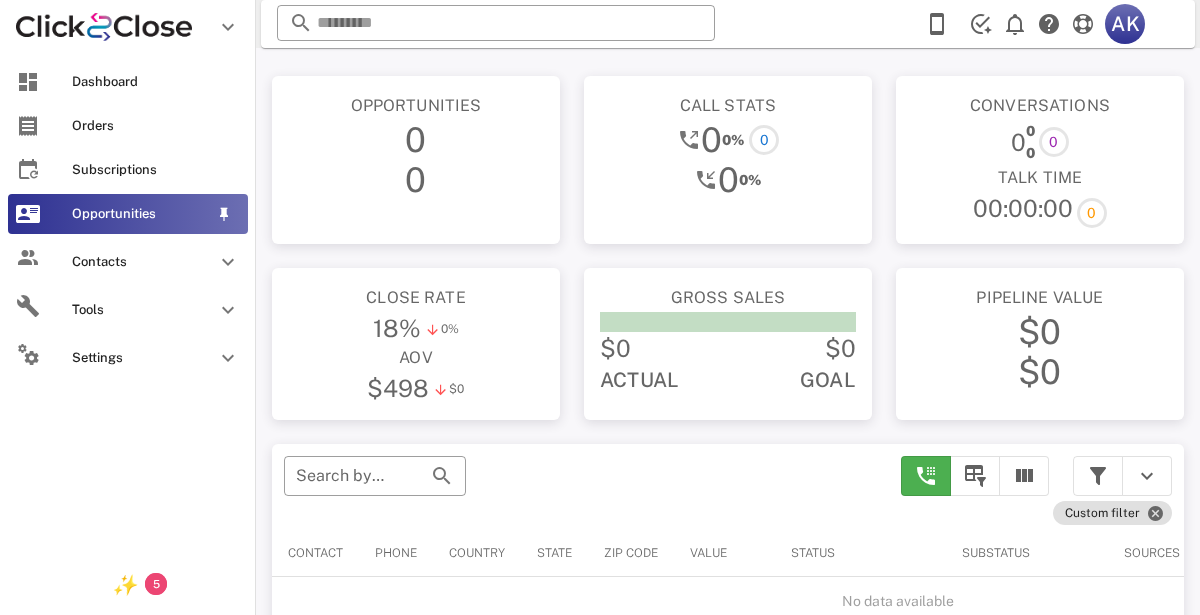 click on "Opportunities" at bounding box center [140, 214] 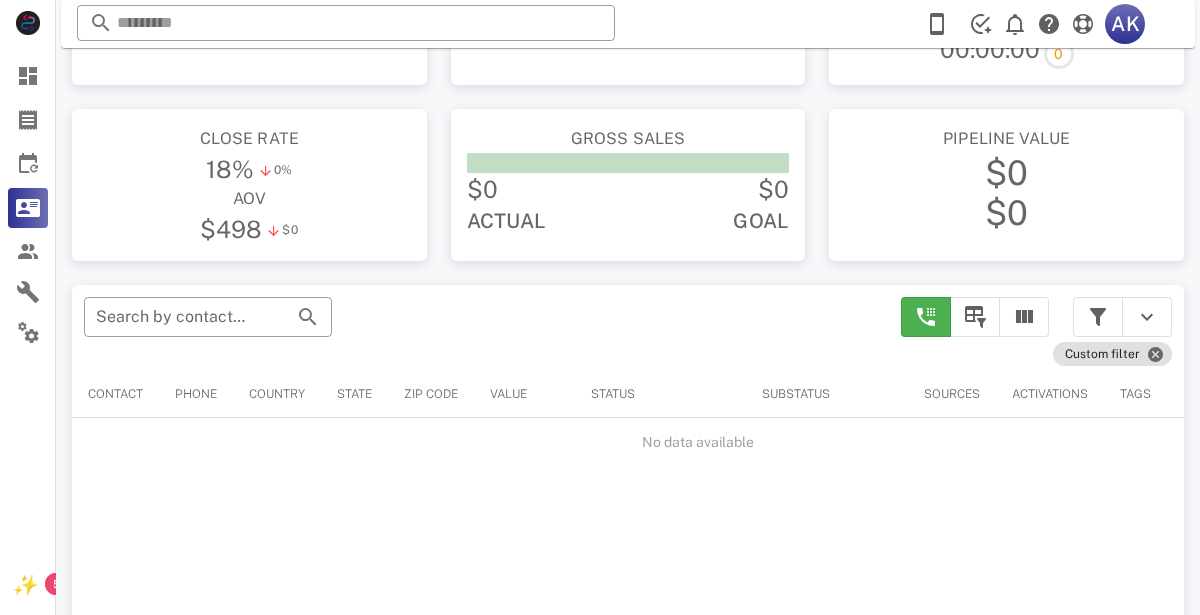 scroll, scrollTop: 170, scrollLeft: 0, axis: vertical 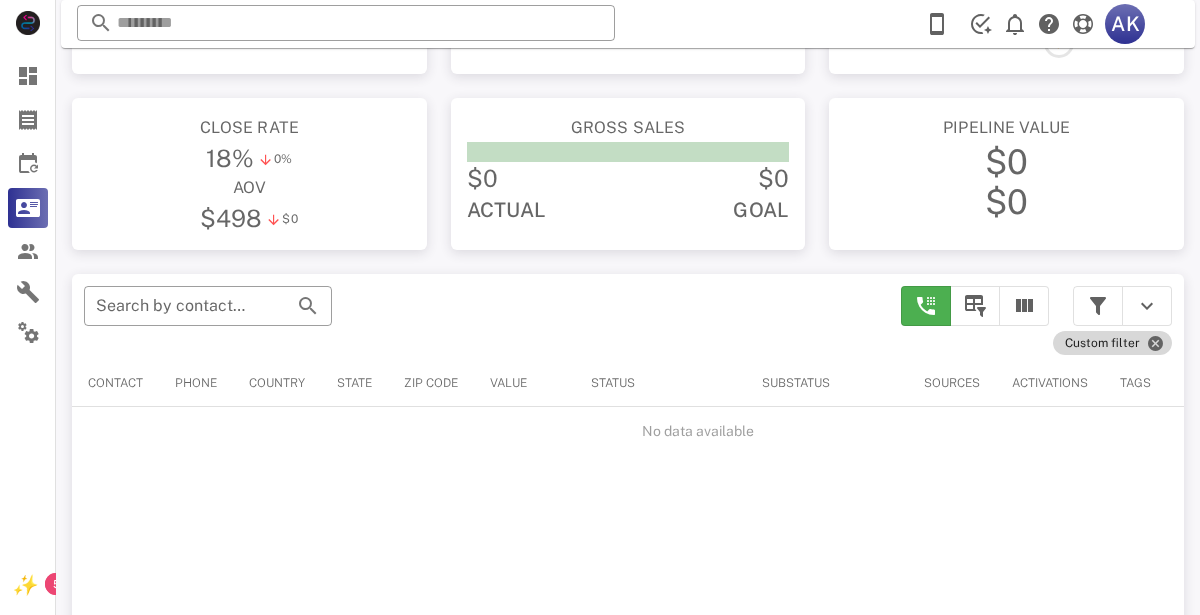 click on "Custom filter" at bounding box center (1112, 343) 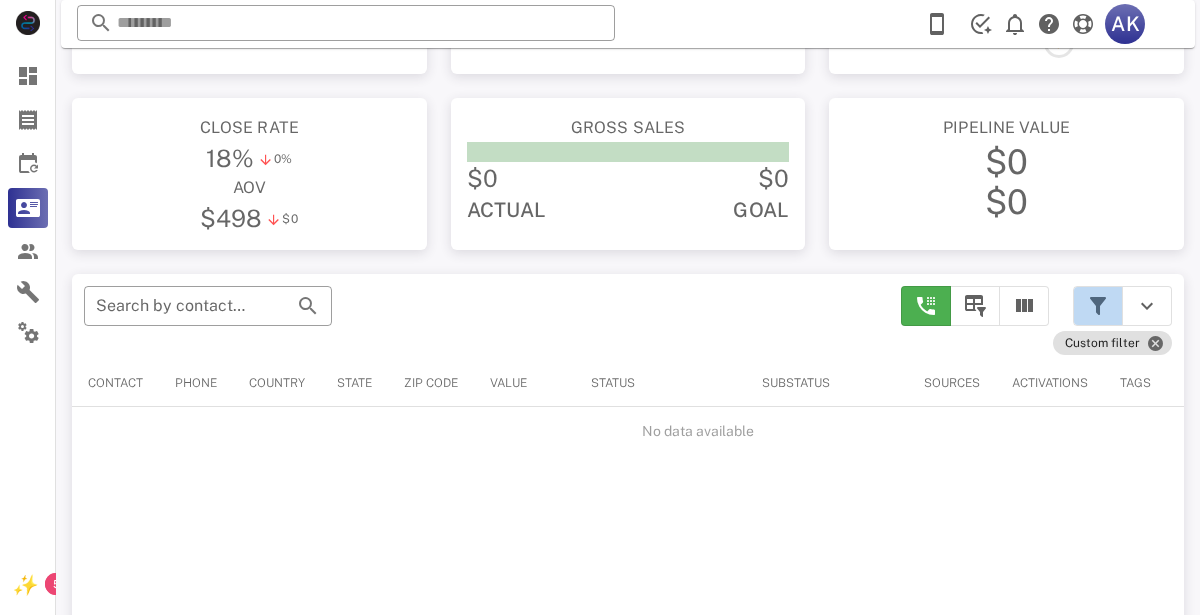 click at bounding box center [1098, 306] 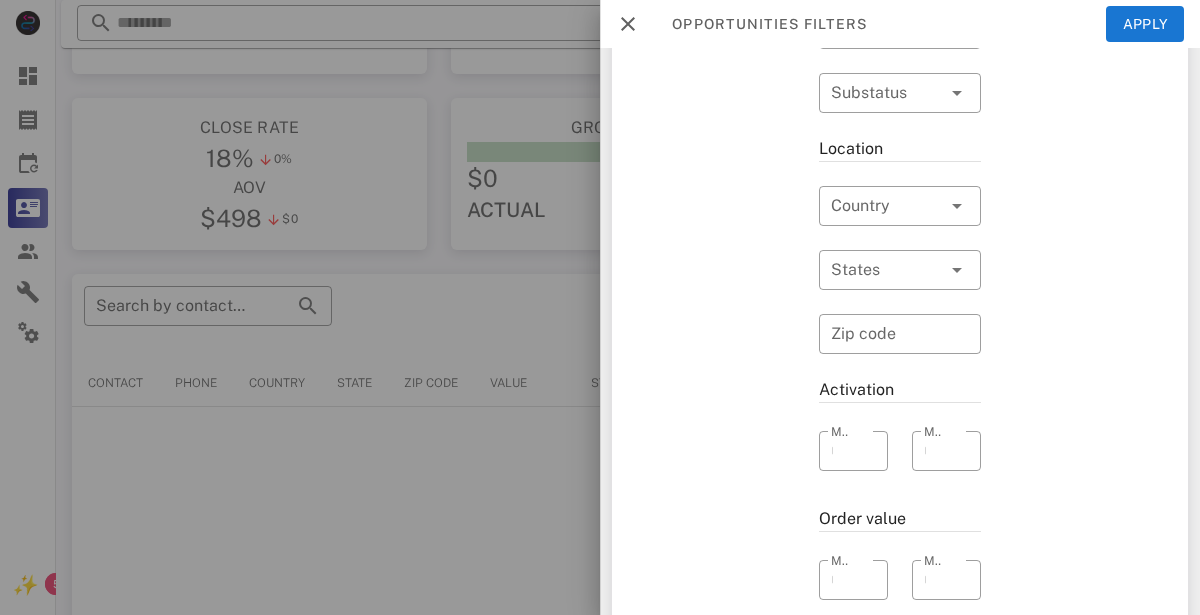 scroll, scrollTop: 603, scrollLeft: 0, axis: vertical 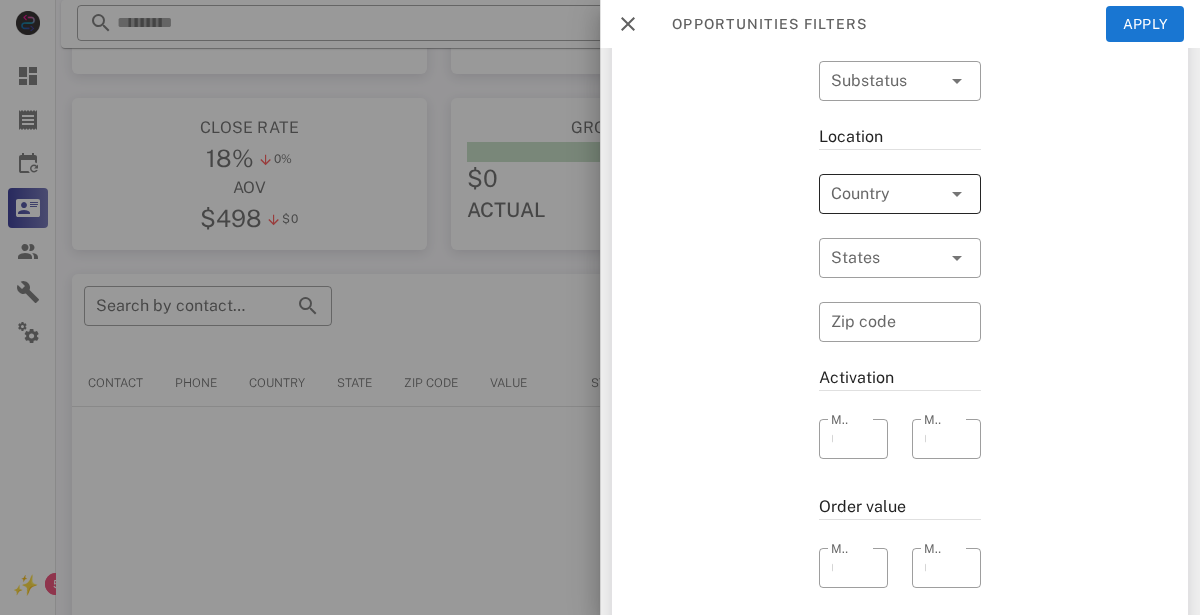 click at bounding box center [929, 194] 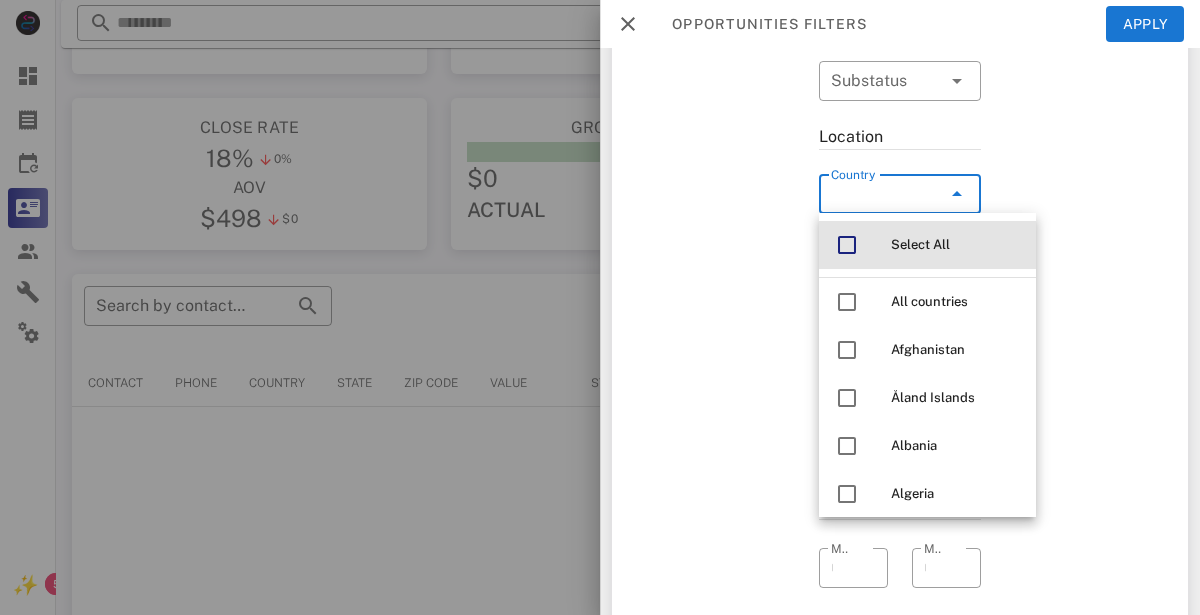 click on "Select All" at bounding box center [955, 245] 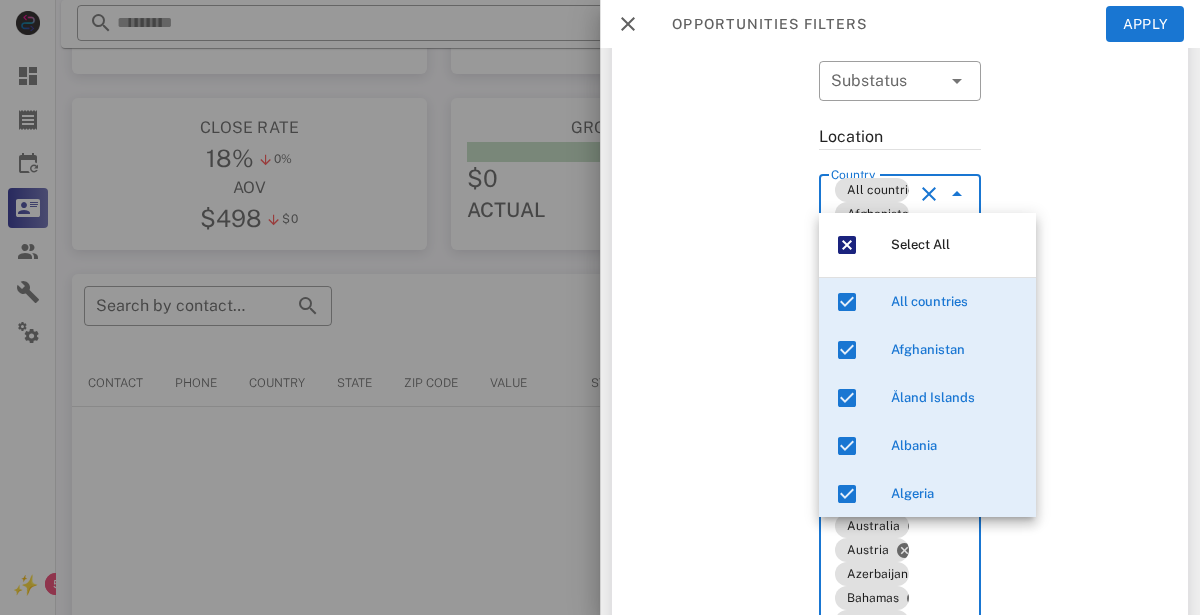 click on "Exclusion filters Tags applied during date range filter ​ Tag sources ​ Tags ​ Tags patterns declined purchased" at bounding box center [1086, 3160] 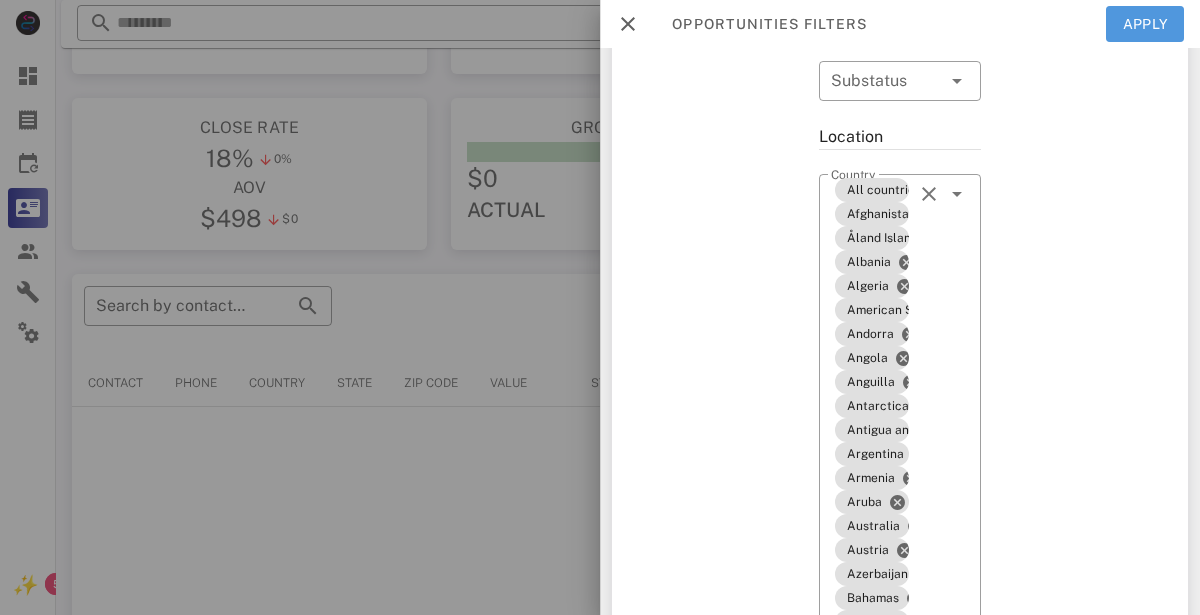 click on "Apply" at bounding box center (1145, 24) 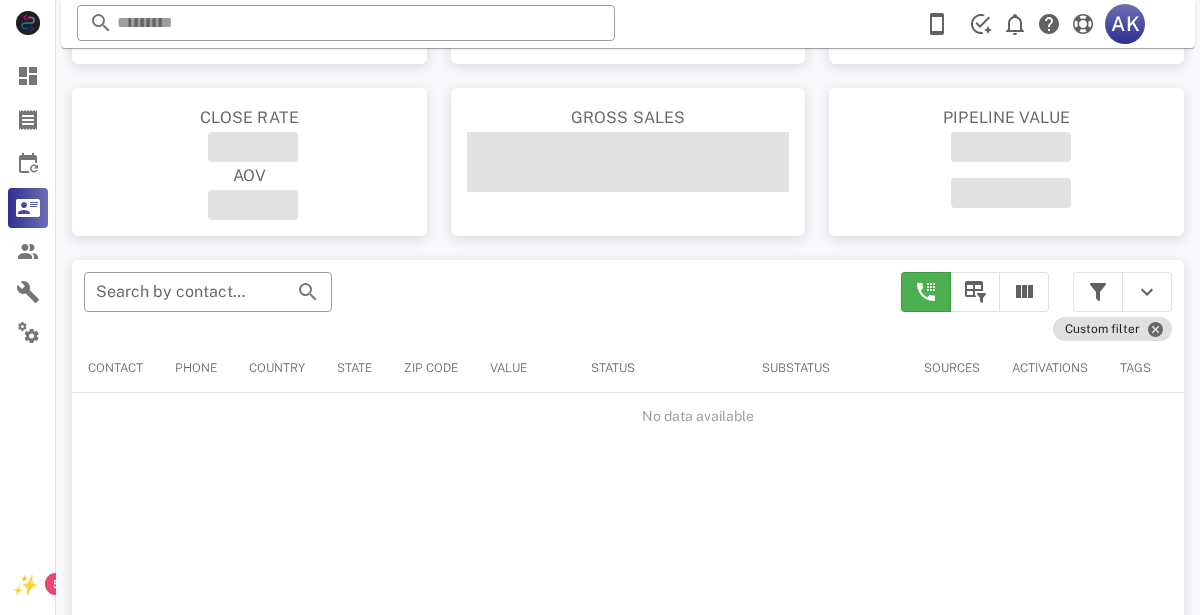 scroll, scrollTop: 170, scrollLeft: 0, axis: vertical 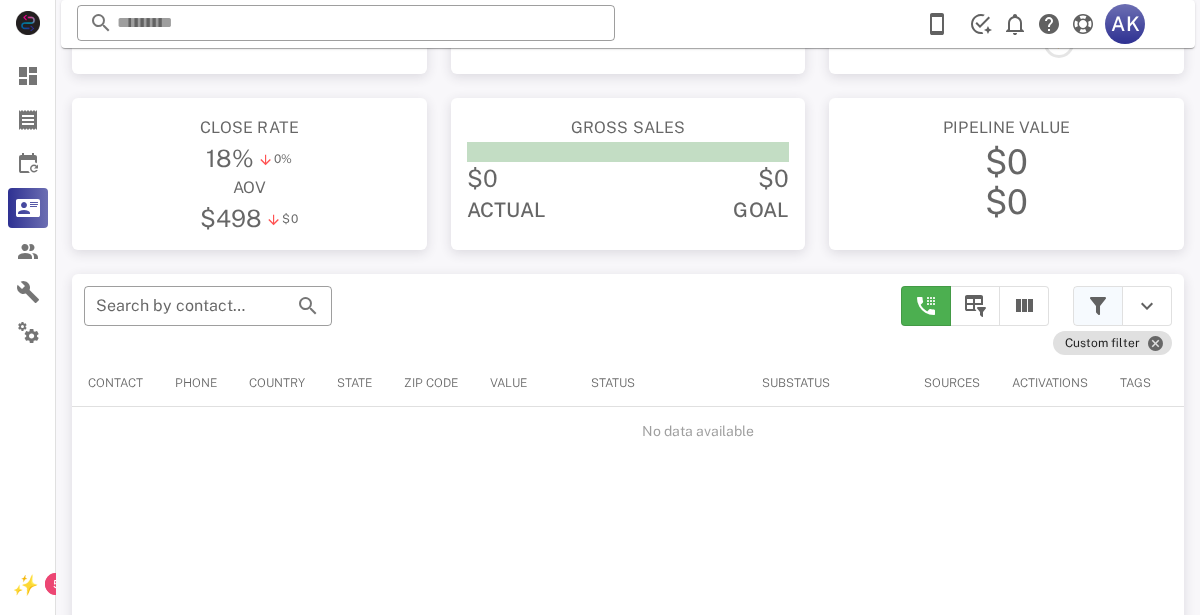 click at bounding box center [1098, 306] 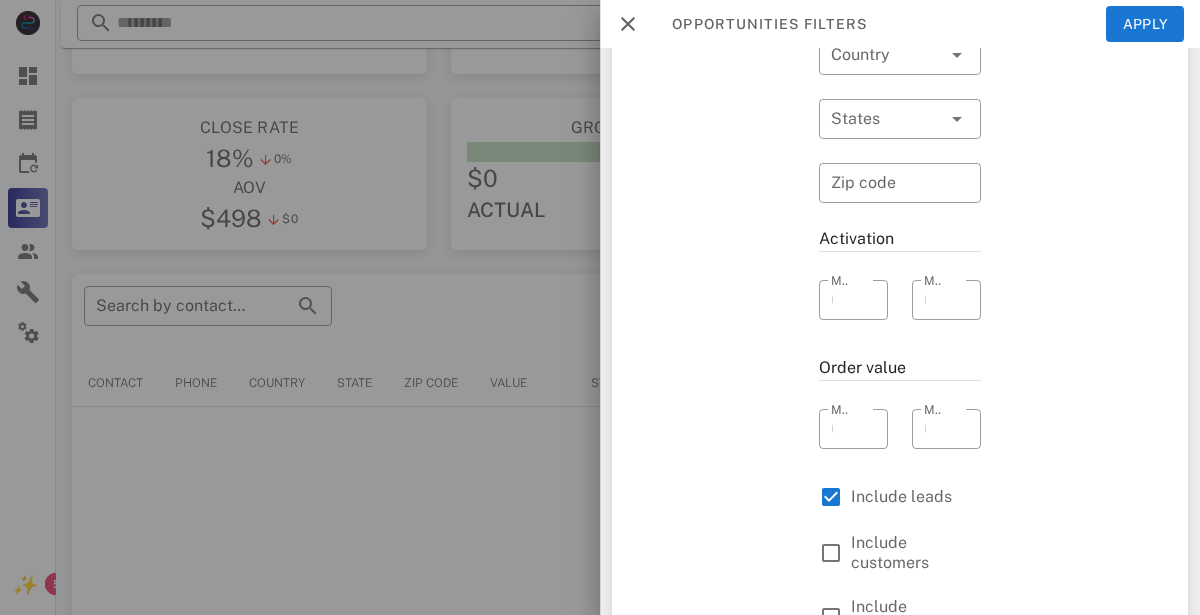 scroll, scrollTop: 781, scrollLeft: 0, axis: vertical 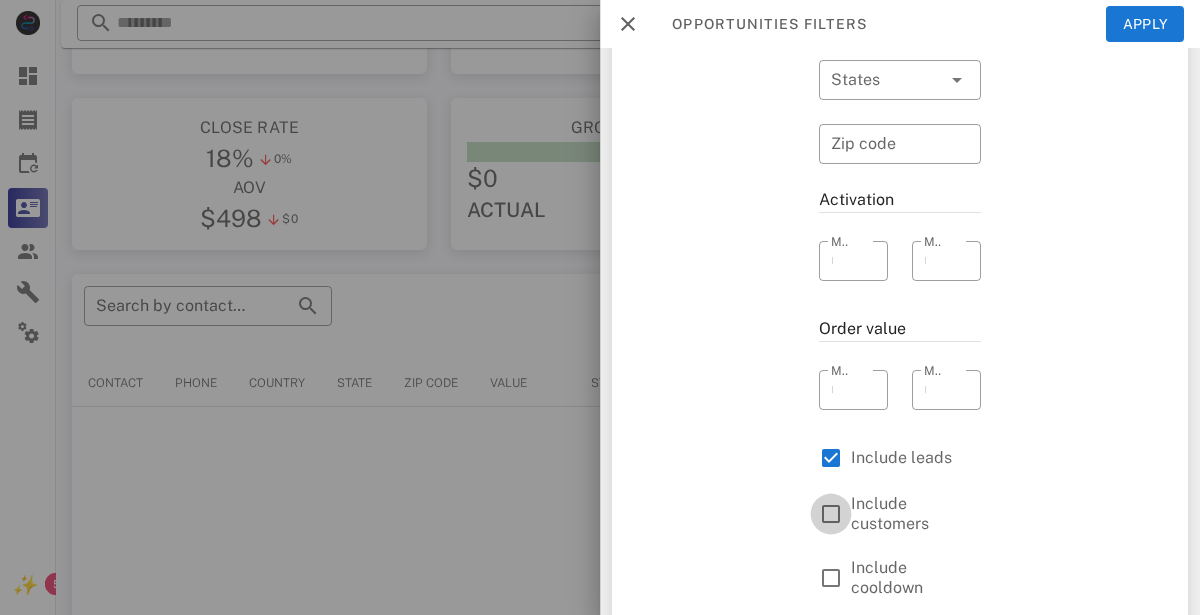 click at bounding box center (831, 514) 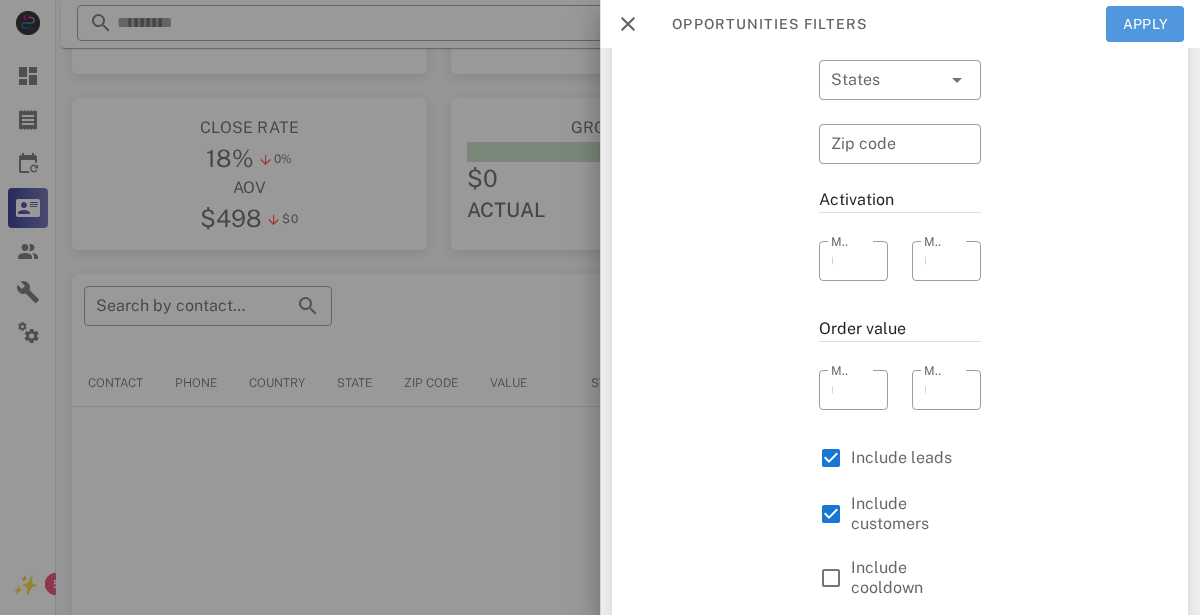 click on "Apply" at bounding box center [1145, 24] 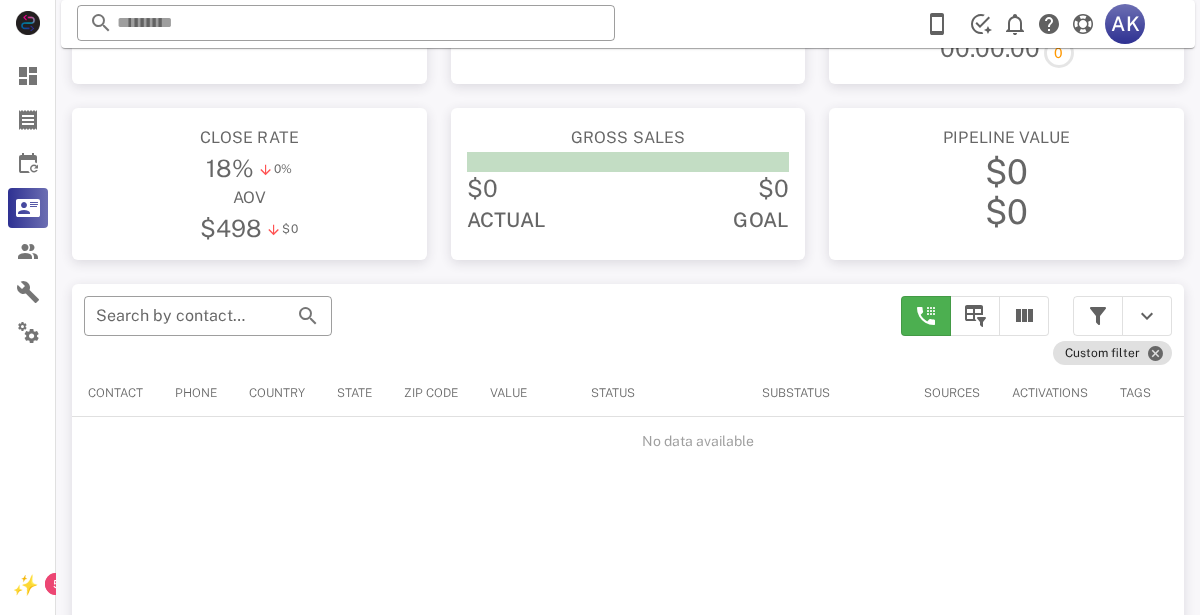 scroll, scrollTop: 170, scrollLeft: 0, axis: vertical 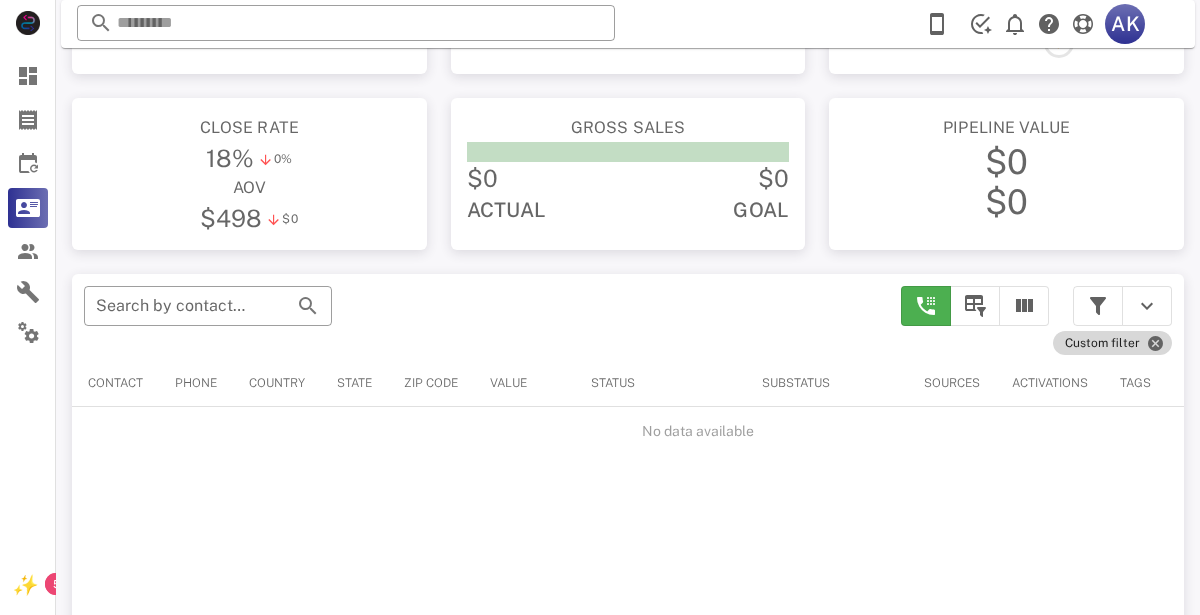 click on "Custom filter" at bounding box center [1112, 343] 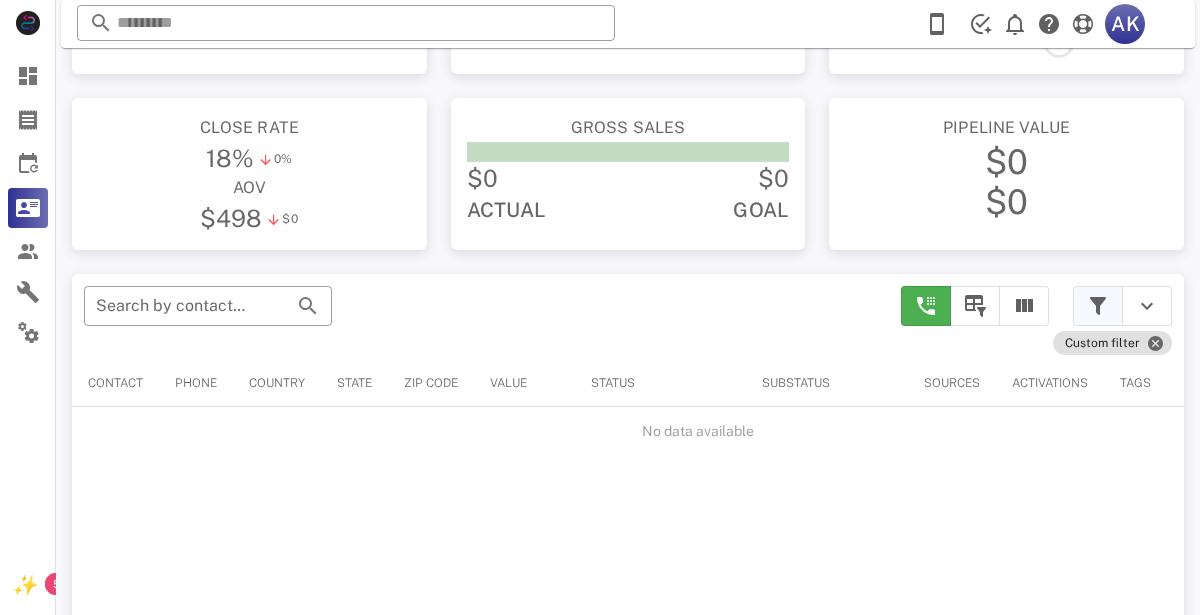 click at bounding box center (1098, 306) 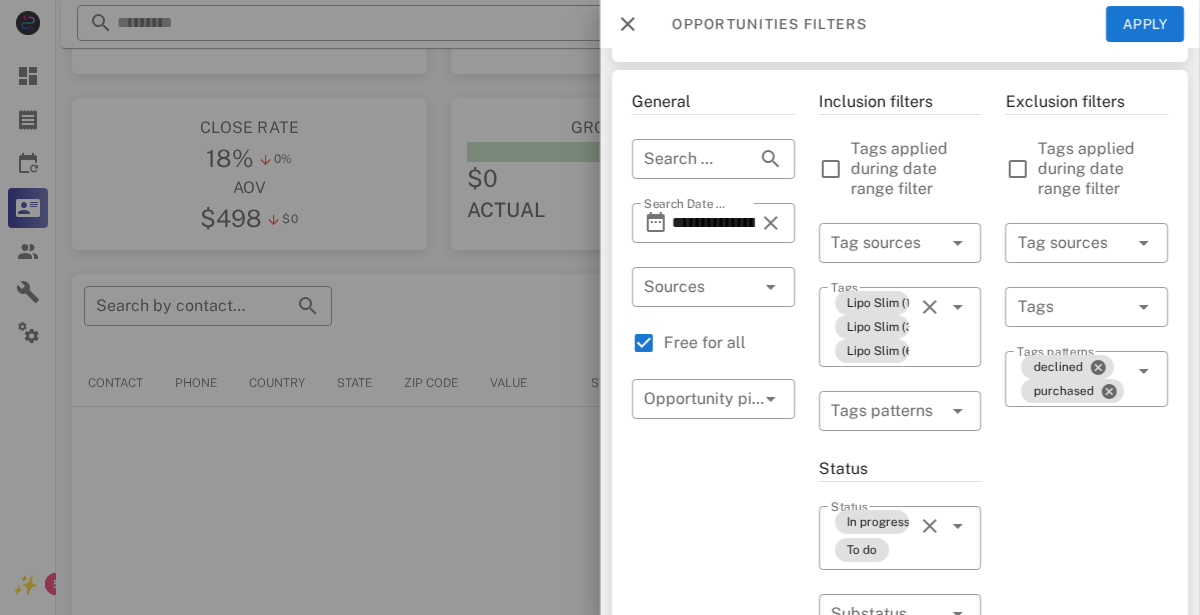 scroll, scrollTop: 68, scrollLeft: 0, axis: vertical 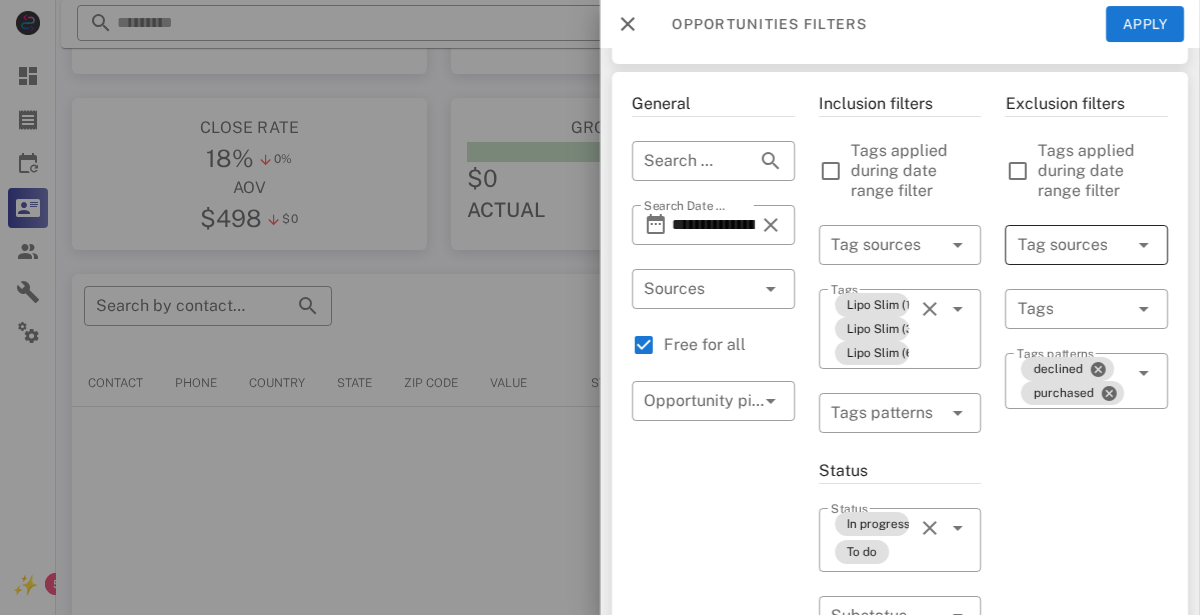 click at bounding box center (1058, 245) 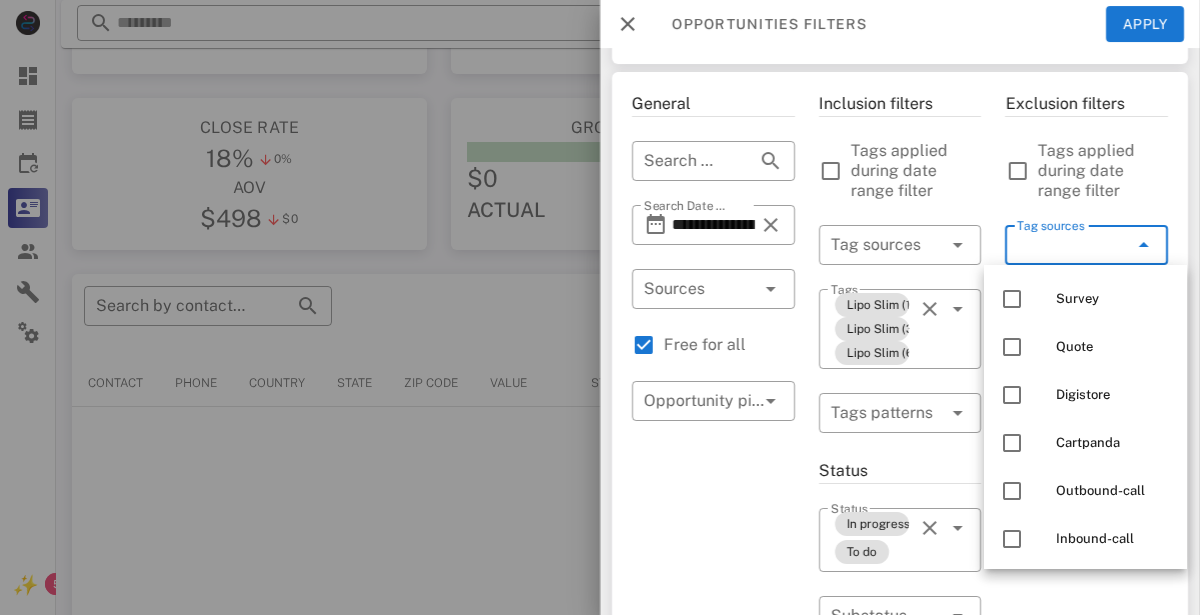 scroll, scrollTop: 336, scrollLeft: 0, axis: vertical 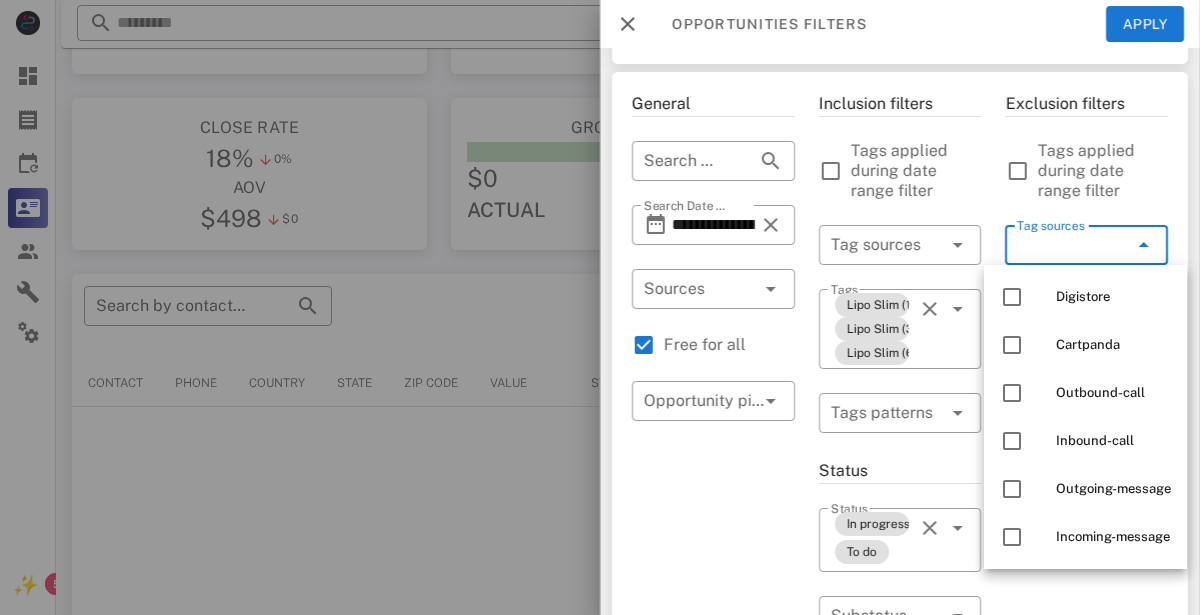 click on "**********" at bounding box center (713, 707) 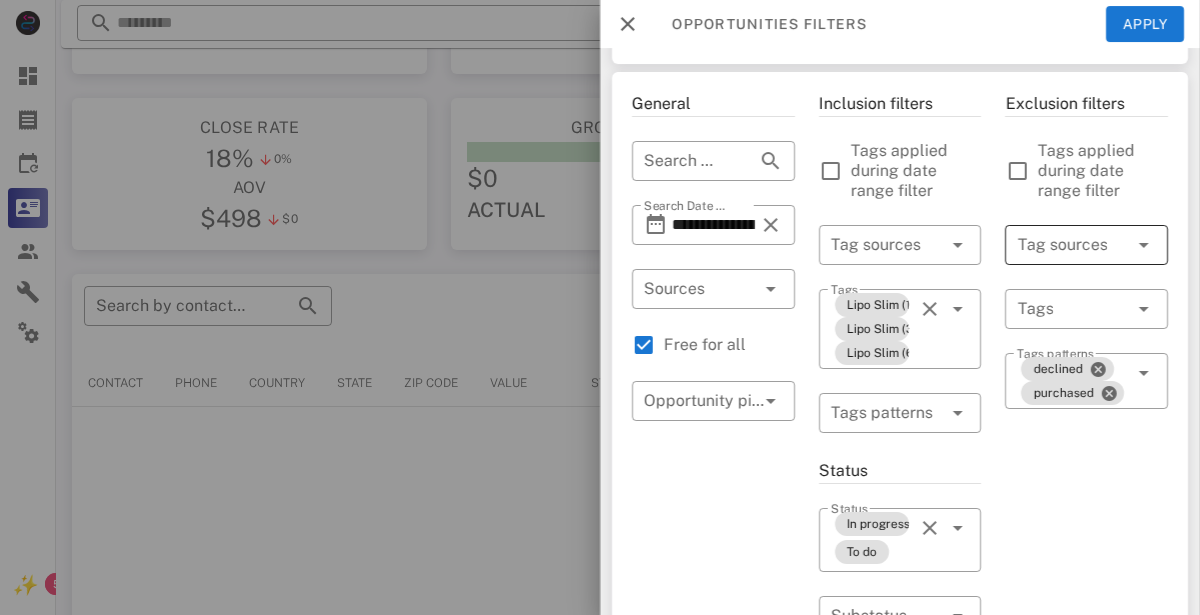 click at bounding box center (1058, 245) 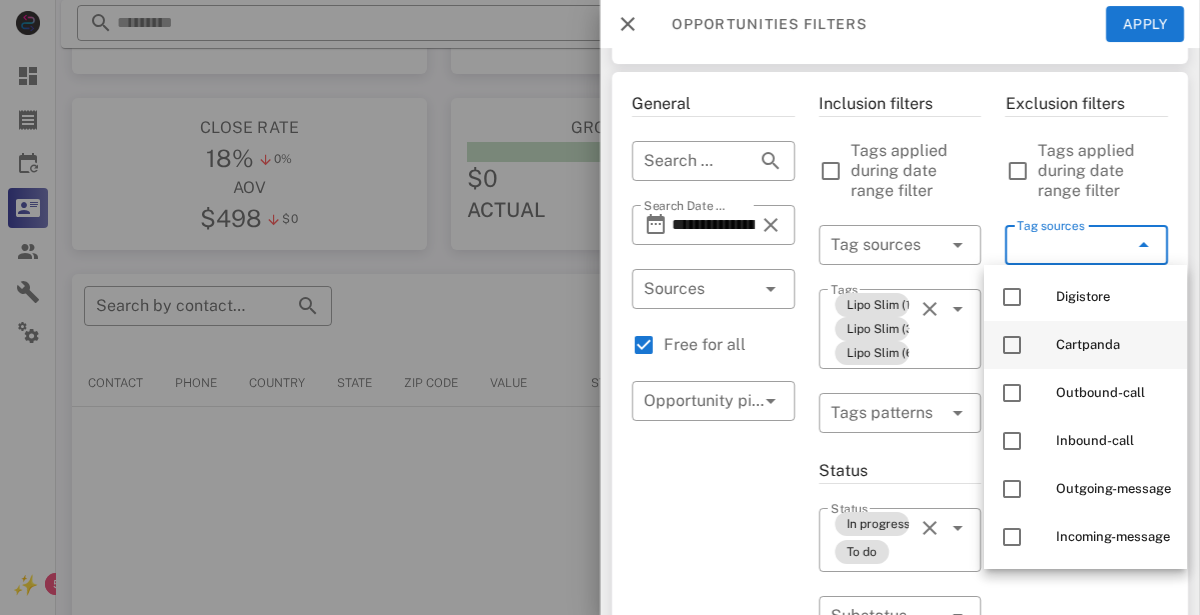 scroll, scrollTop: 0, scrollLeft: 0, axis: both 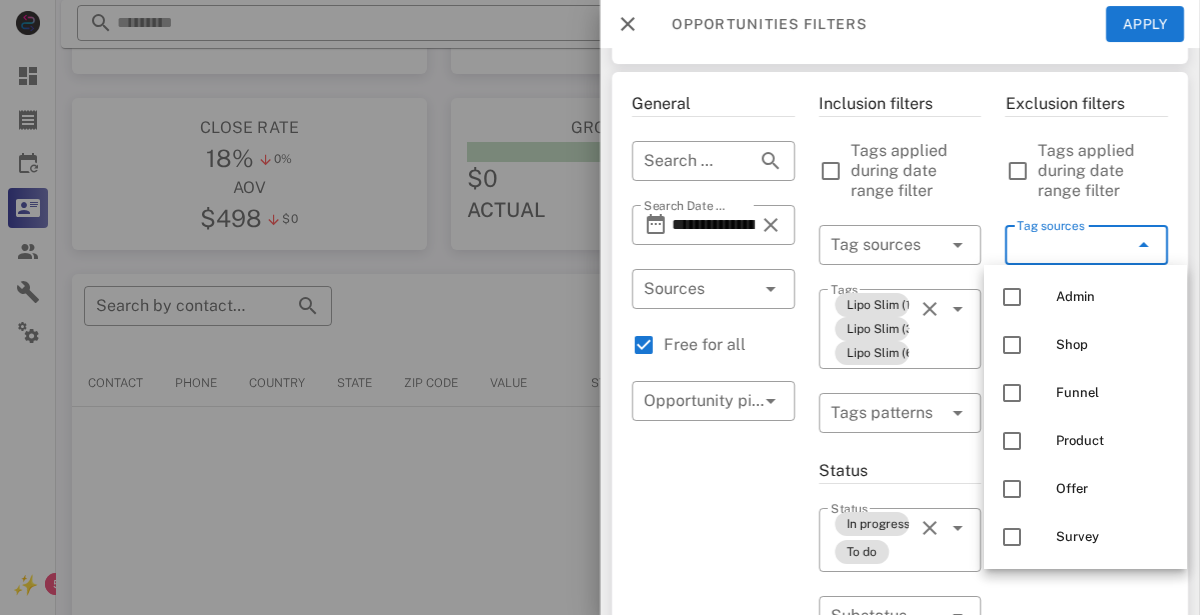 click on "Shop" at bounding box center [1113, 345] 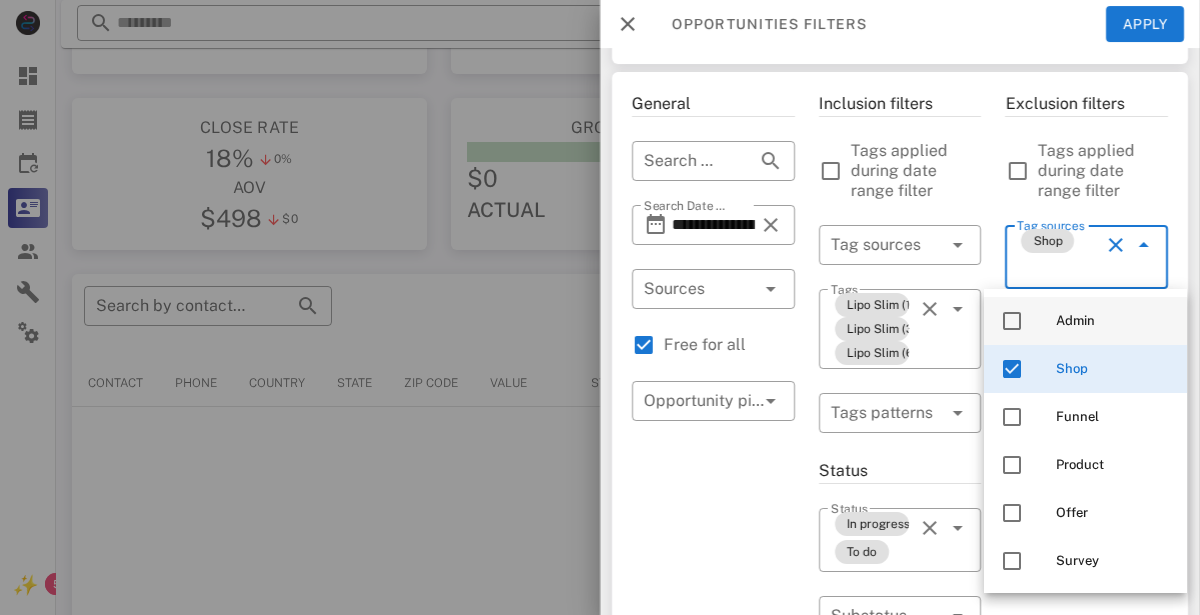 click at bounding box center (1012, 321) 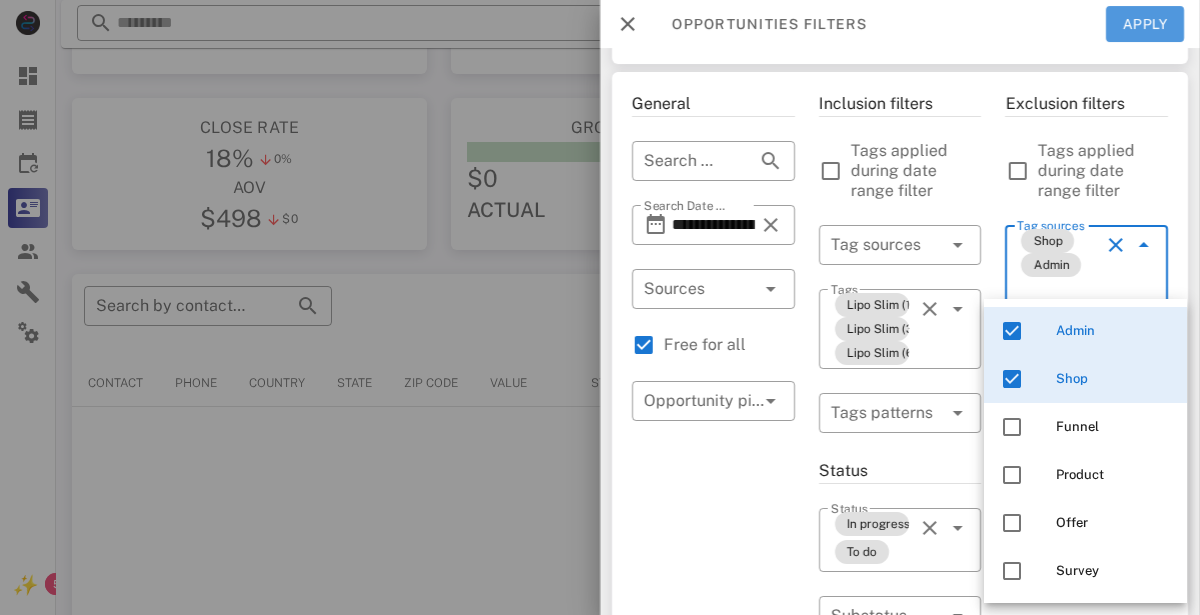 click on "Apply" at bounding box center [1145, 24] 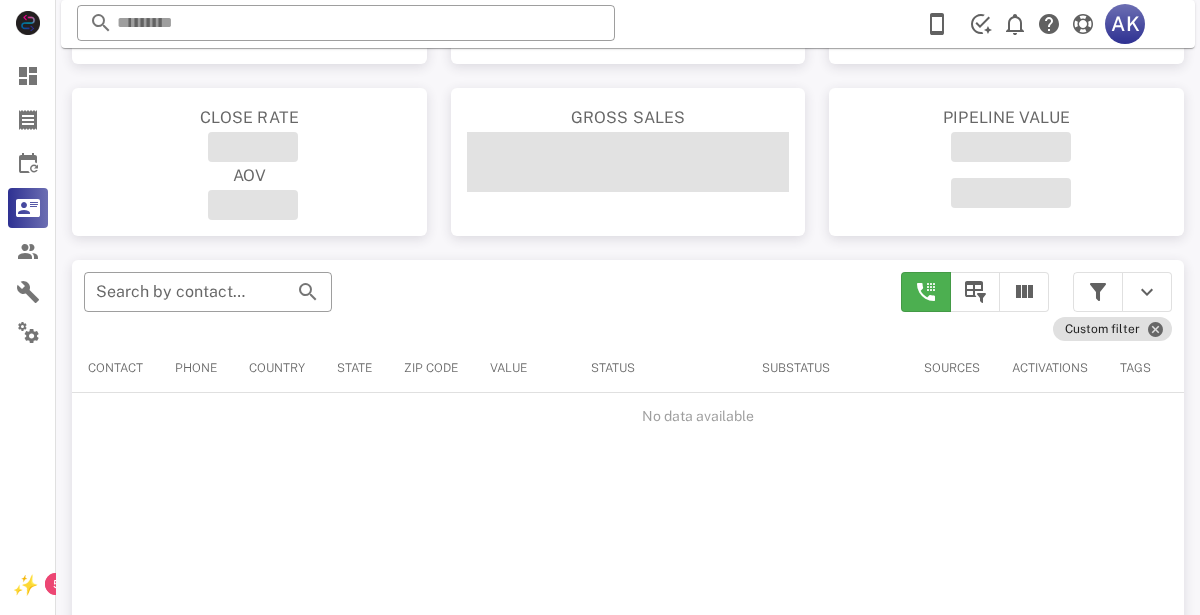 scroll, scrollTop: 170, scrollLeft: 0, axis: vertical 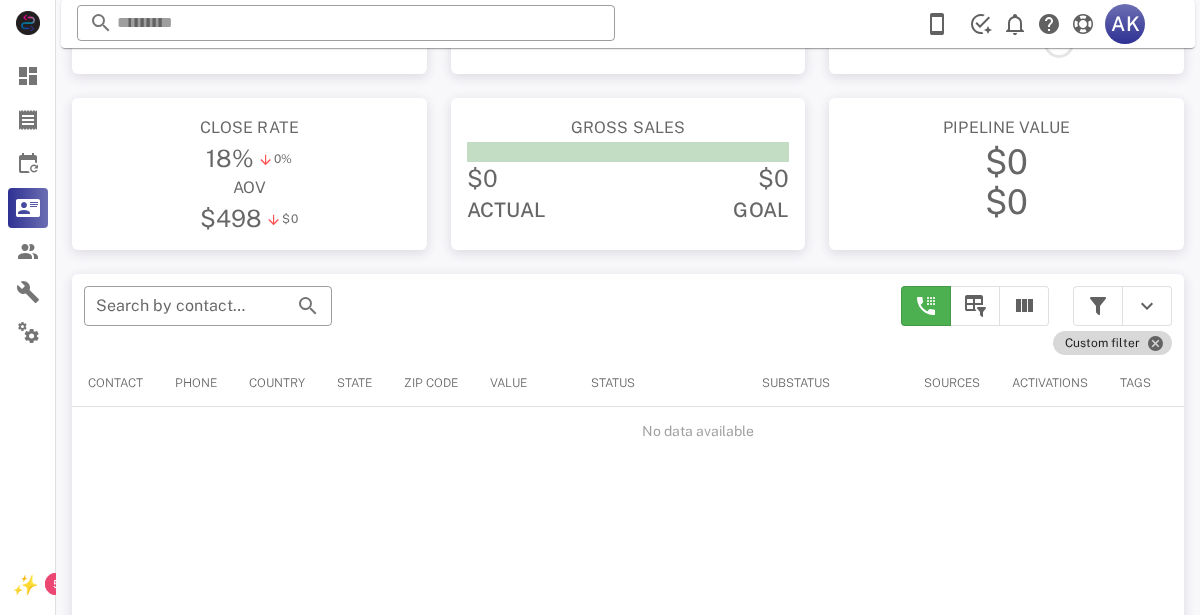 click on "Custom filter" at bounding box center [1112, 343] 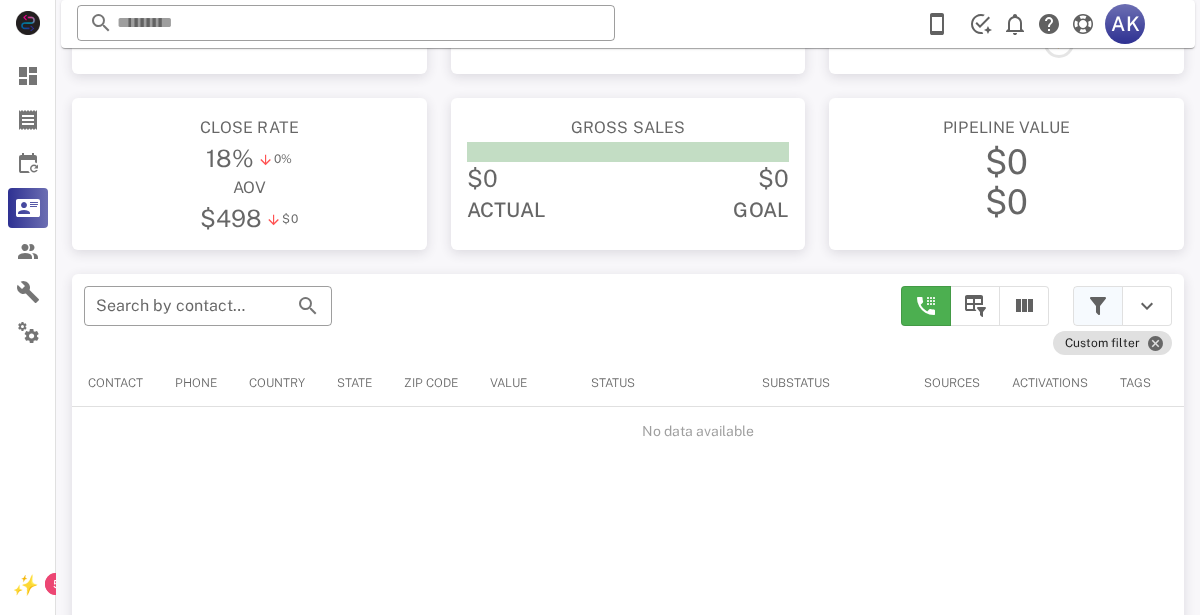 click at bounding box center [1098, 306] 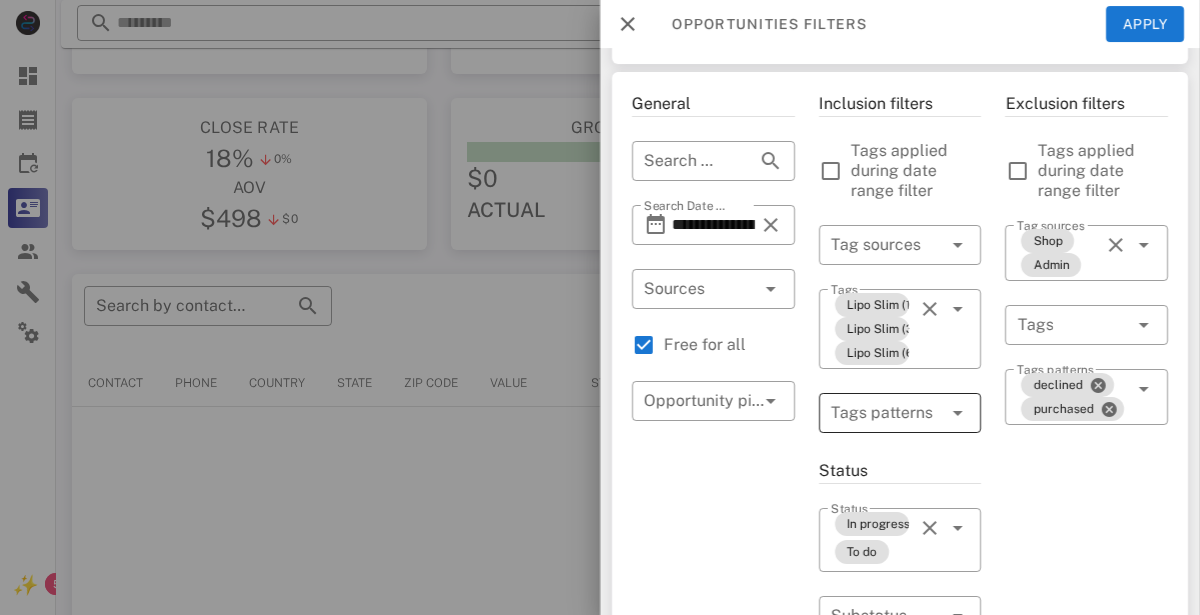 click at bounding box center [886, 413] 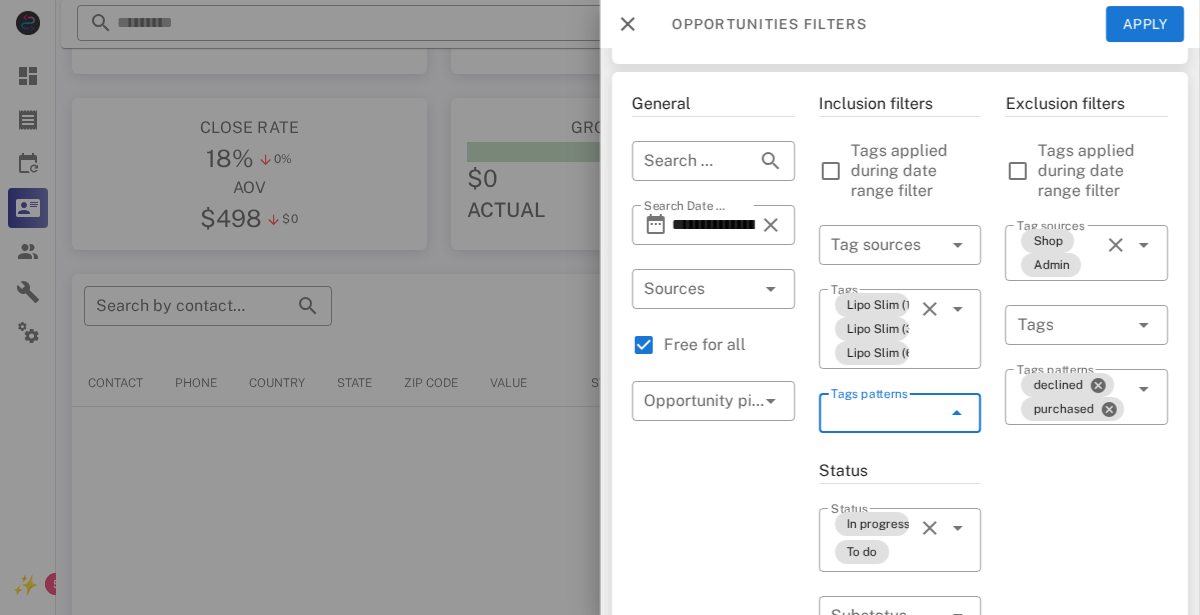 click at bounding box center [957, 413] 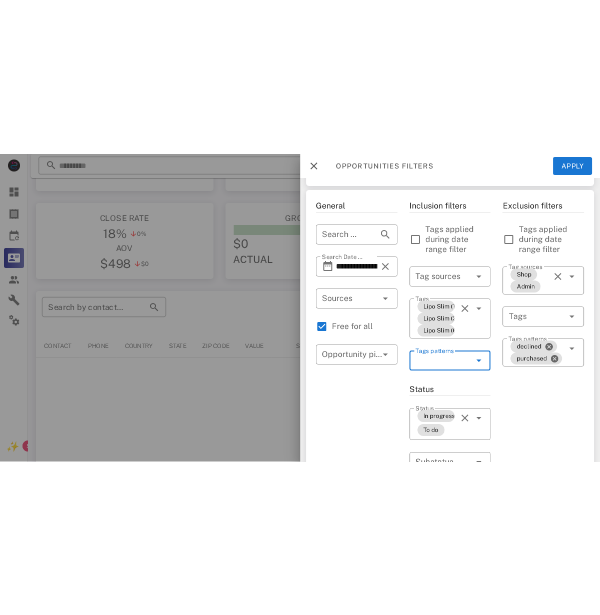scroll, scrollTop: 0, scrollLeft: 0, axis: both 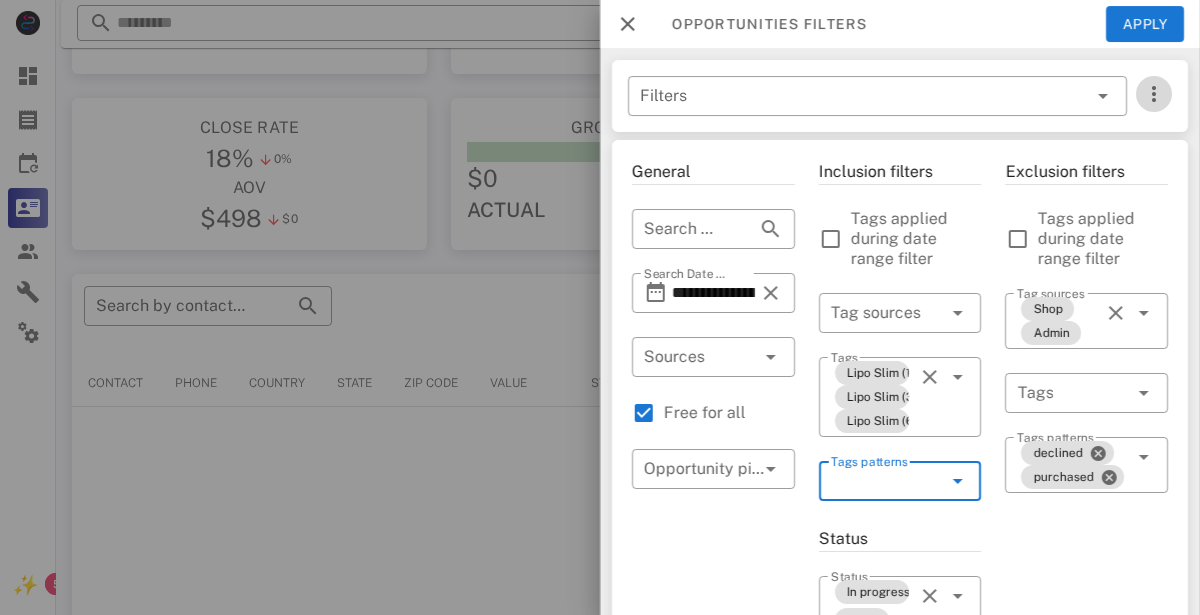 click at bounding box center (1154, 94) 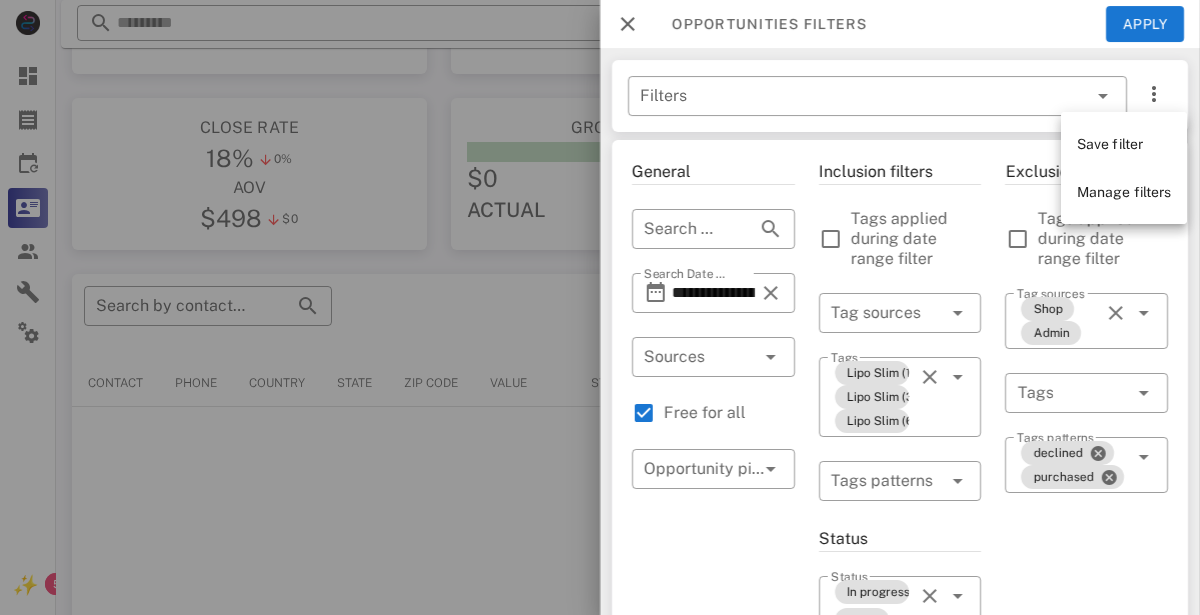click on "Inclusion filters Tags applied during date range filter ​ Tag sources ​ Tags Lipo Slim (1 Bottle) Lipo Slim (3 Bottles) Lipo Slim (6 Bottles) ​ Tags patterns Status ​ Status In progress To do ​ Substatus Location ​ Country ​ States ​ Zip code Activation ​ Min Activations ​ Max Activations Order value ​ Min Value ​ Max Value Include leads Include customers Include cooldown" at bounding box center (900, 775) 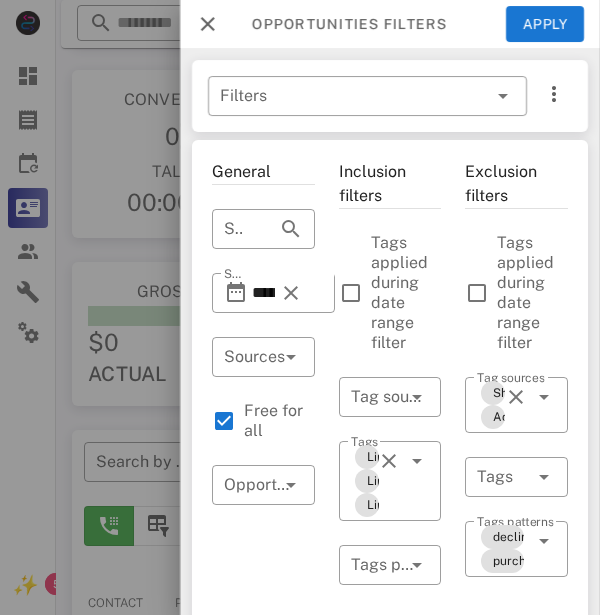 click at bounding box center (208, 24) 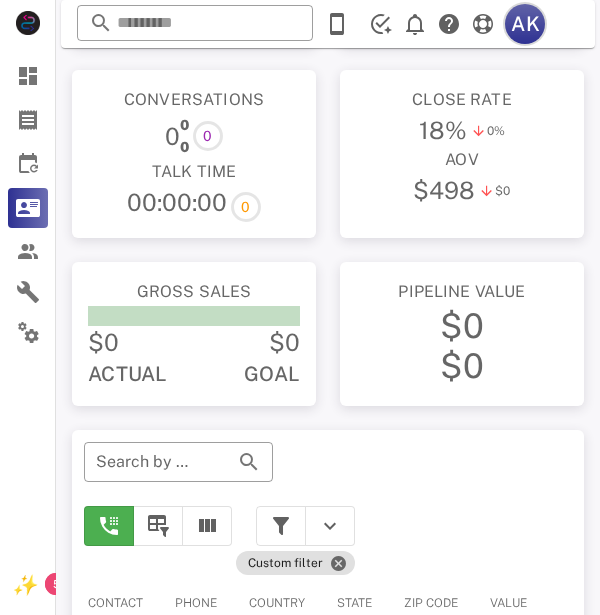 click on "AK" at bounding box center (525, 24) 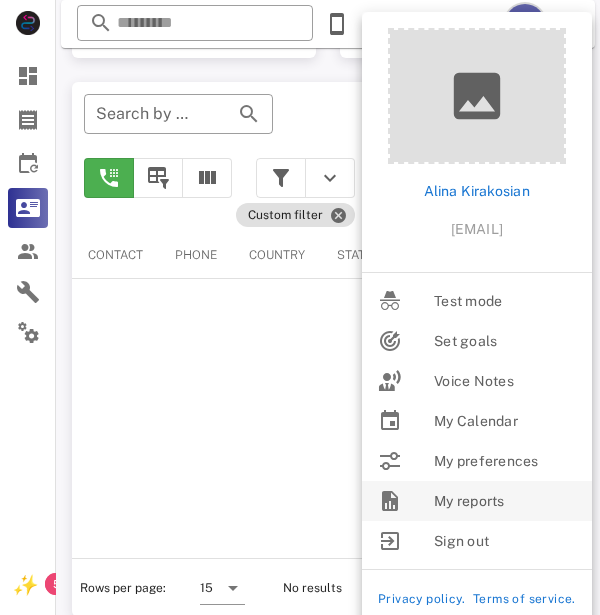 scroll, scrollTop: 535, scrollLeft: 0, axis: vertical 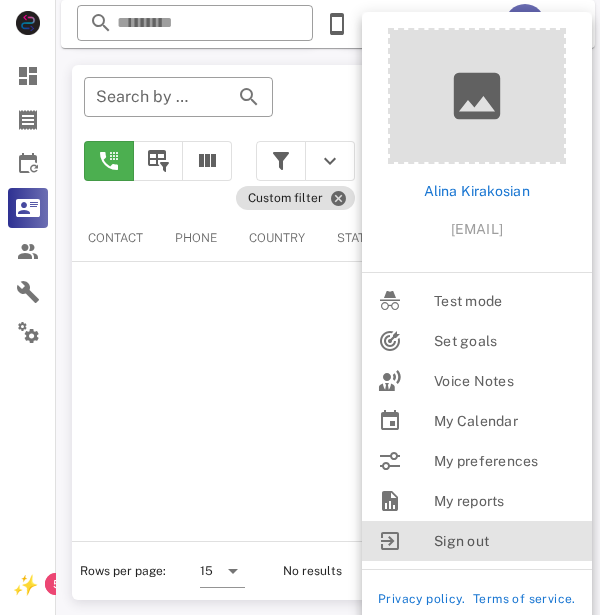 click on "Sign out" at bounding box center [505, 541] 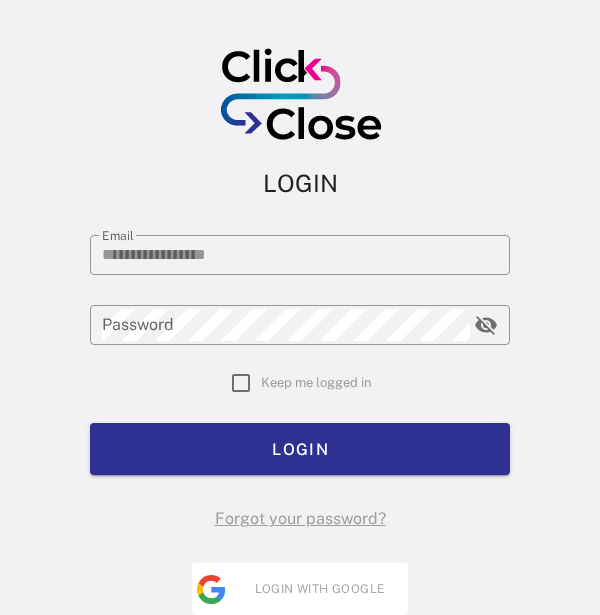 scroll, scrollTop: 0, scrollLeft: 0, axis: both 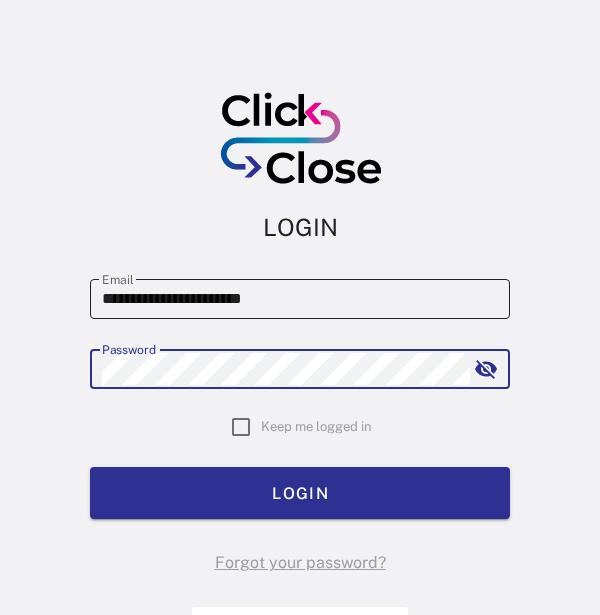 click on "**********" at bounding box center [300, 299] 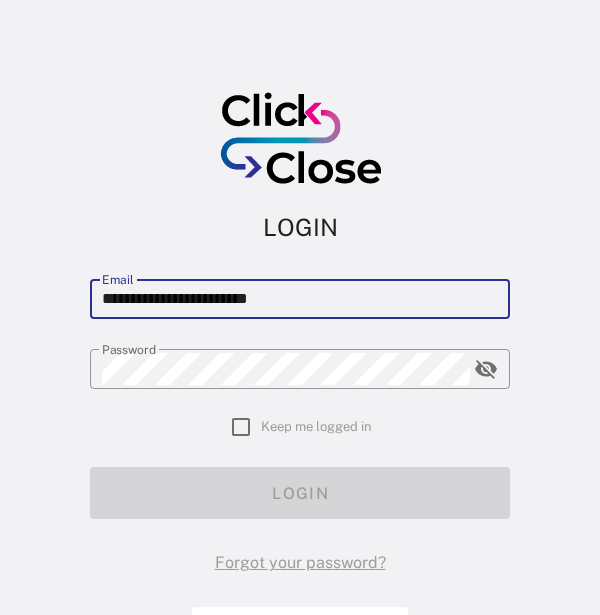type on "**********" 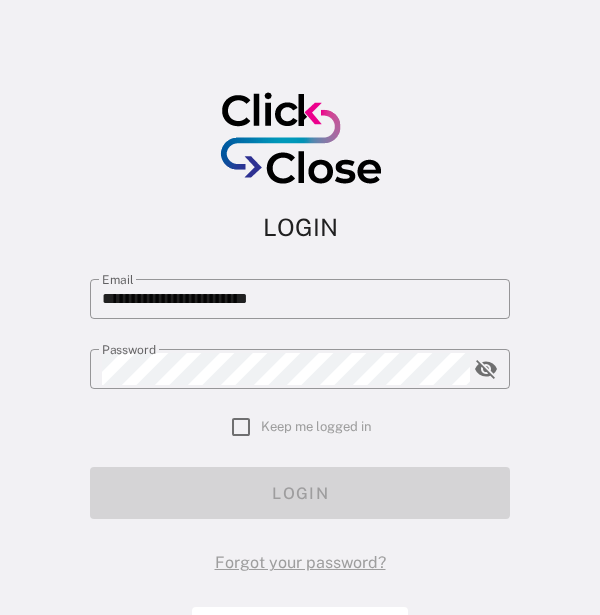 click on "**********" at bounding box center (300, 329) 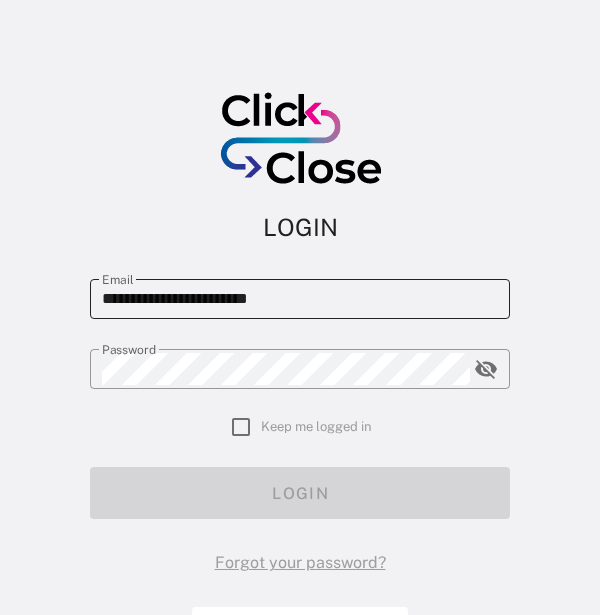 click on "**********" at bounding box center [300, 299] 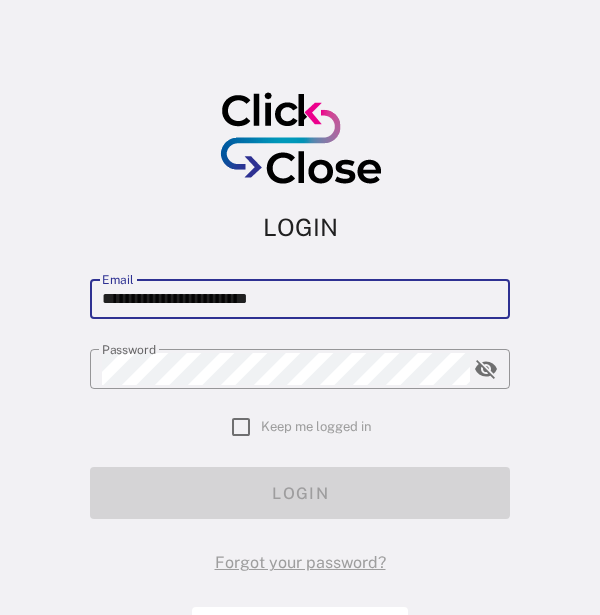 drag, startPoint x: 370, startPoint y: 296, endPoint x: 0, endPoint y: 234, distance: 375.15863 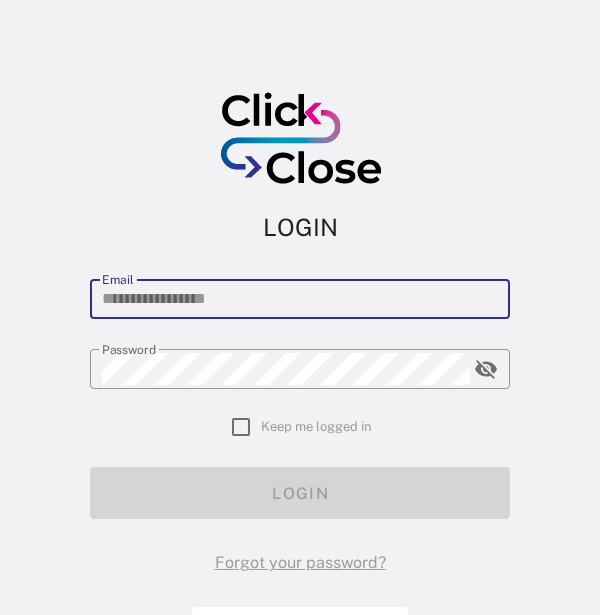 paste on "**********" 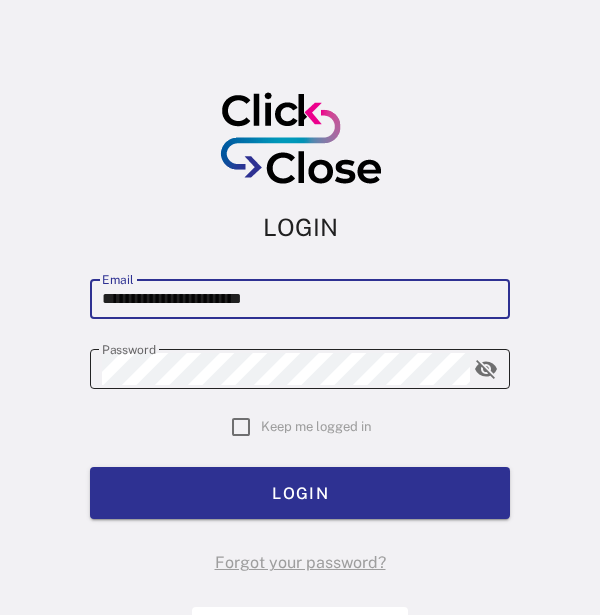 type on "**********" 